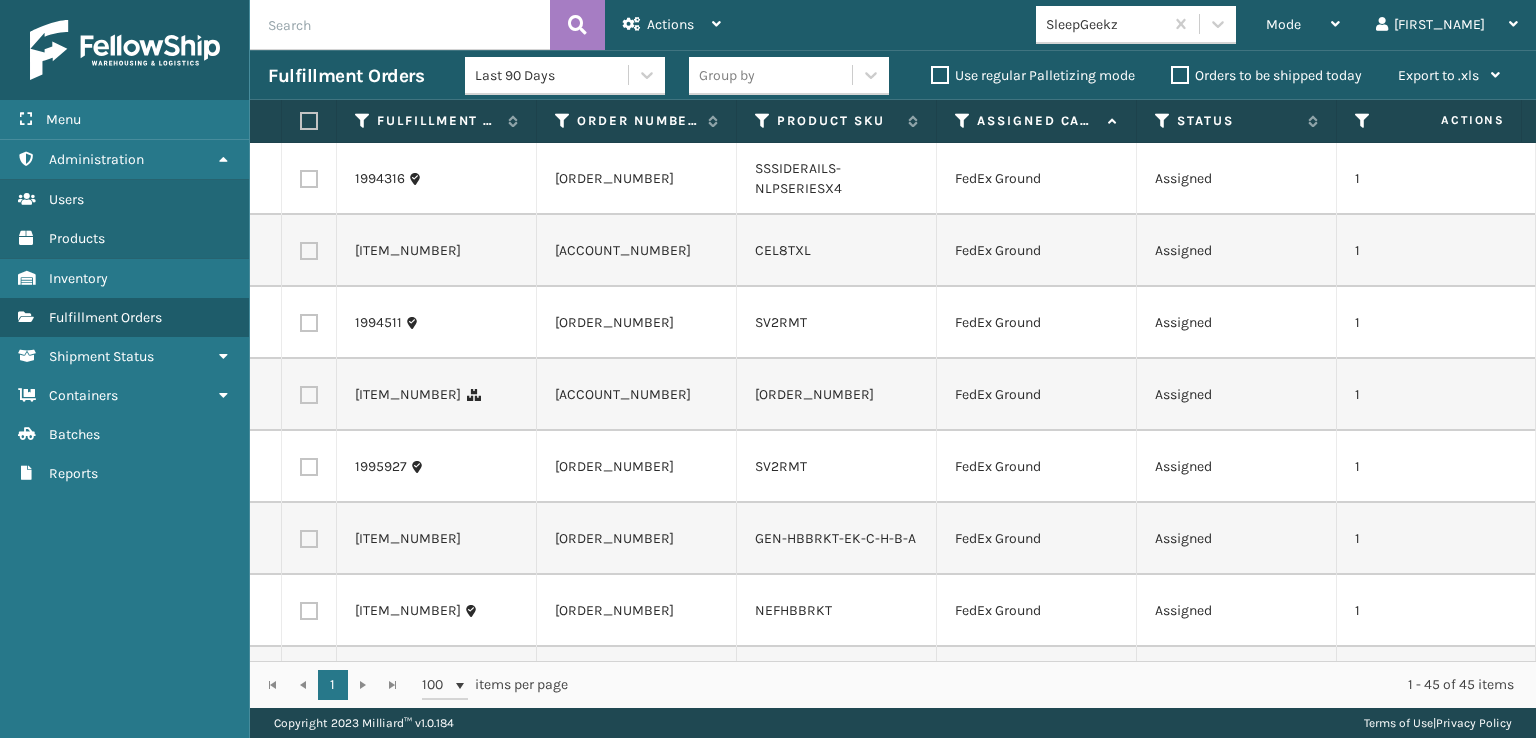 scroll, scrollTop: 0, scrollLeft: 0, axis: both 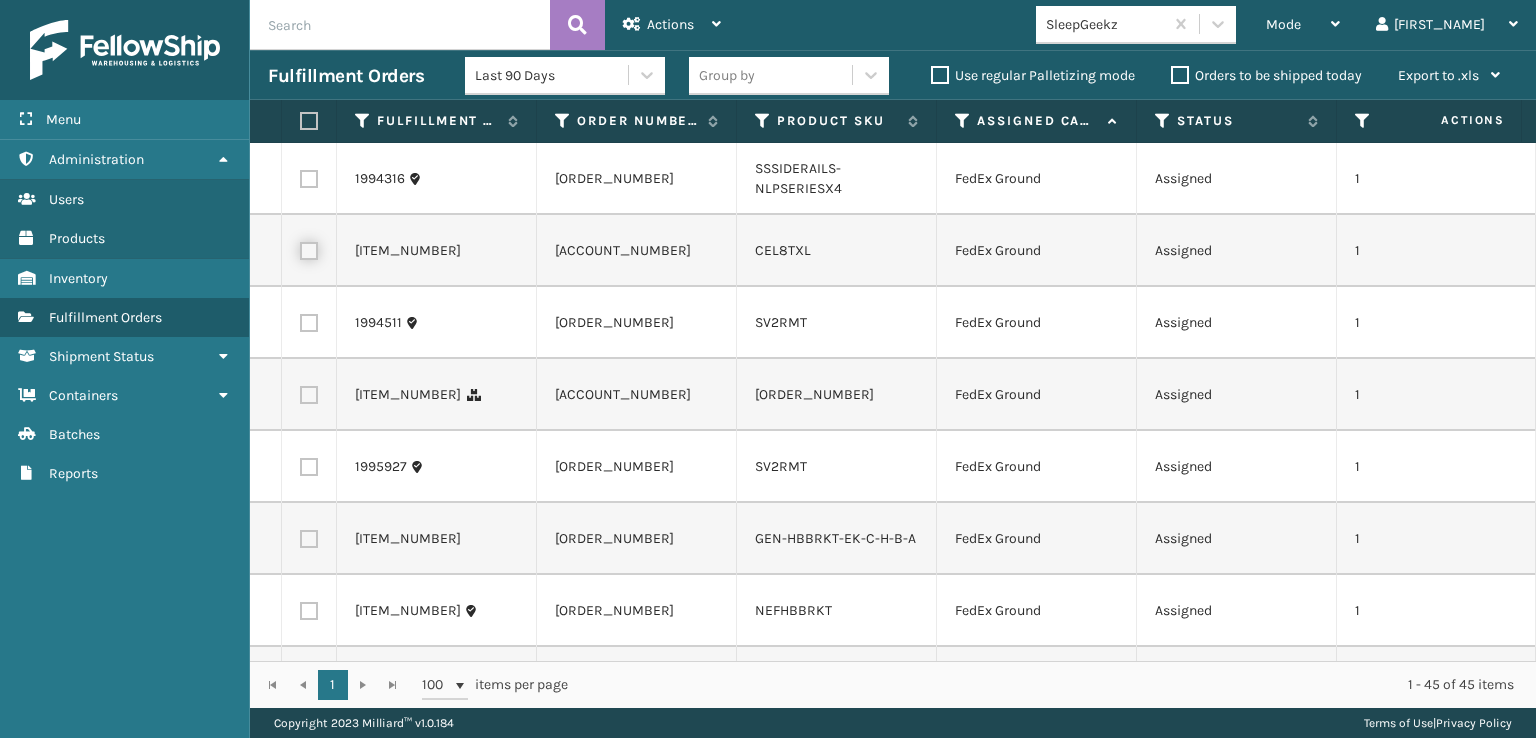 click at bounding box center (300, 248) 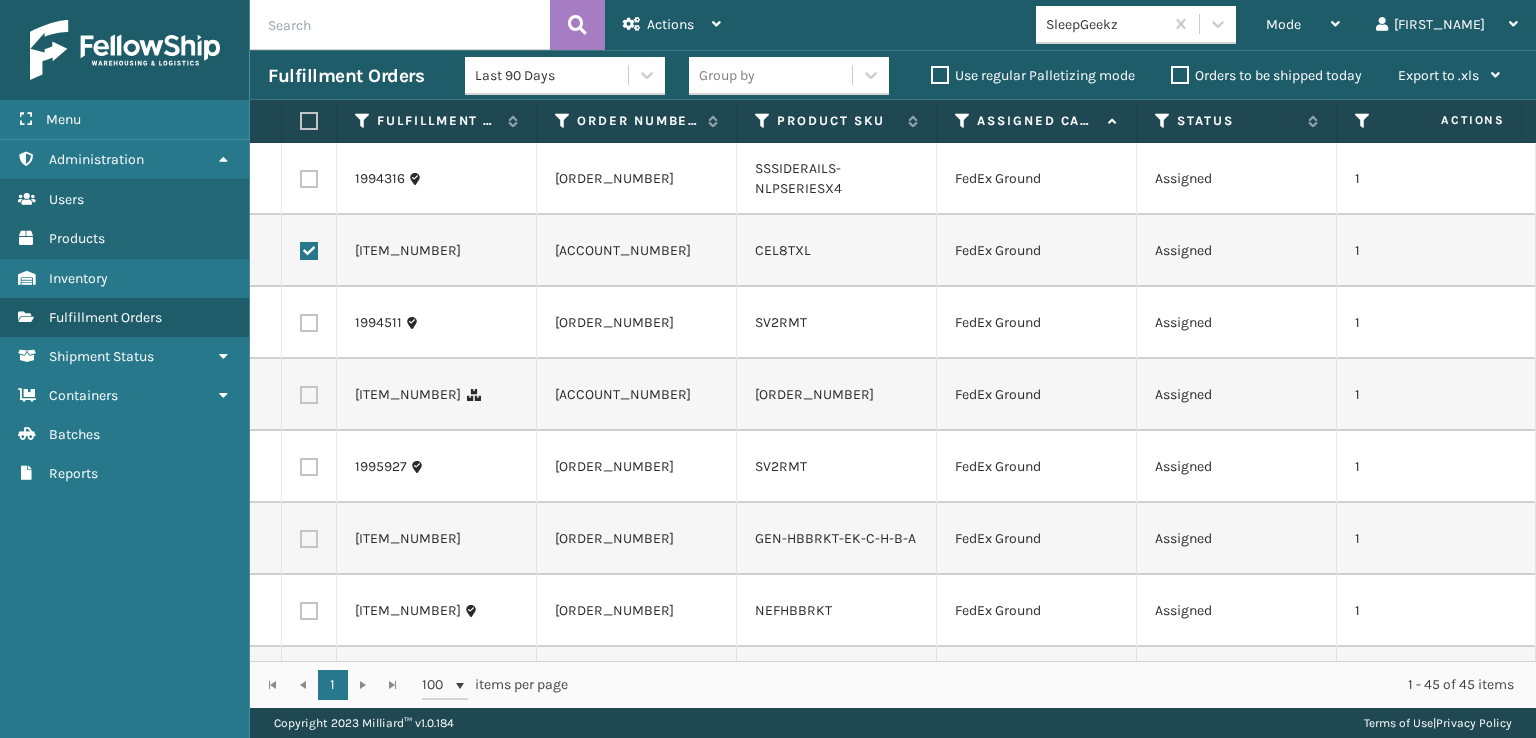 click at bounding box center (309, 395) 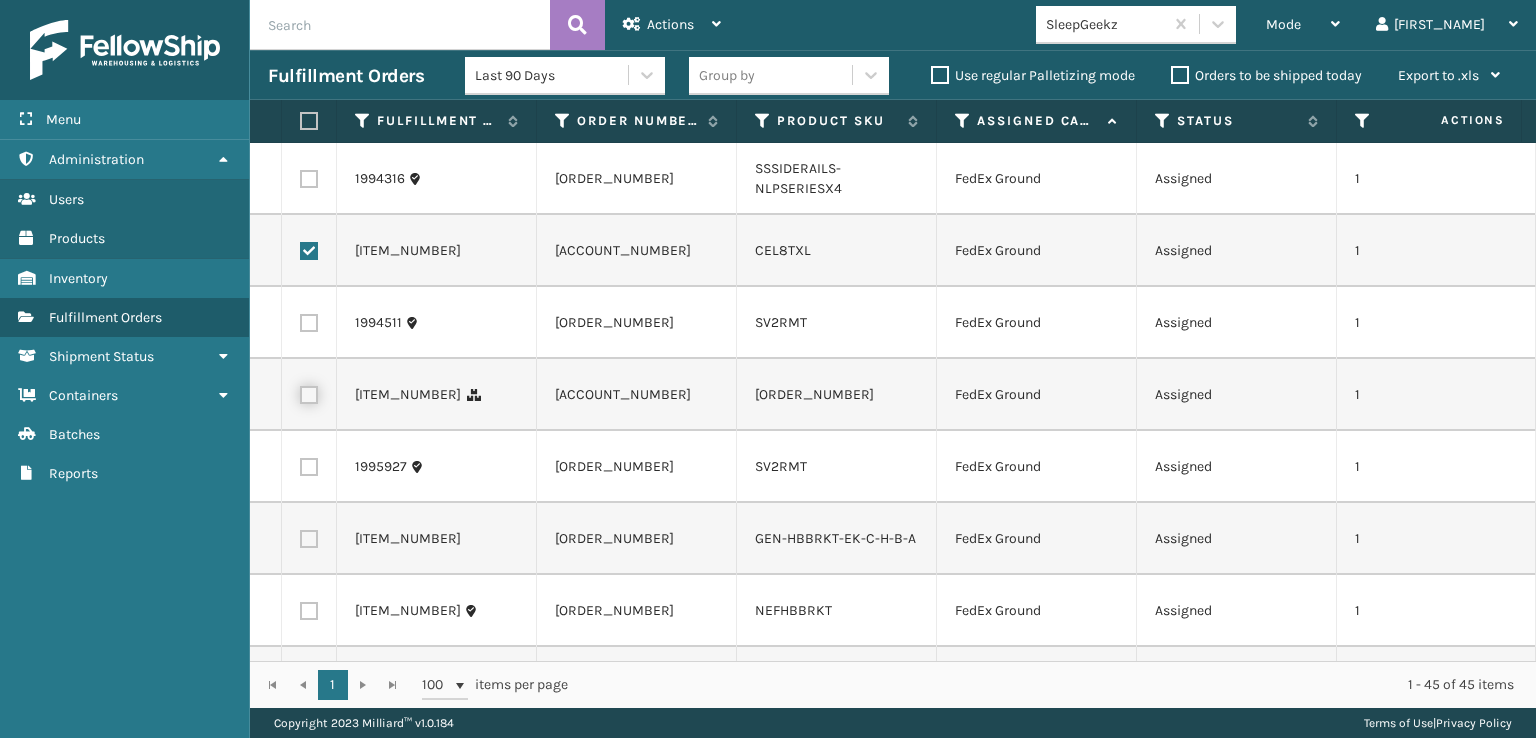 click at bounding box center [300, 392] 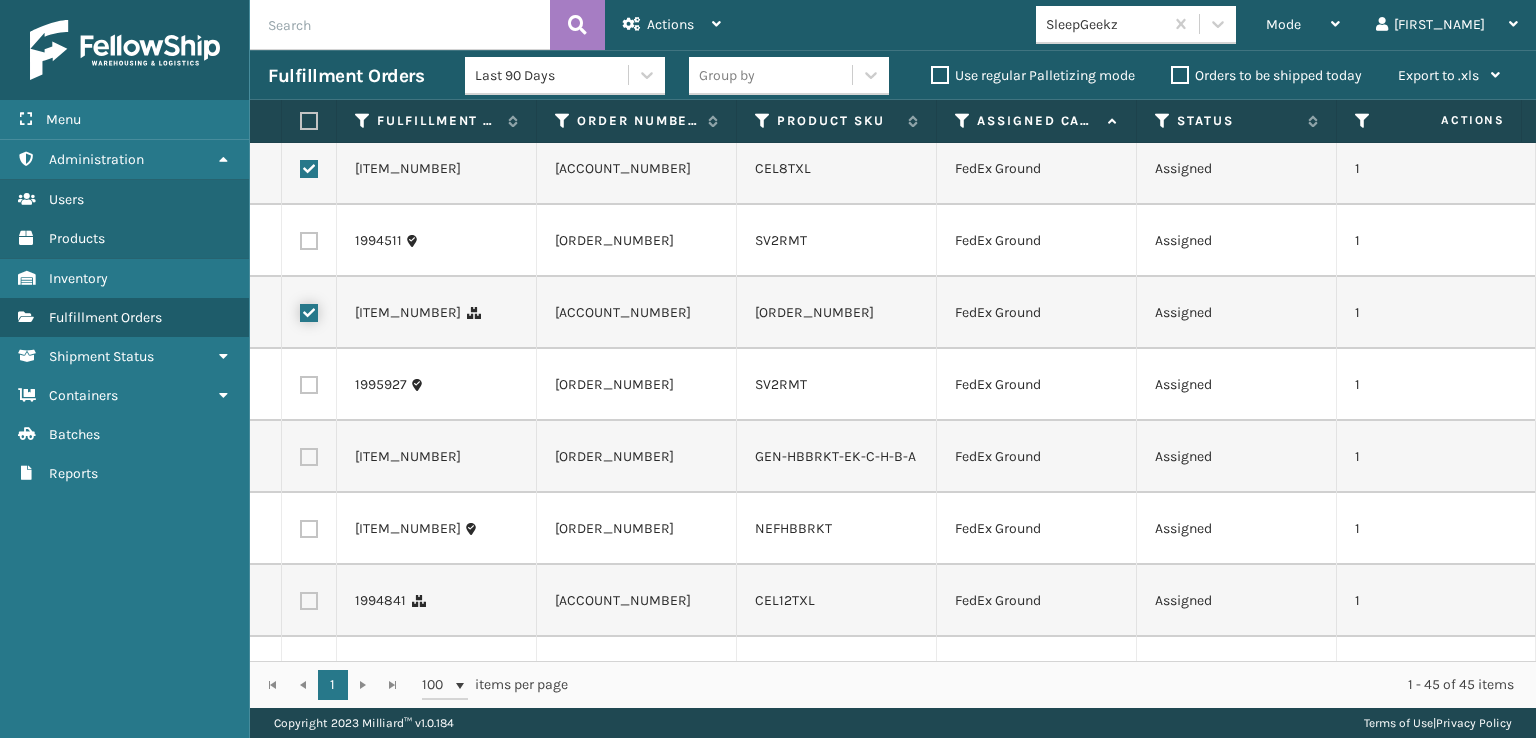 scroll, scrollTop: 200, scrollLeft: 0, axis: vertical 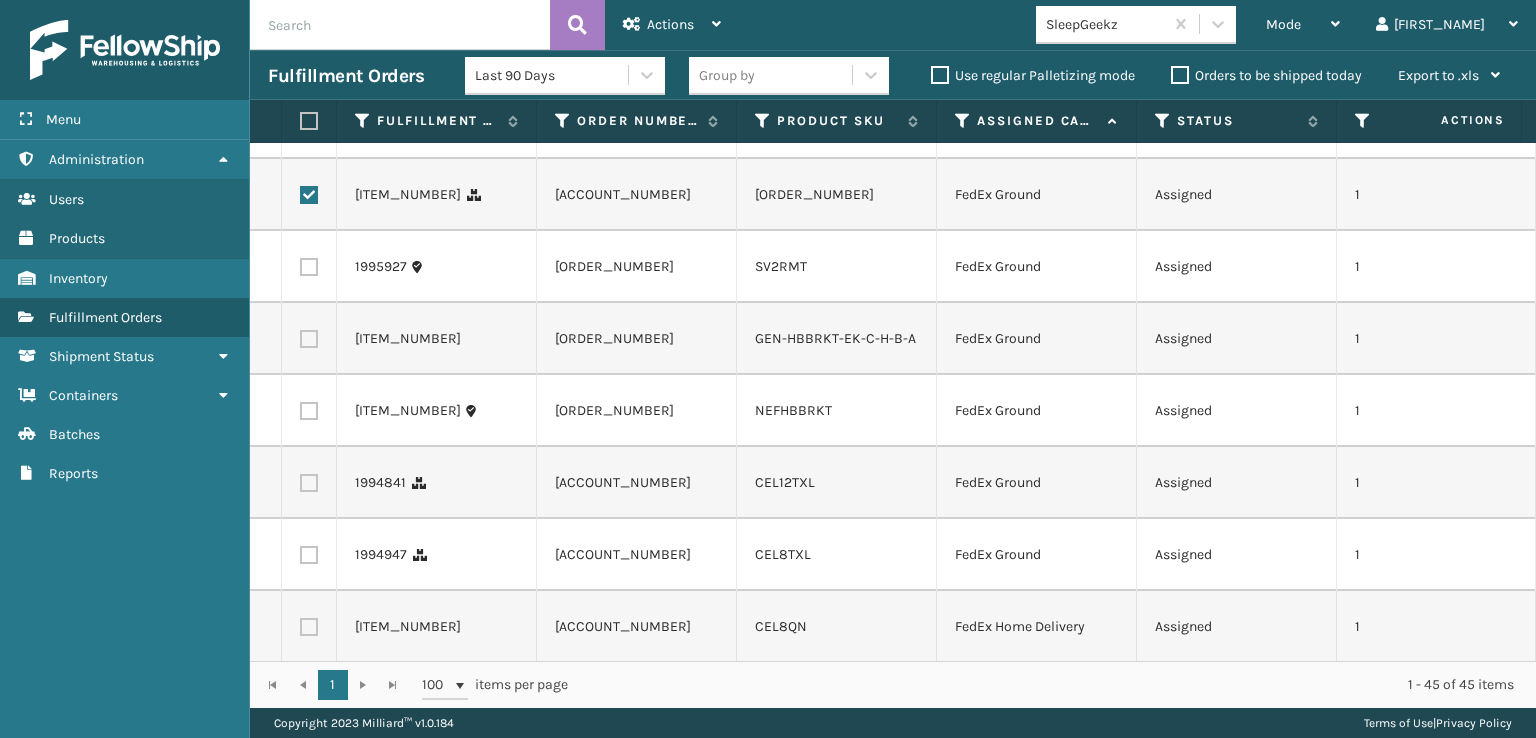 click at bounding box center (309, 483) 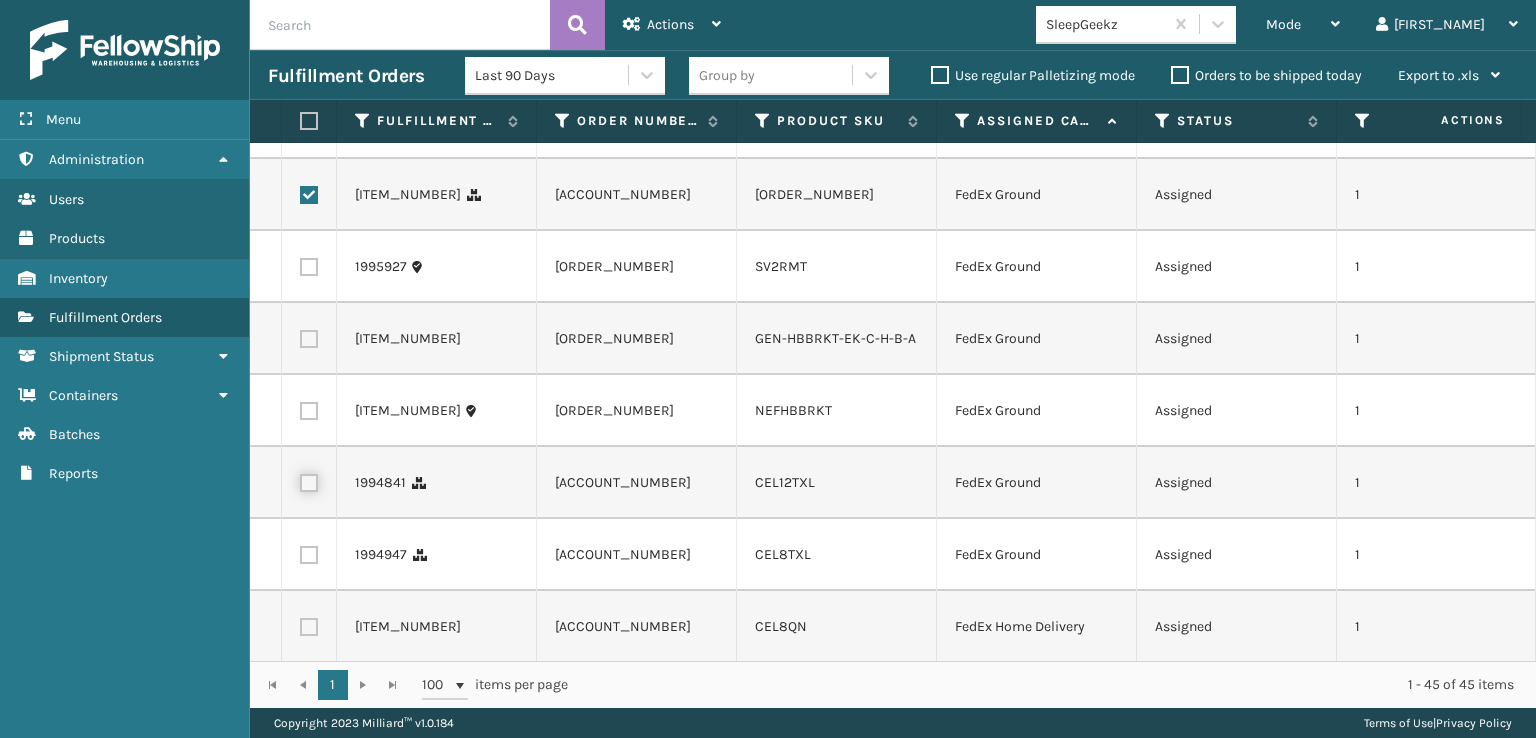 click at bounding box center (300, 480) 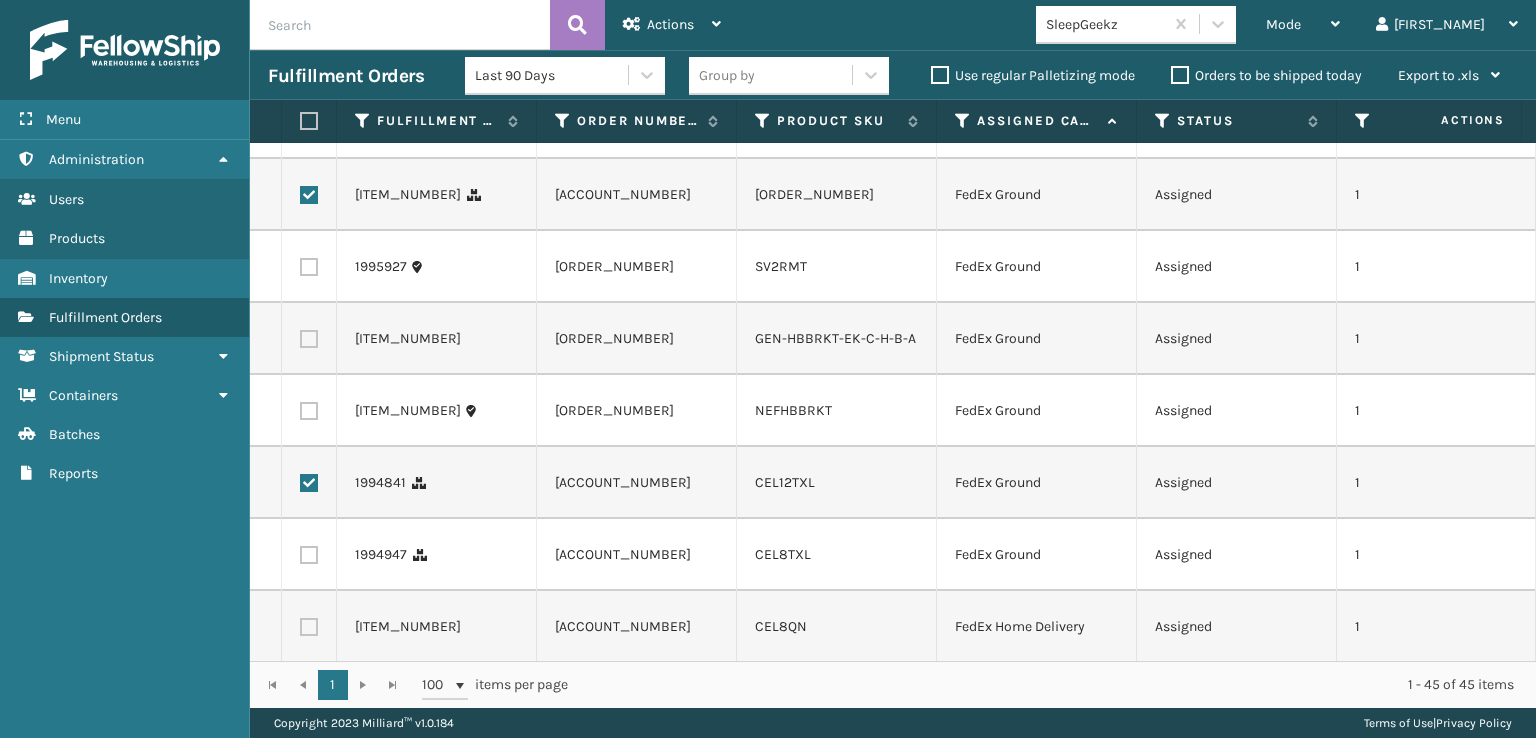 click at bounding box center [309, 555] 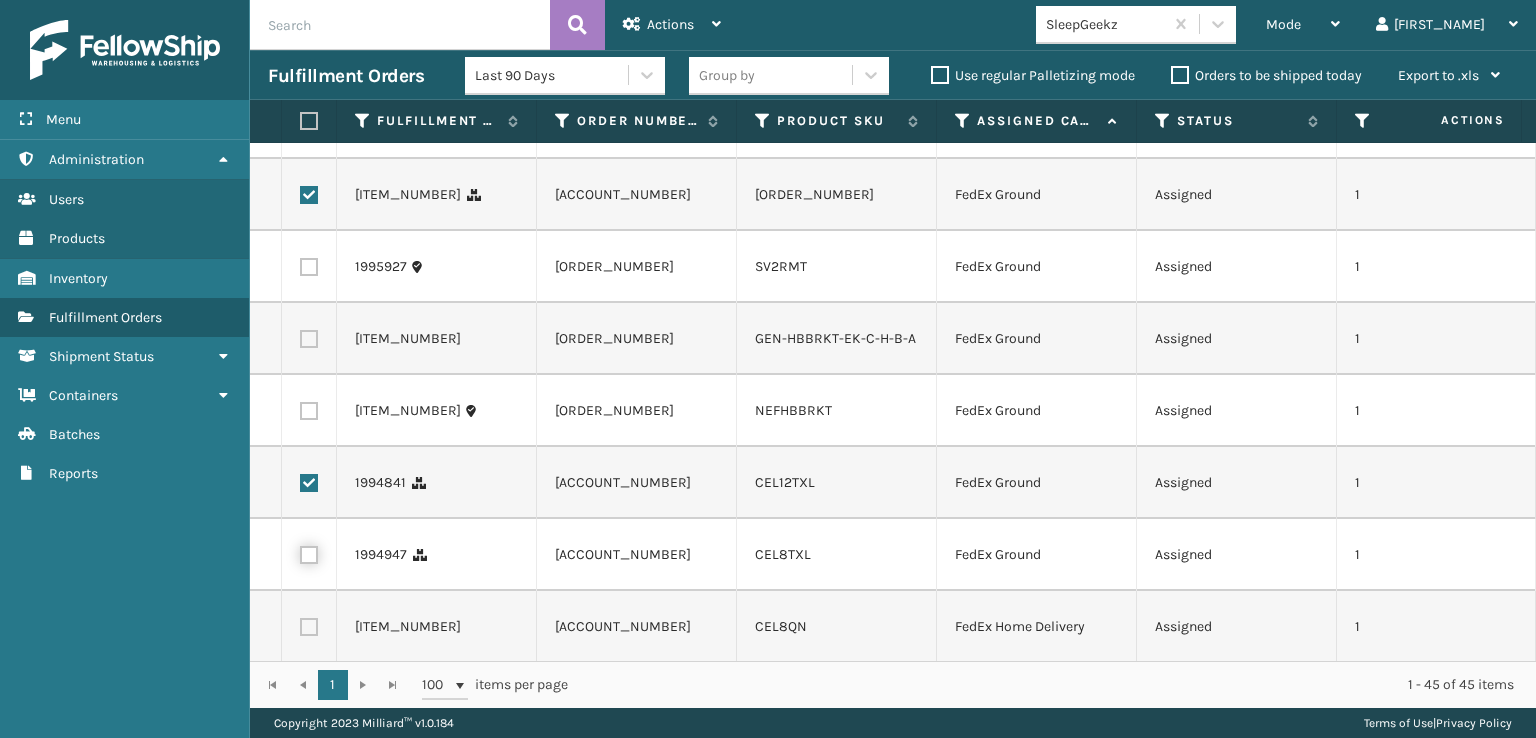 click at bounding box center (300, 552) 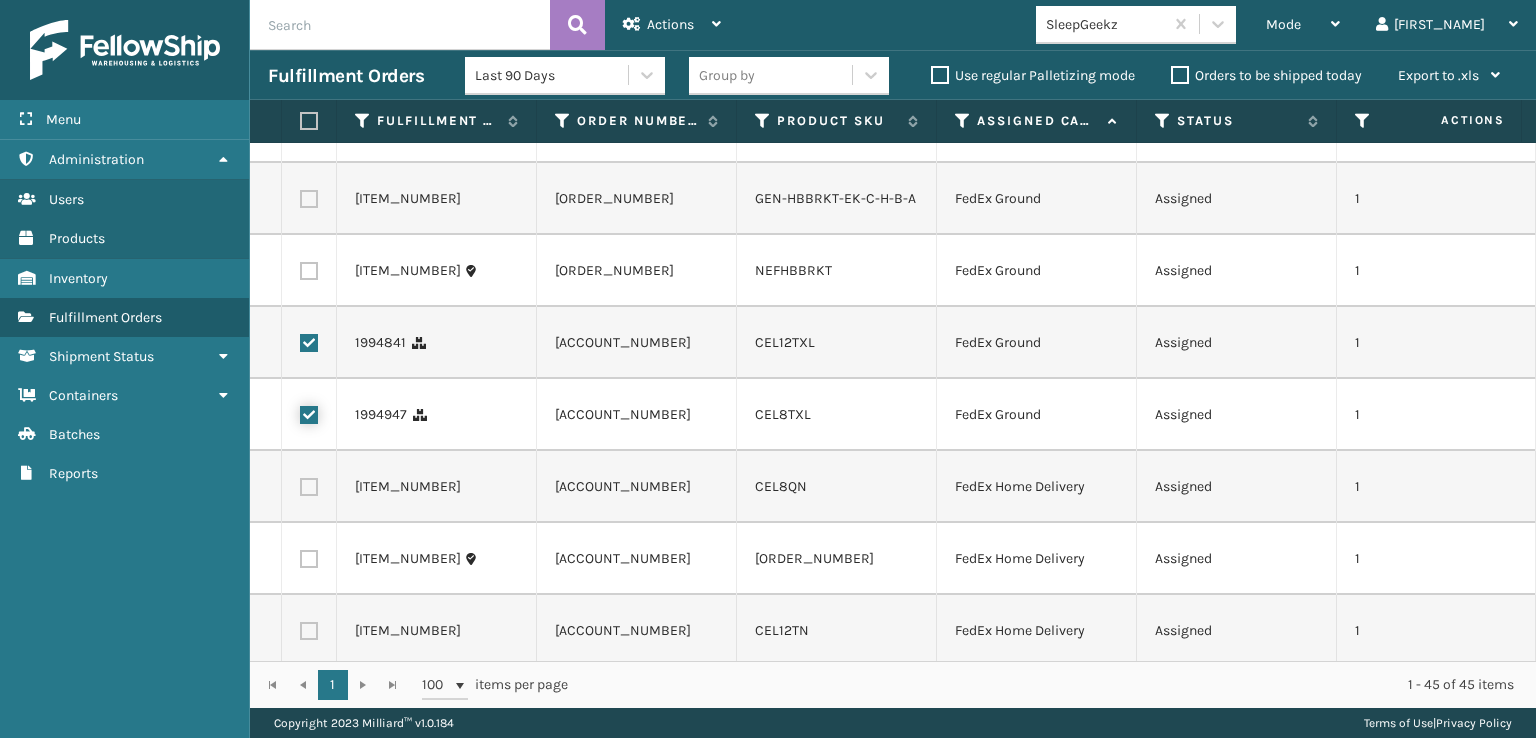 scroll, scrollTop: 400, scrollLeft: 0, axis: vertical 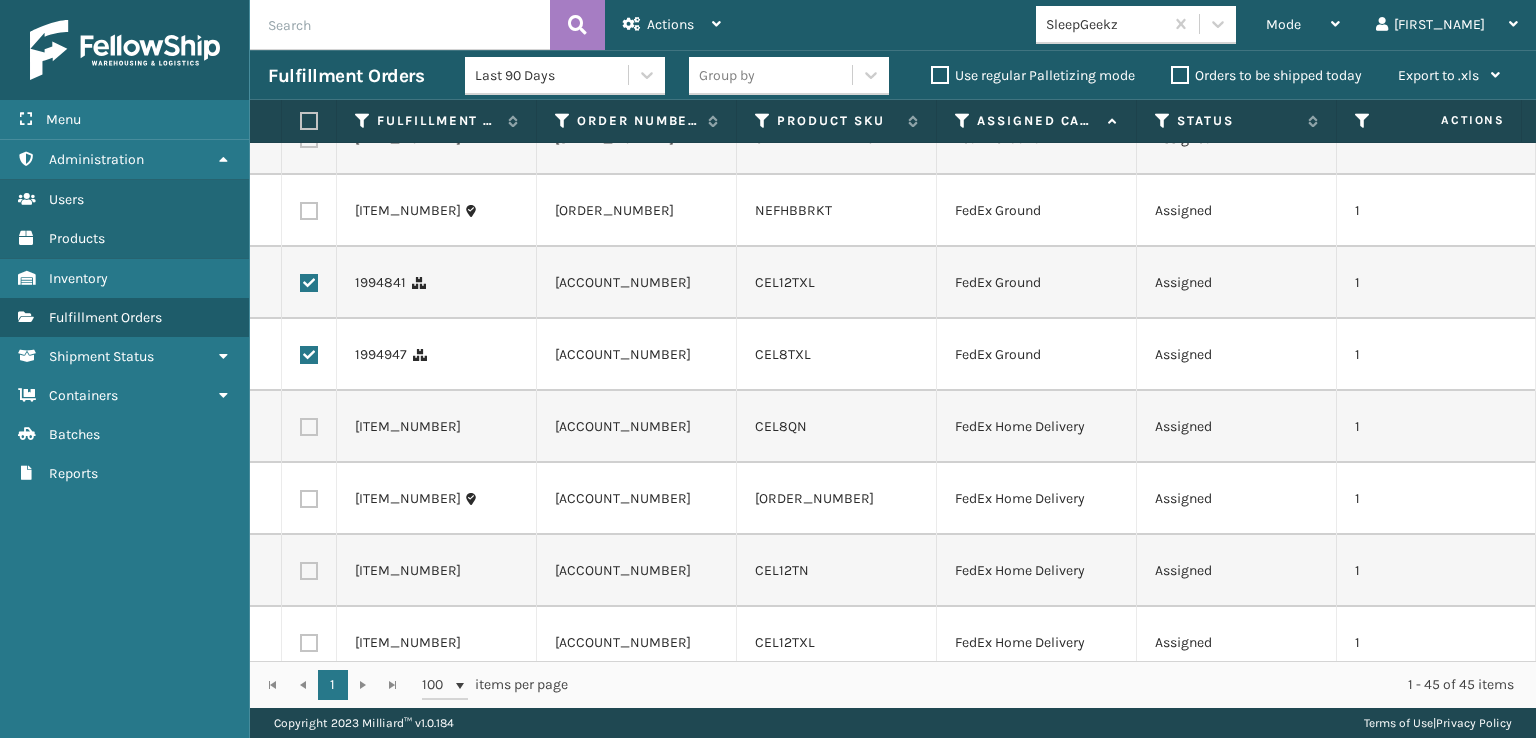 click at bounding box center (309, 427) 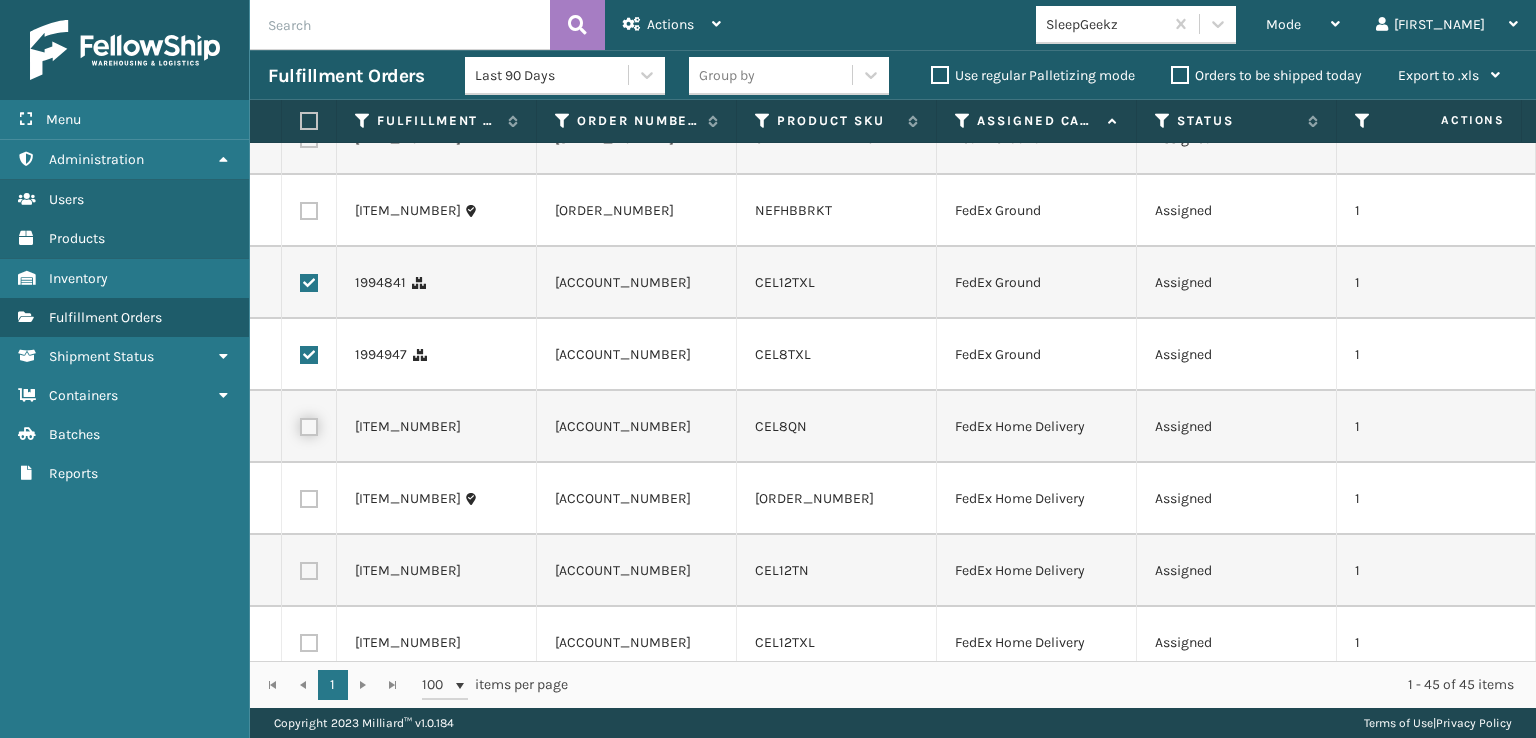click at bounding box center [300, 424] 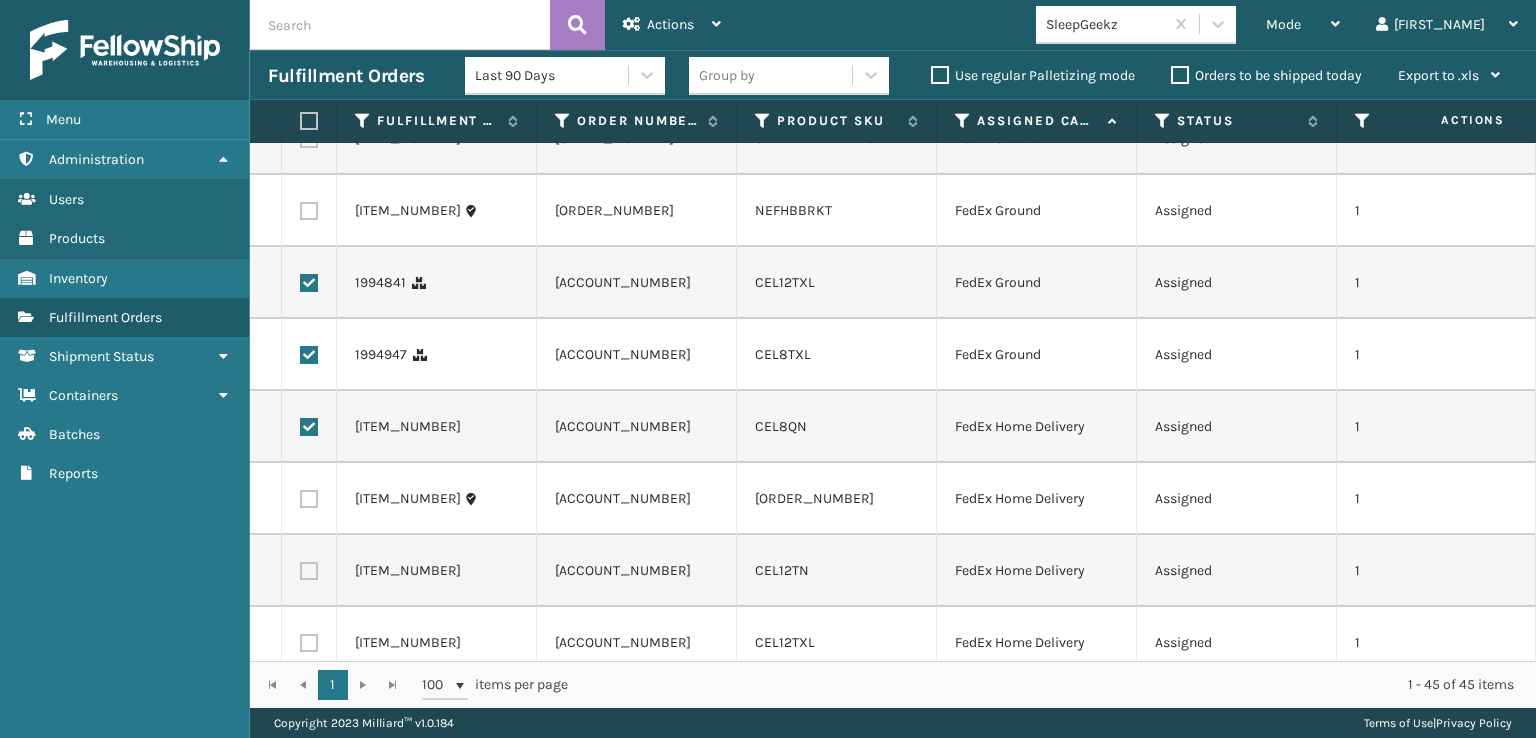 click at bounding box center (309, 499) 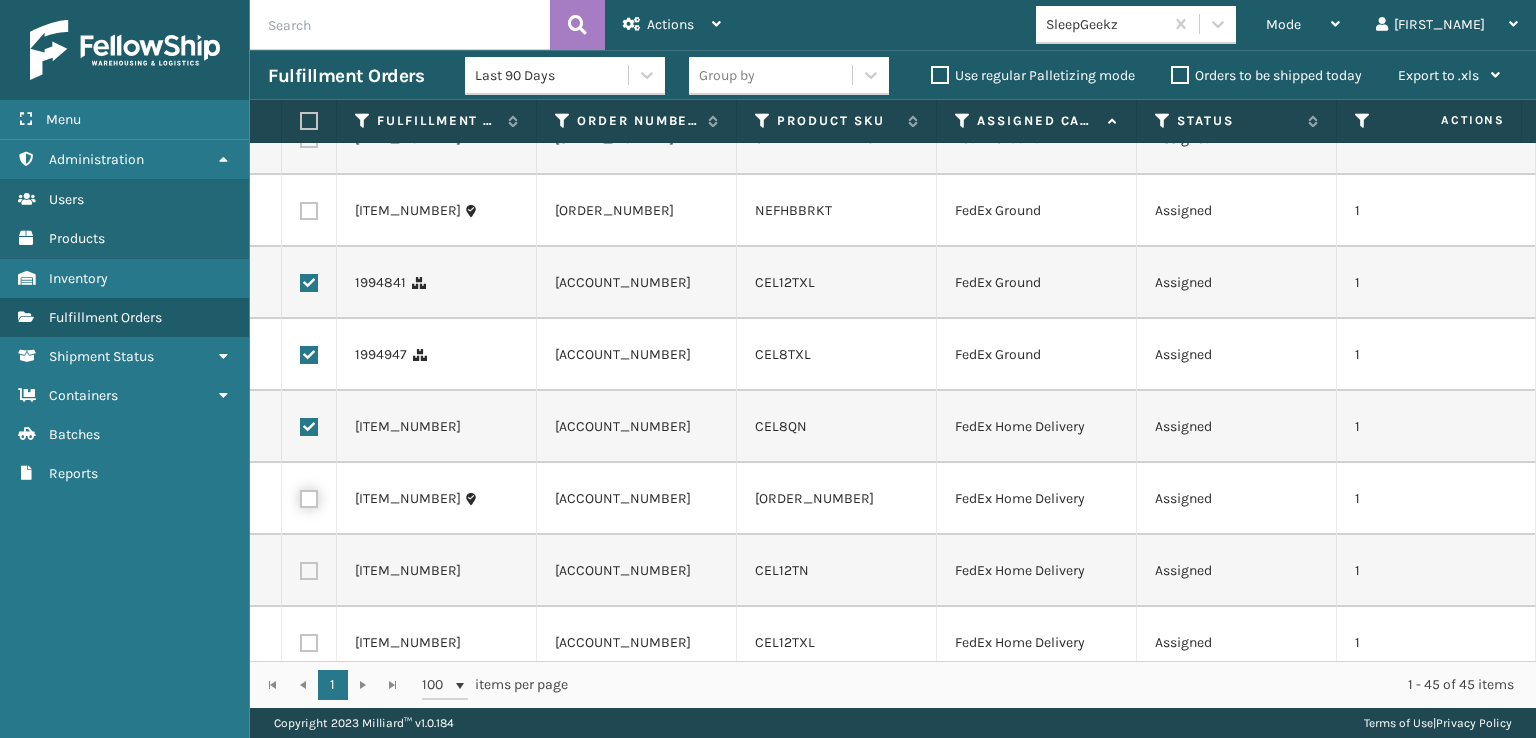 click at bounding box center [300, 496] 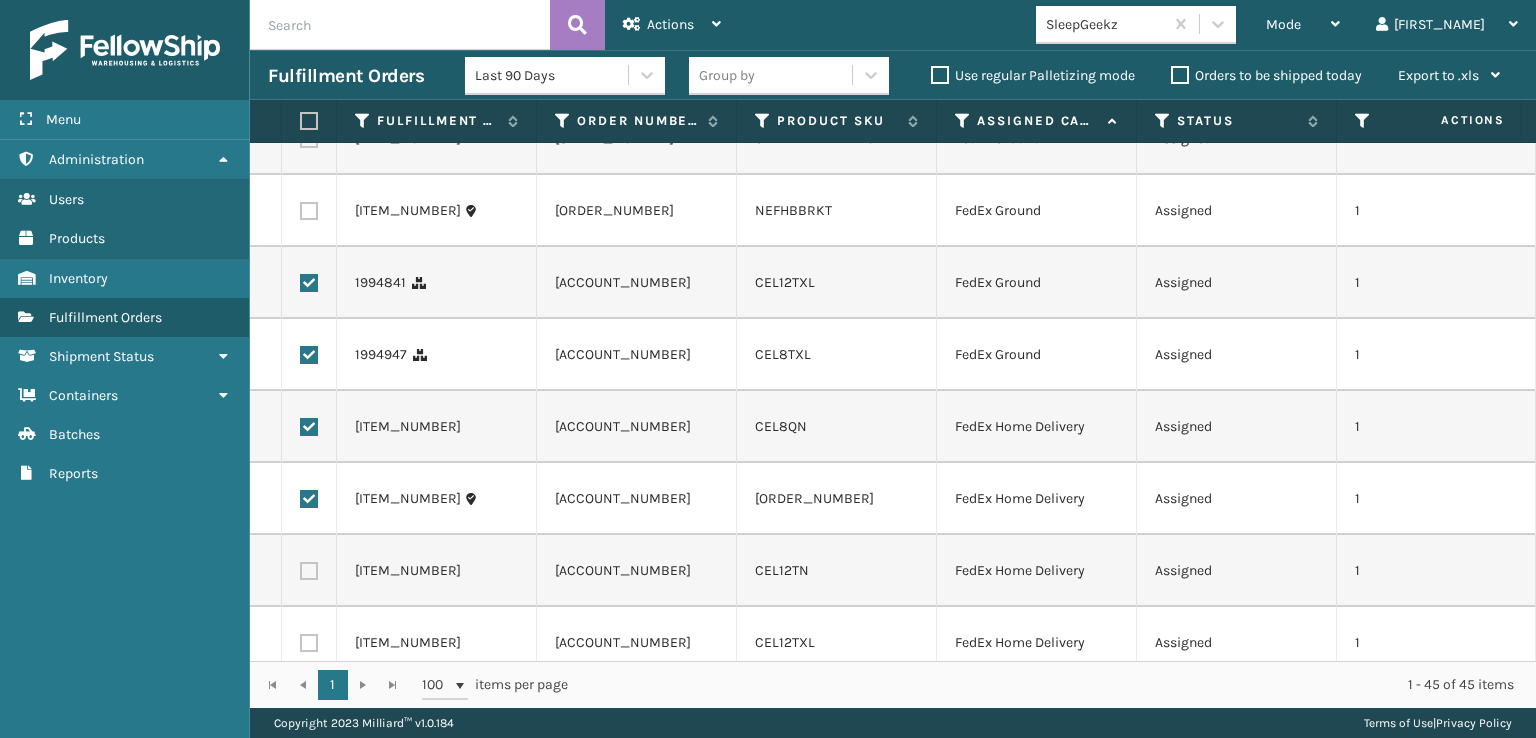click at bounding box center [309, 571] 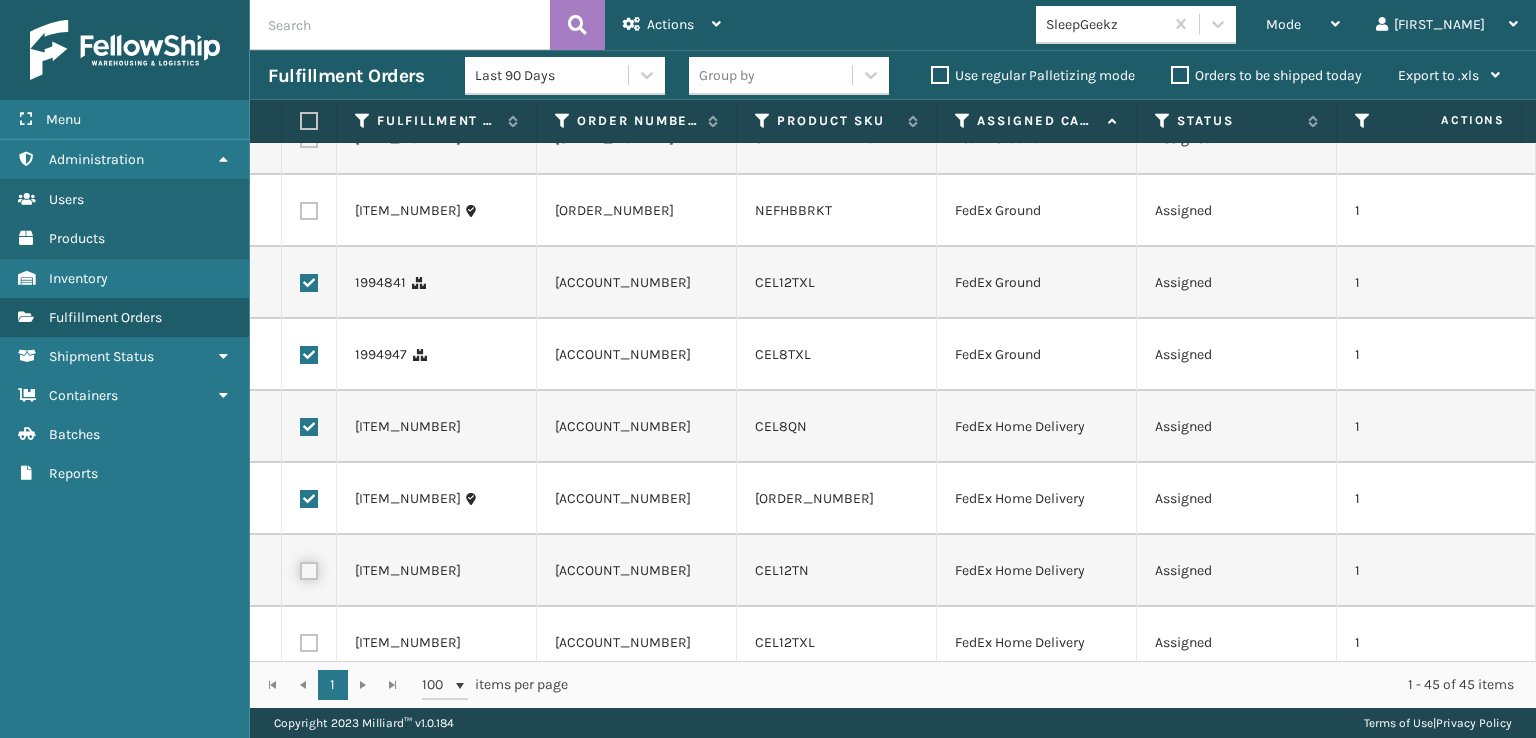 click at bounding box center [300, 568] 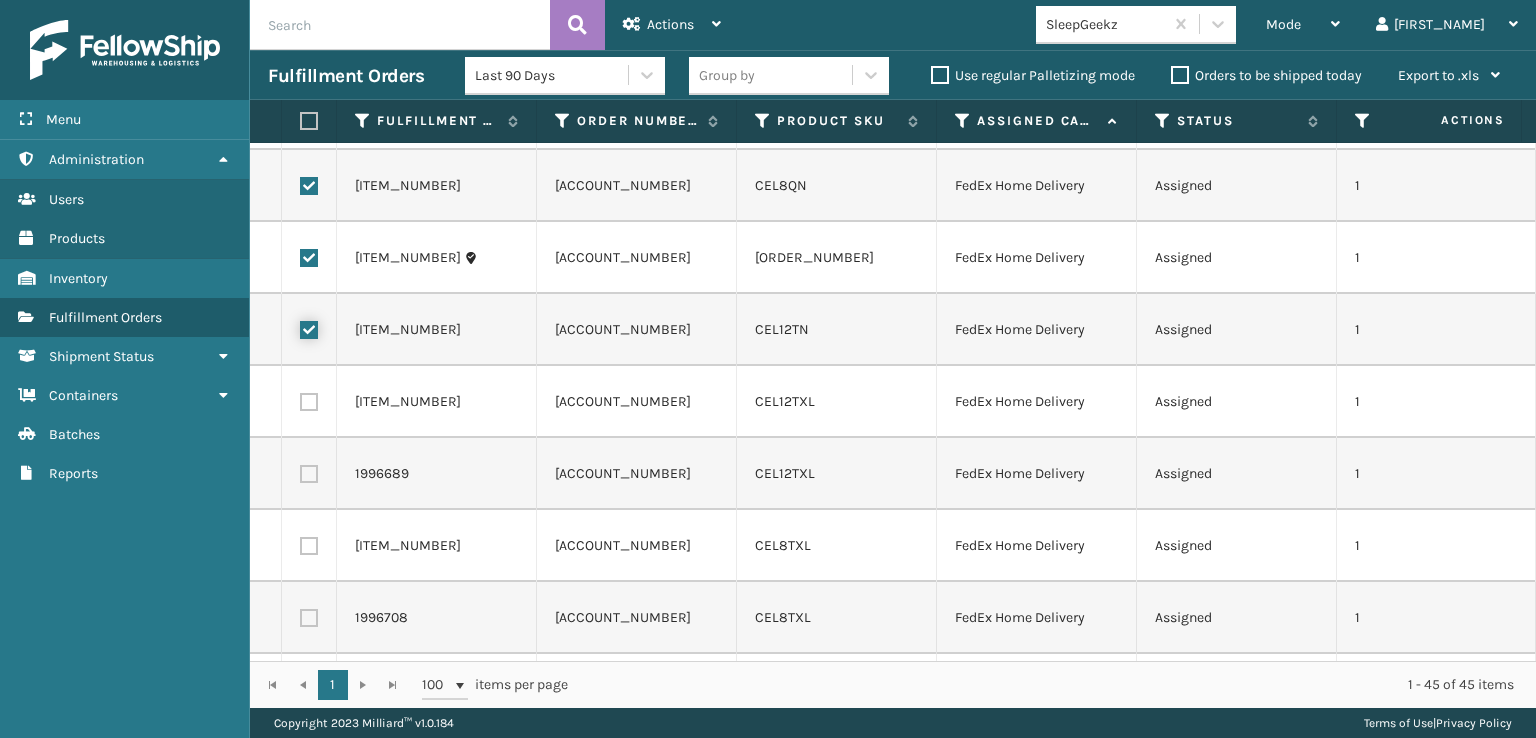 scroll, scrollTop: 700, scrollLeft: 0, axis: vertical 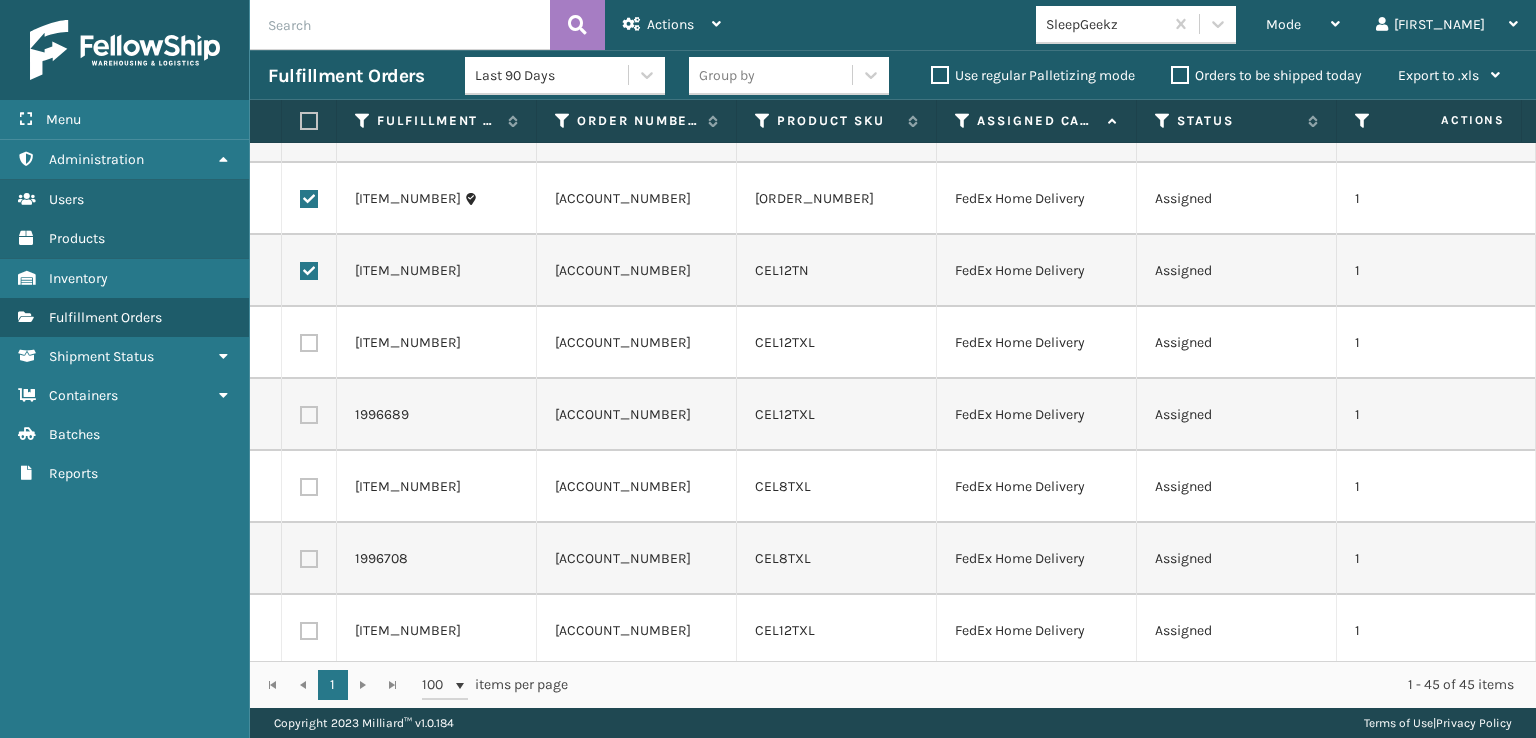 click at bounding box center (309, 343) 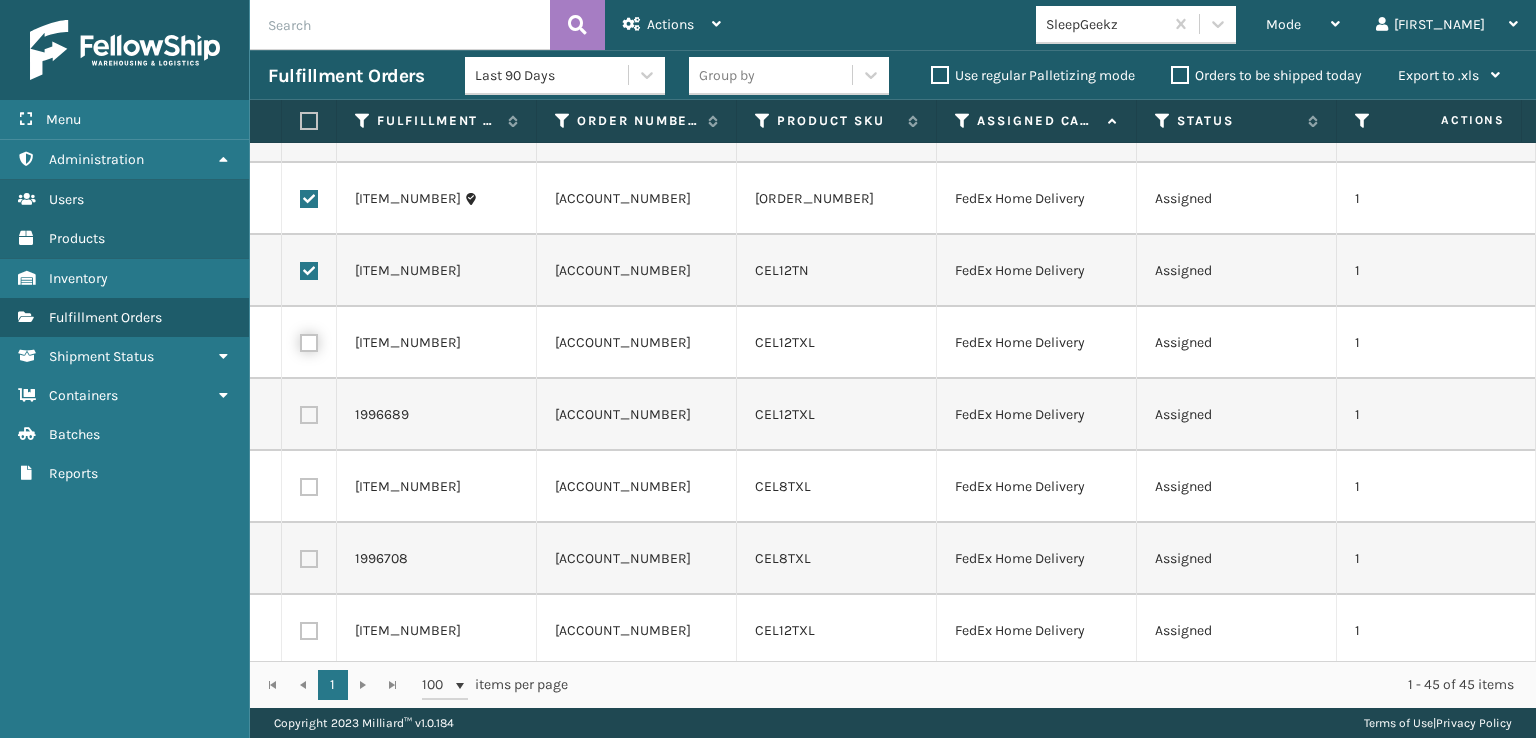 click at bounding box center (300, 340) 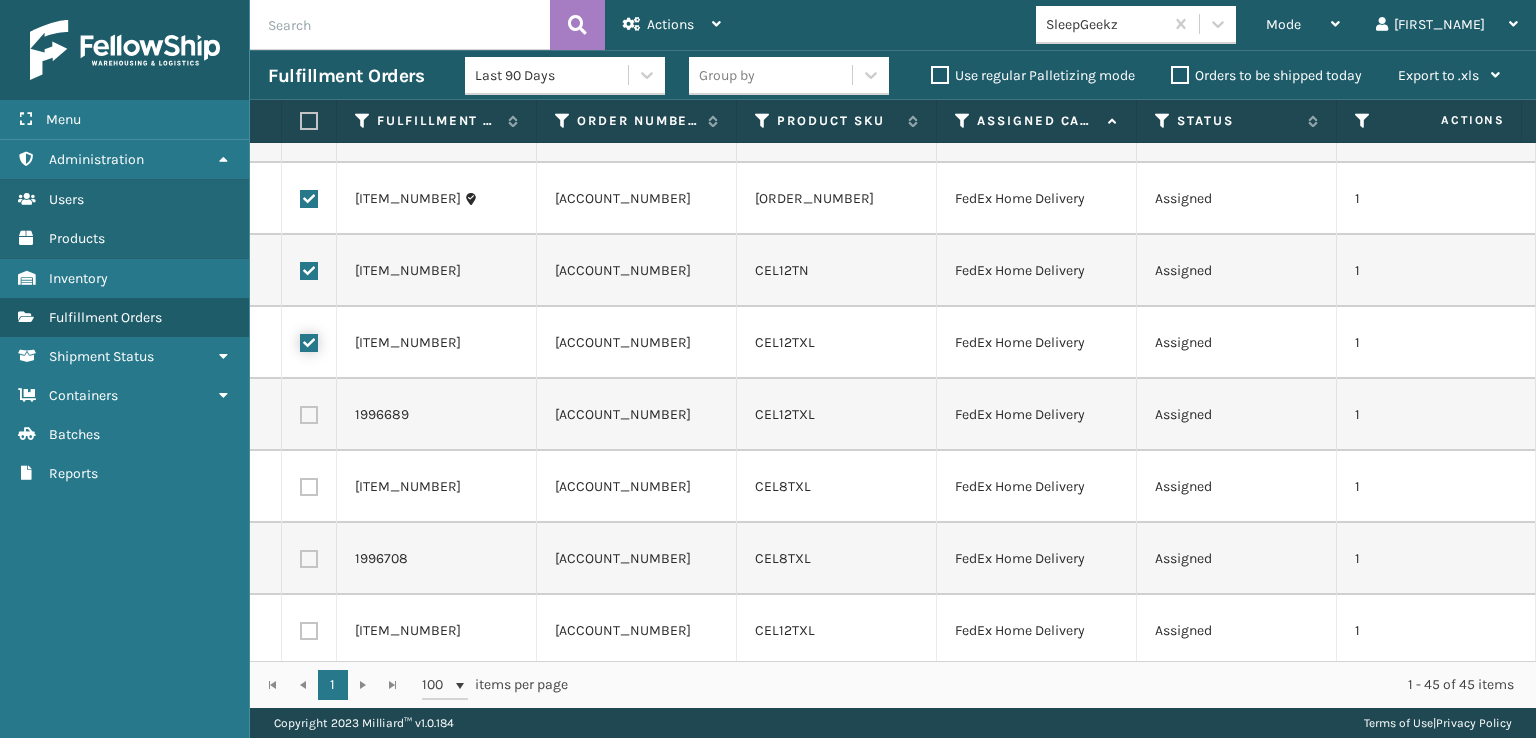 checkbox on "true" 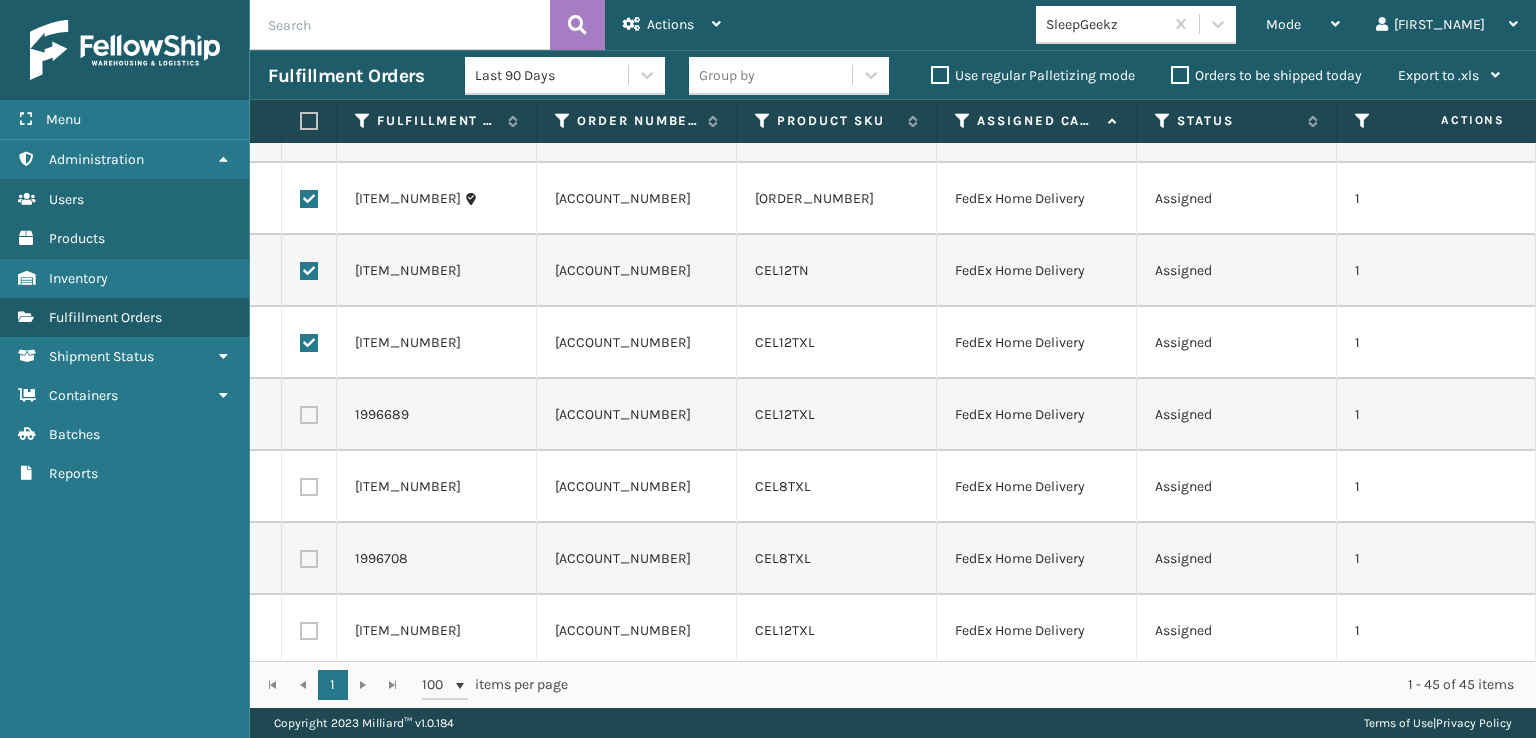 click at bounding box center (309, 415) 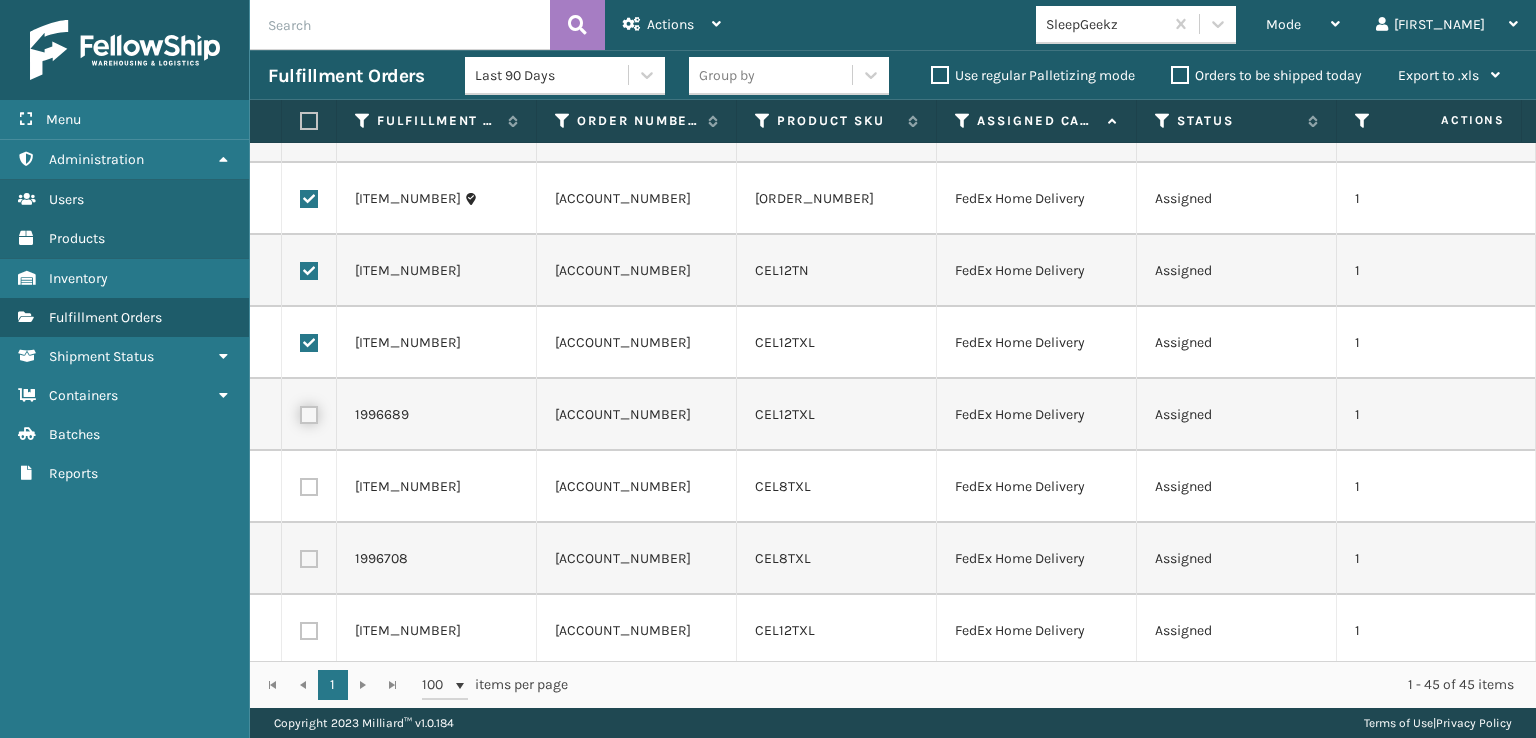 click at bounding box center [300, 412] 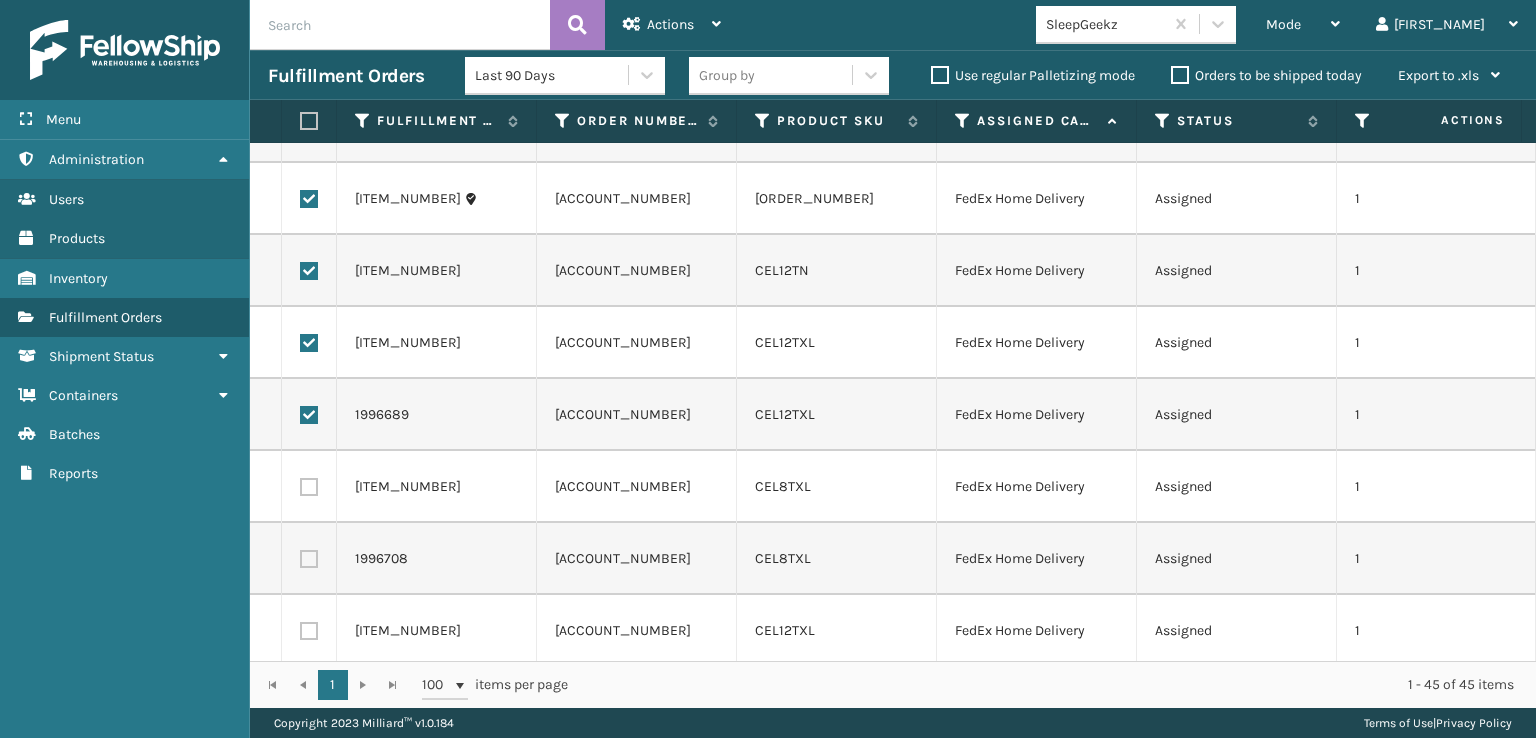 click at bounding box center (309, 487) 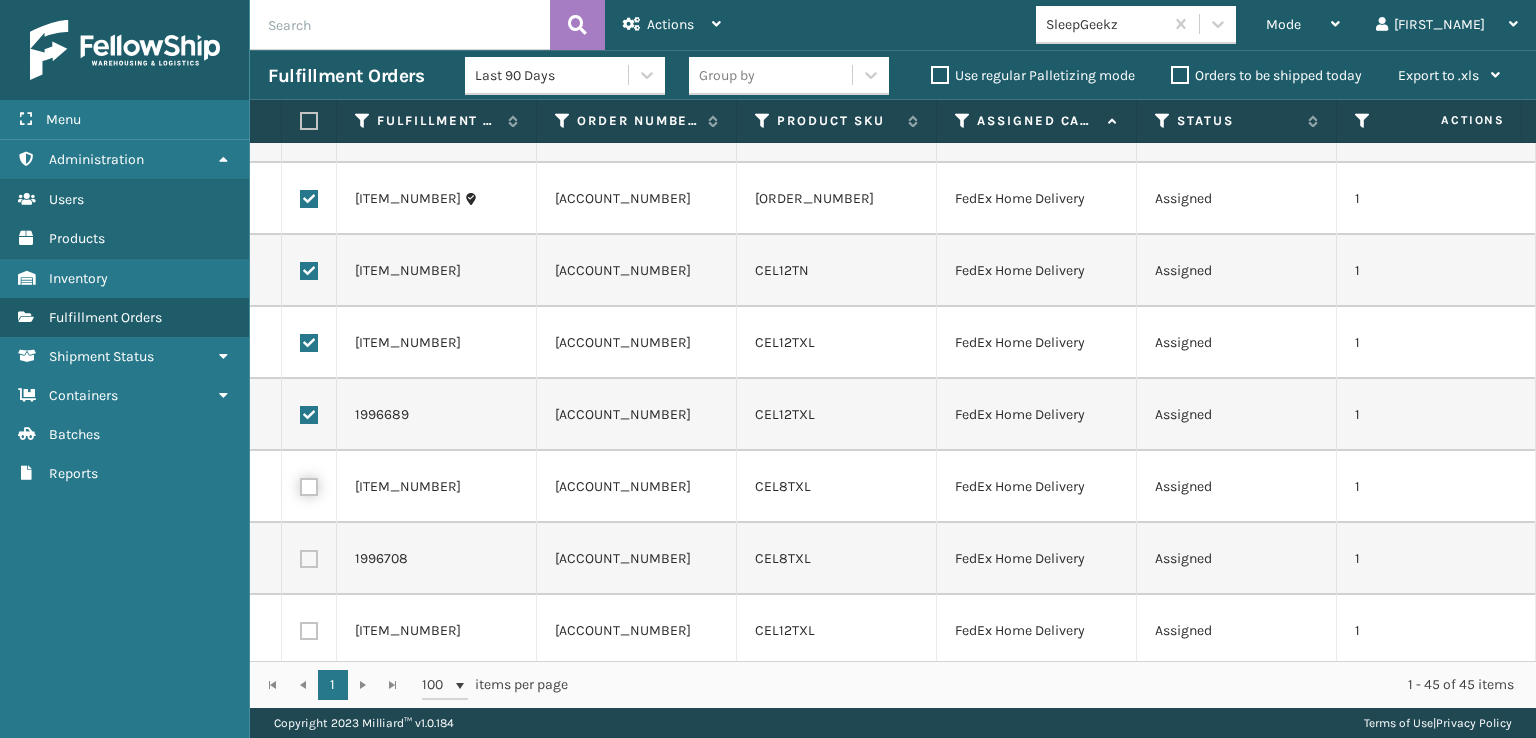 click at bounding box center [300, 484] 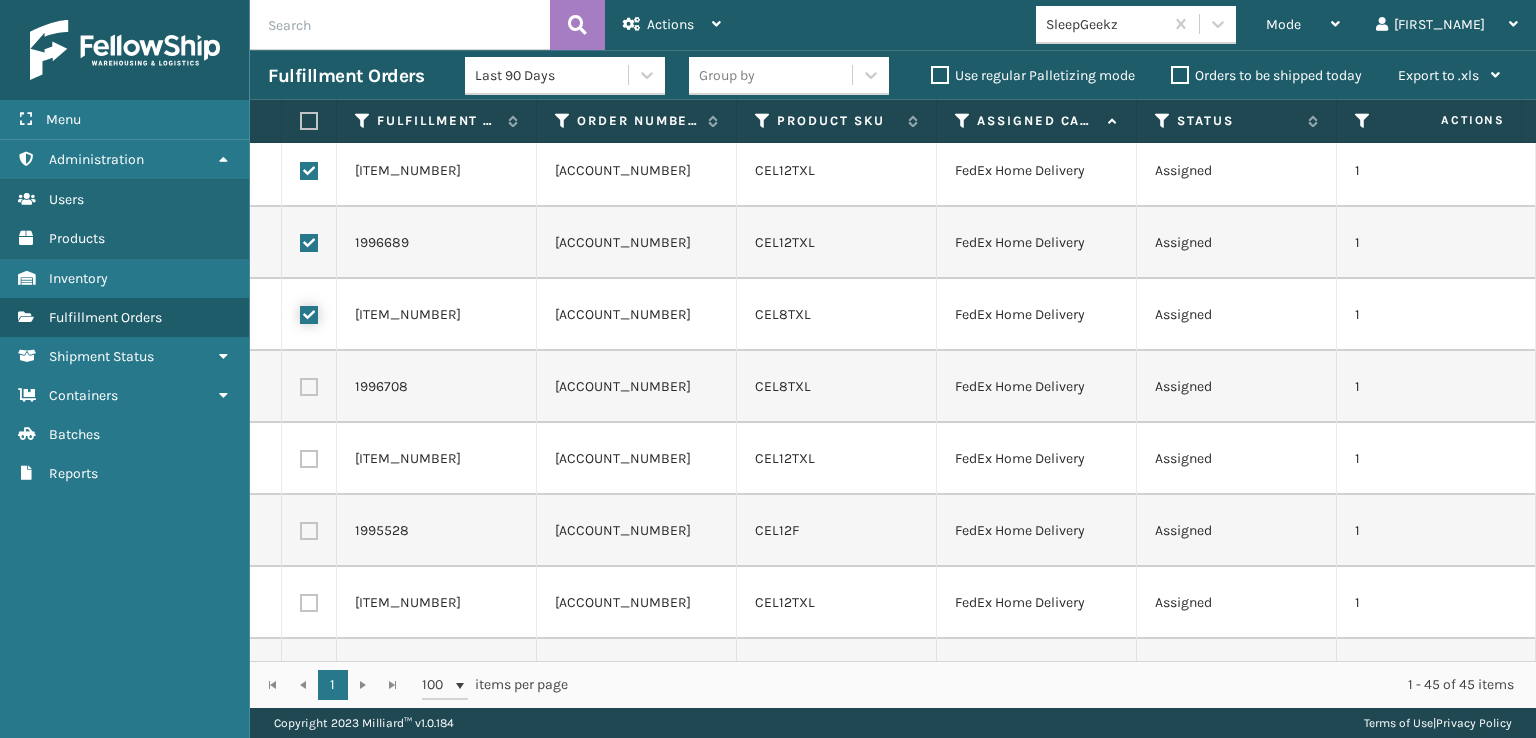 scroll, scrollTop: 900, scrollLeft: 0, axis: vertical 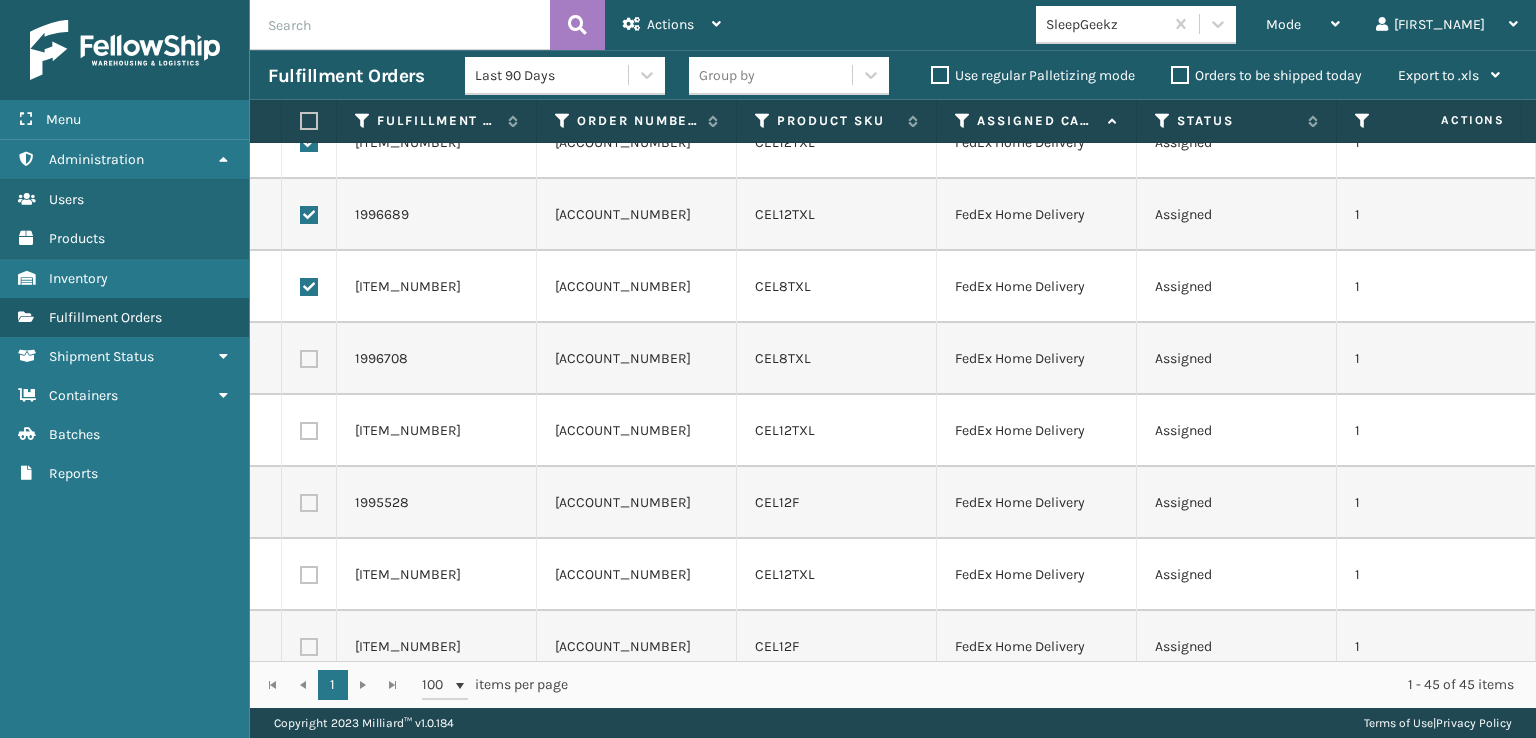 click at bounding box center (309, 359) 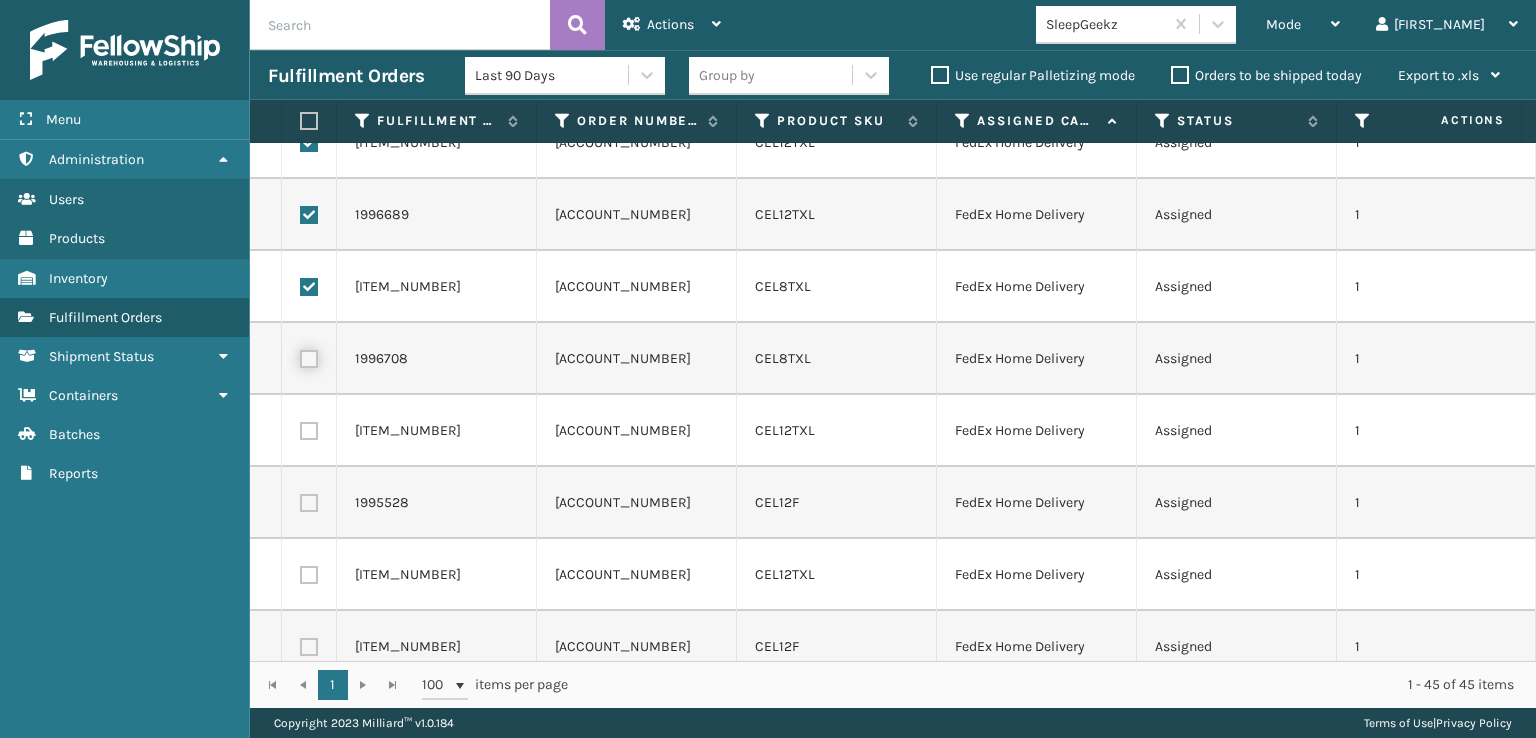click at bounding box center [300, 356] 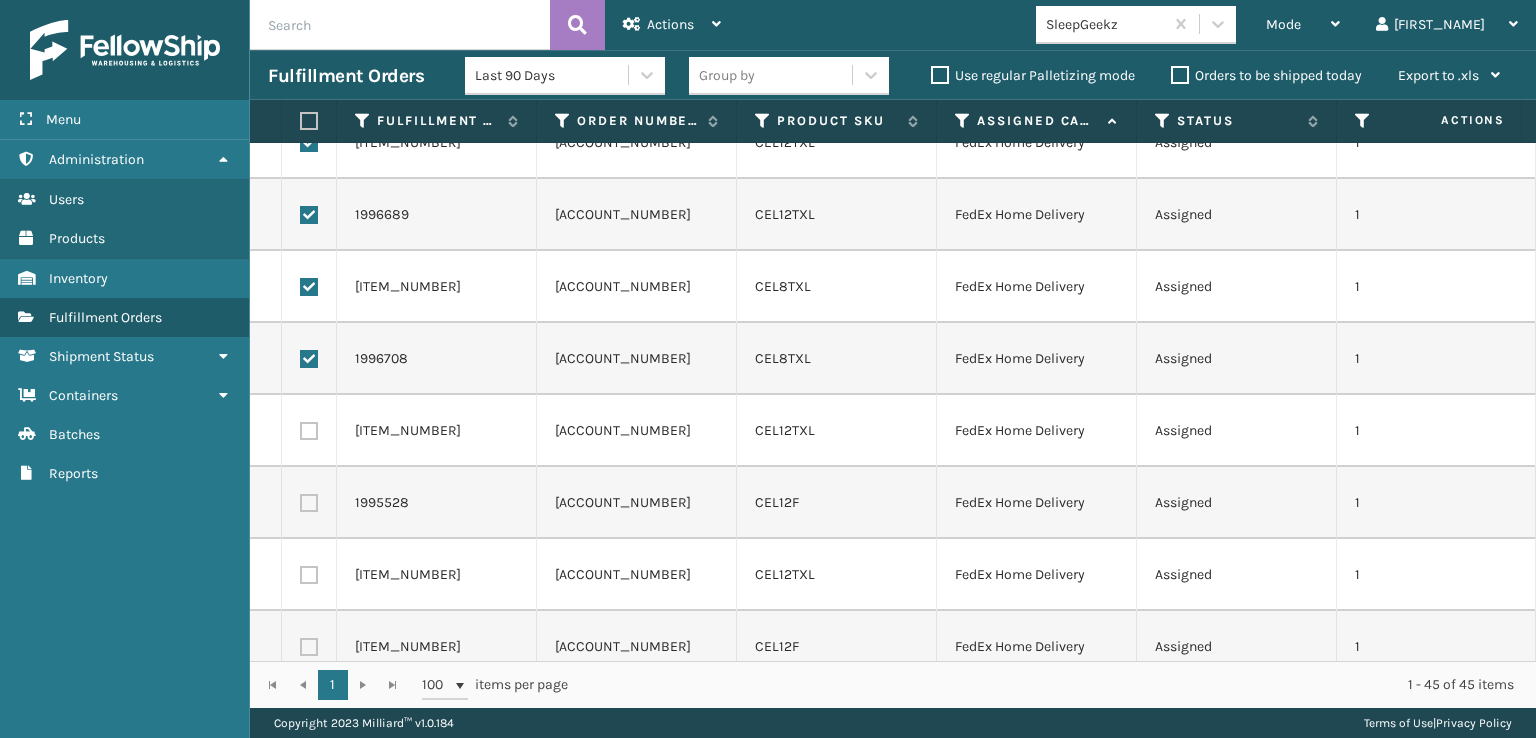 click at bounding box center (309, 431) 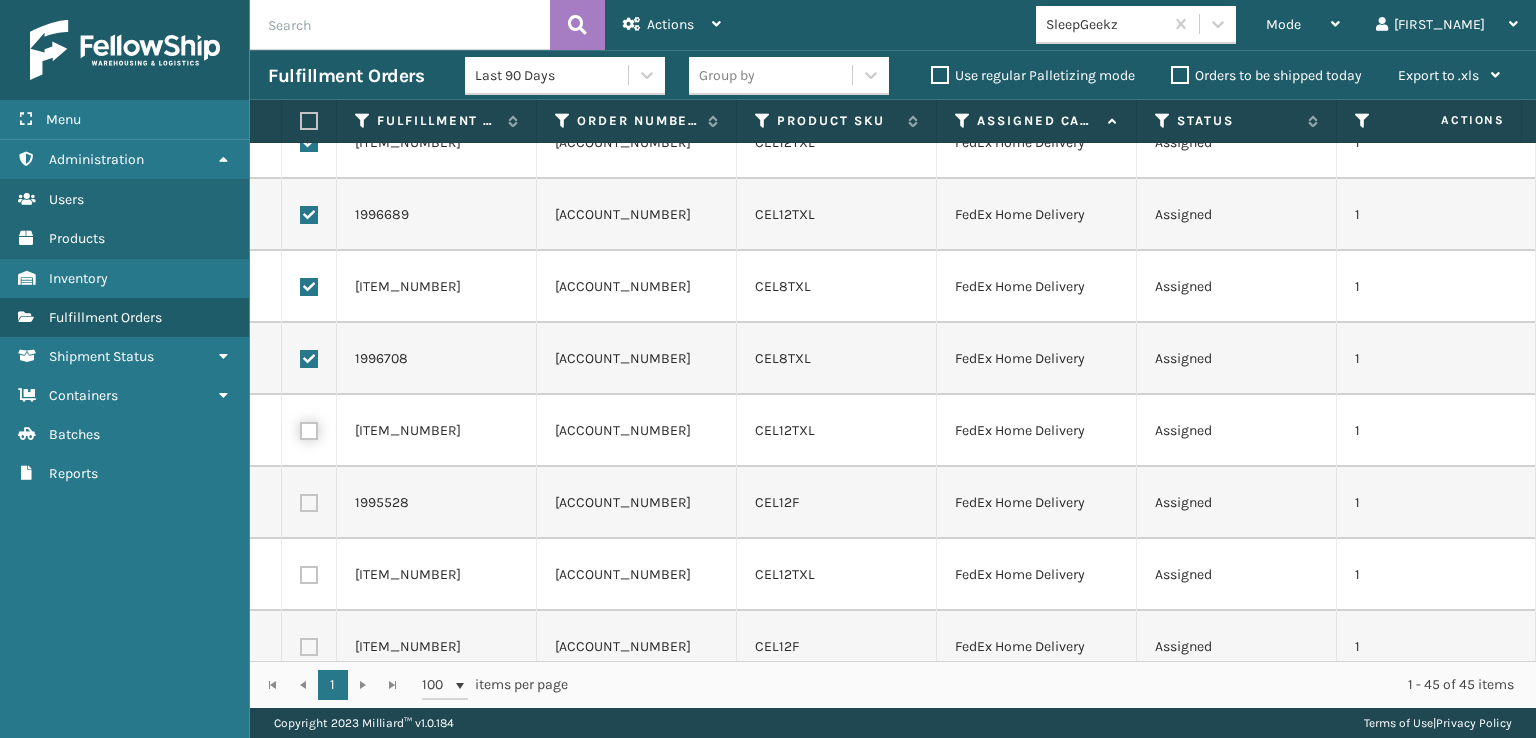 click at bounding box center [300, 428] 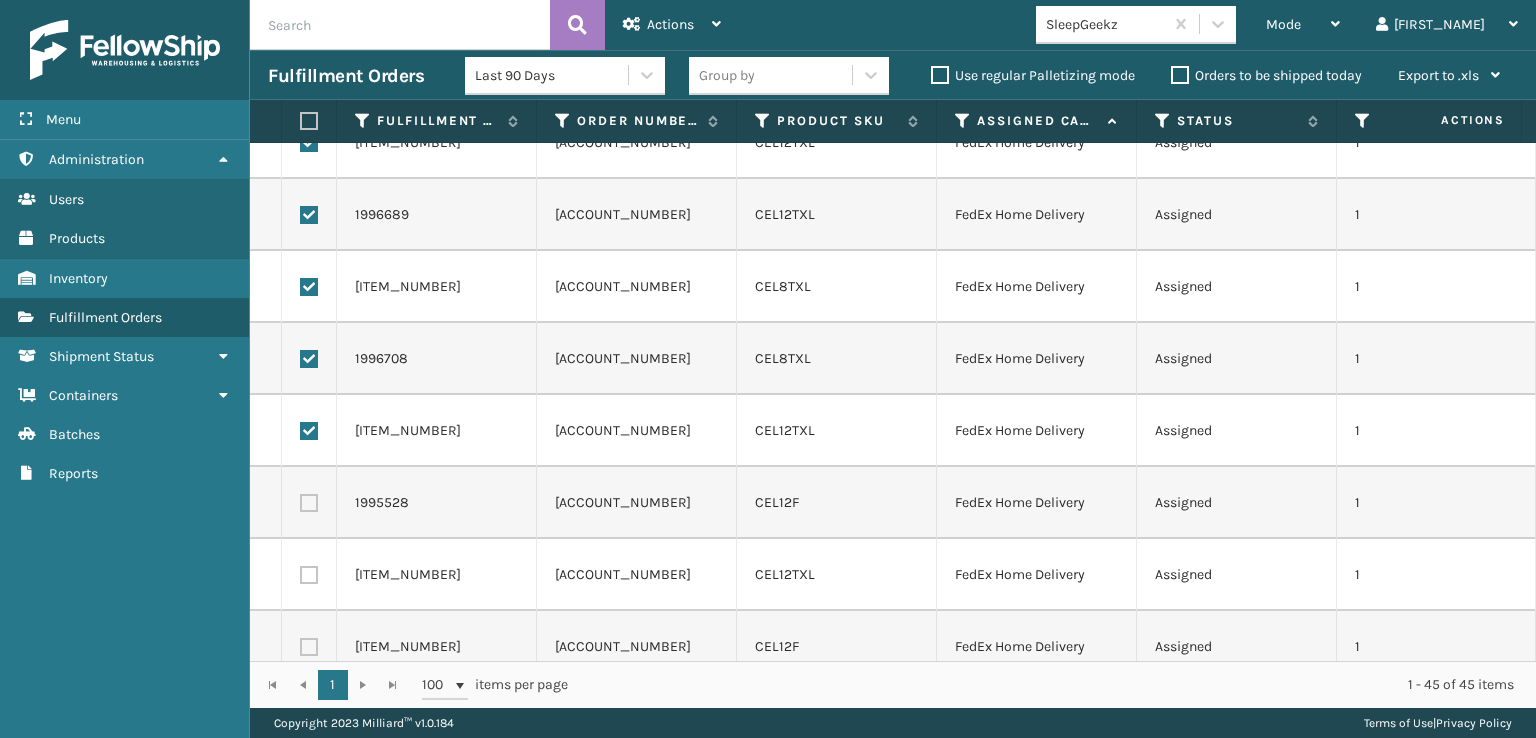 click at bounding box center (309, 503) 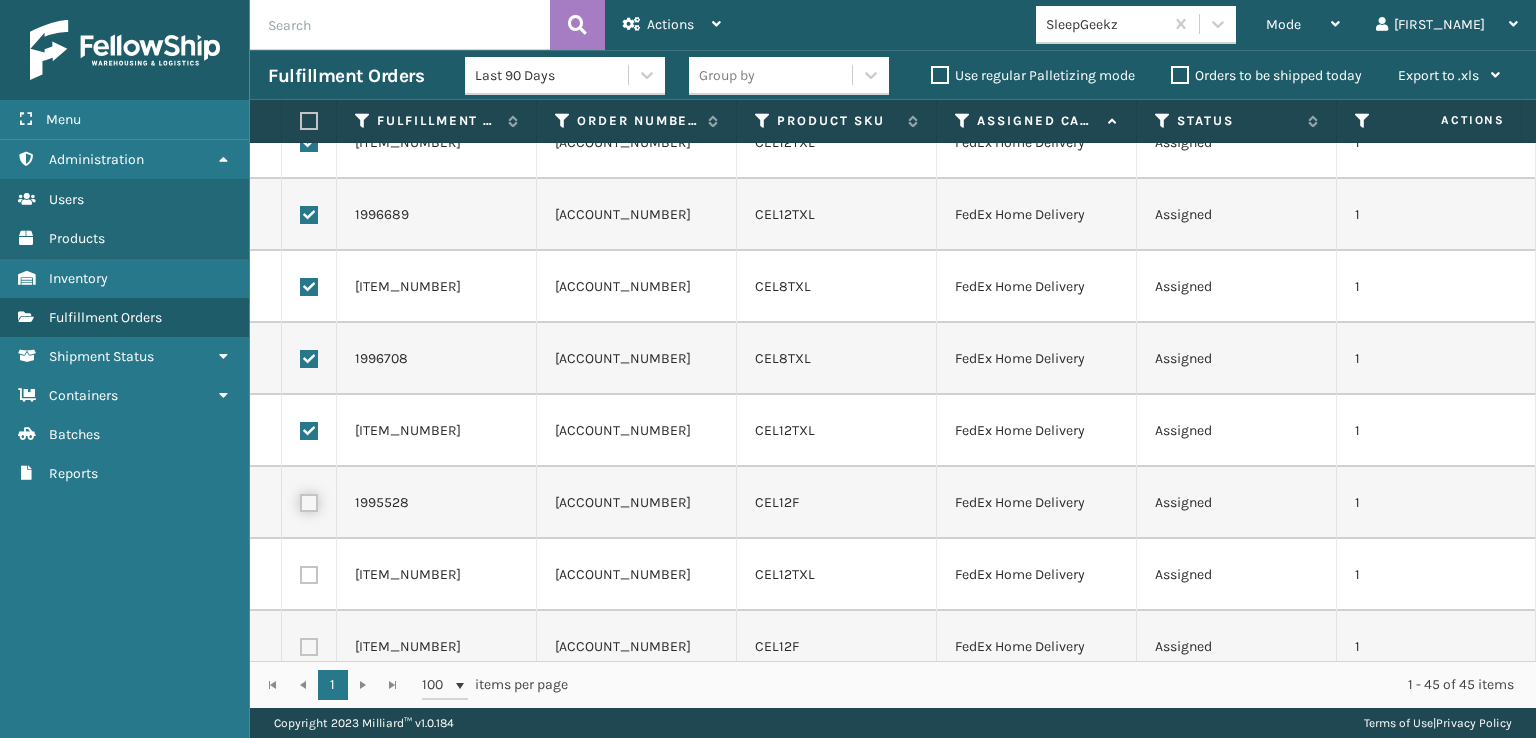 click at bounding box center (300, 500) 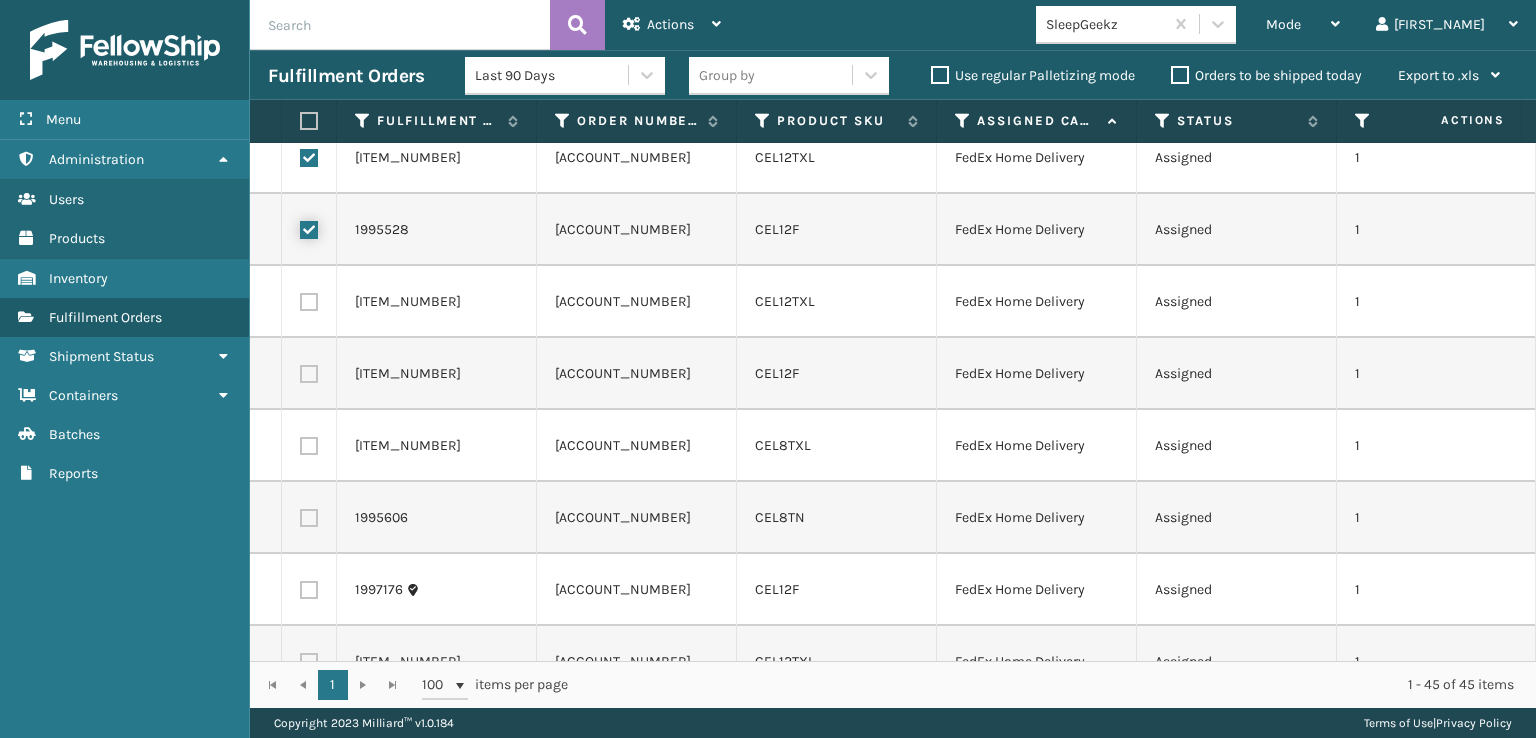 scroll, scrollTop: 1200, scrollLeft: 0, axis: vertical 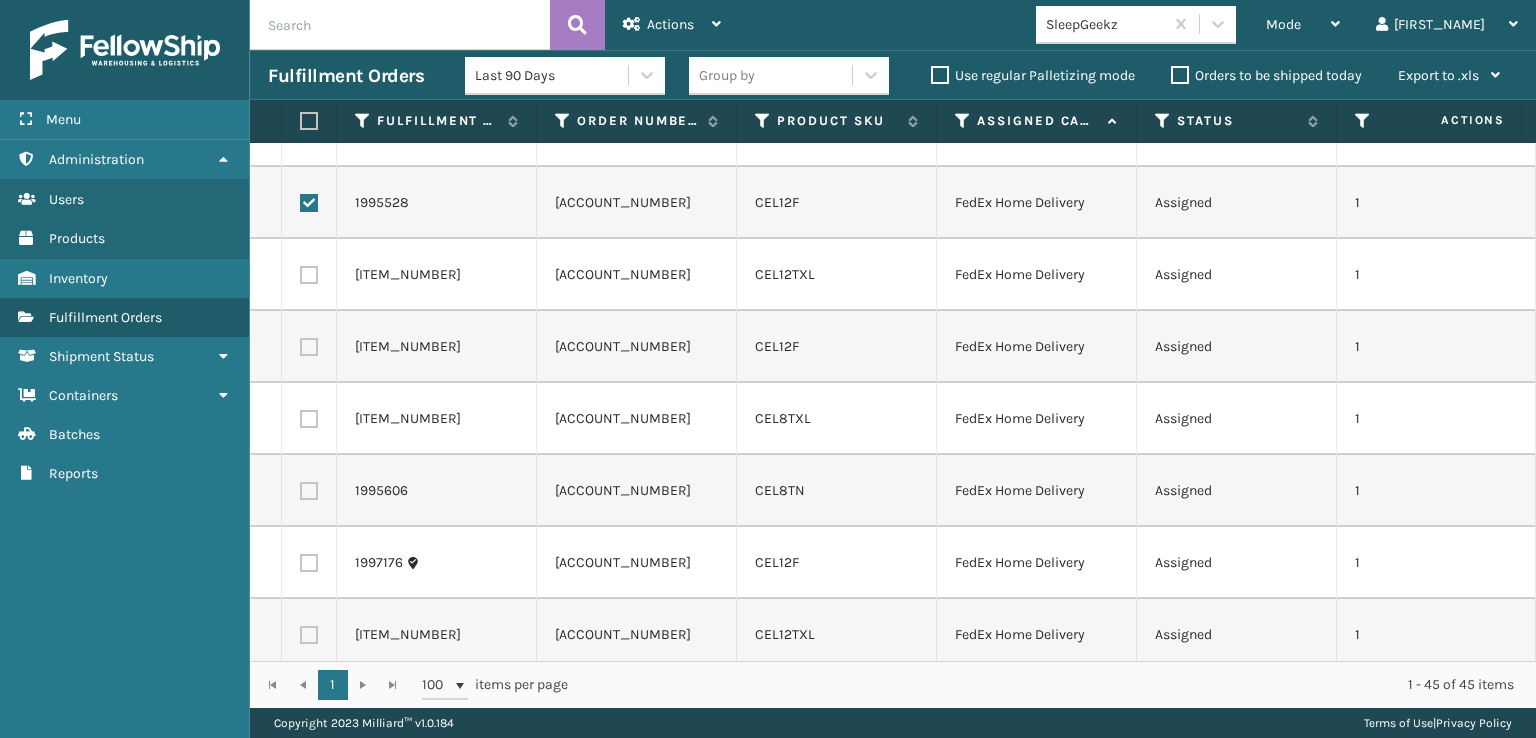 click at bounding box center (309, 275) 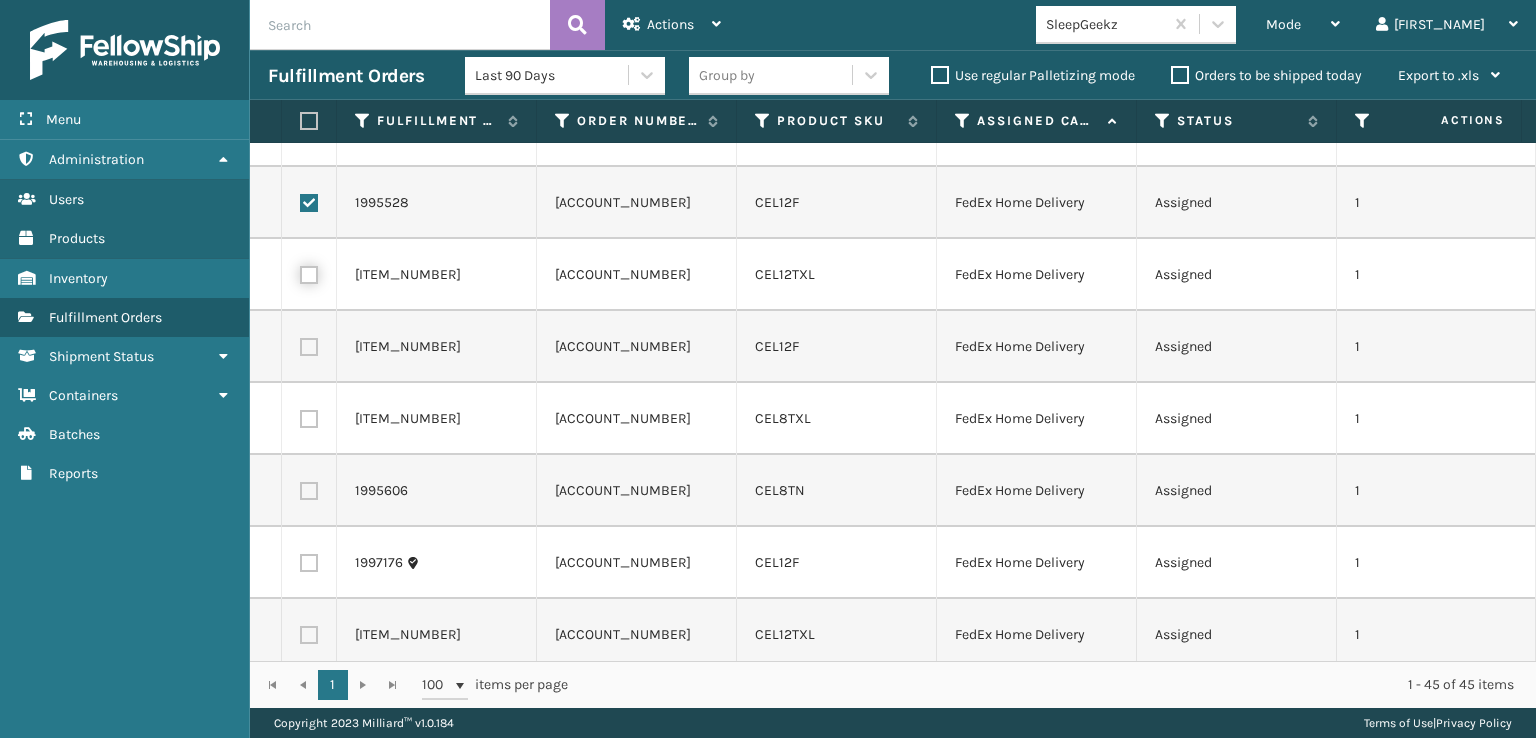 click at bounding box center (300, 272) 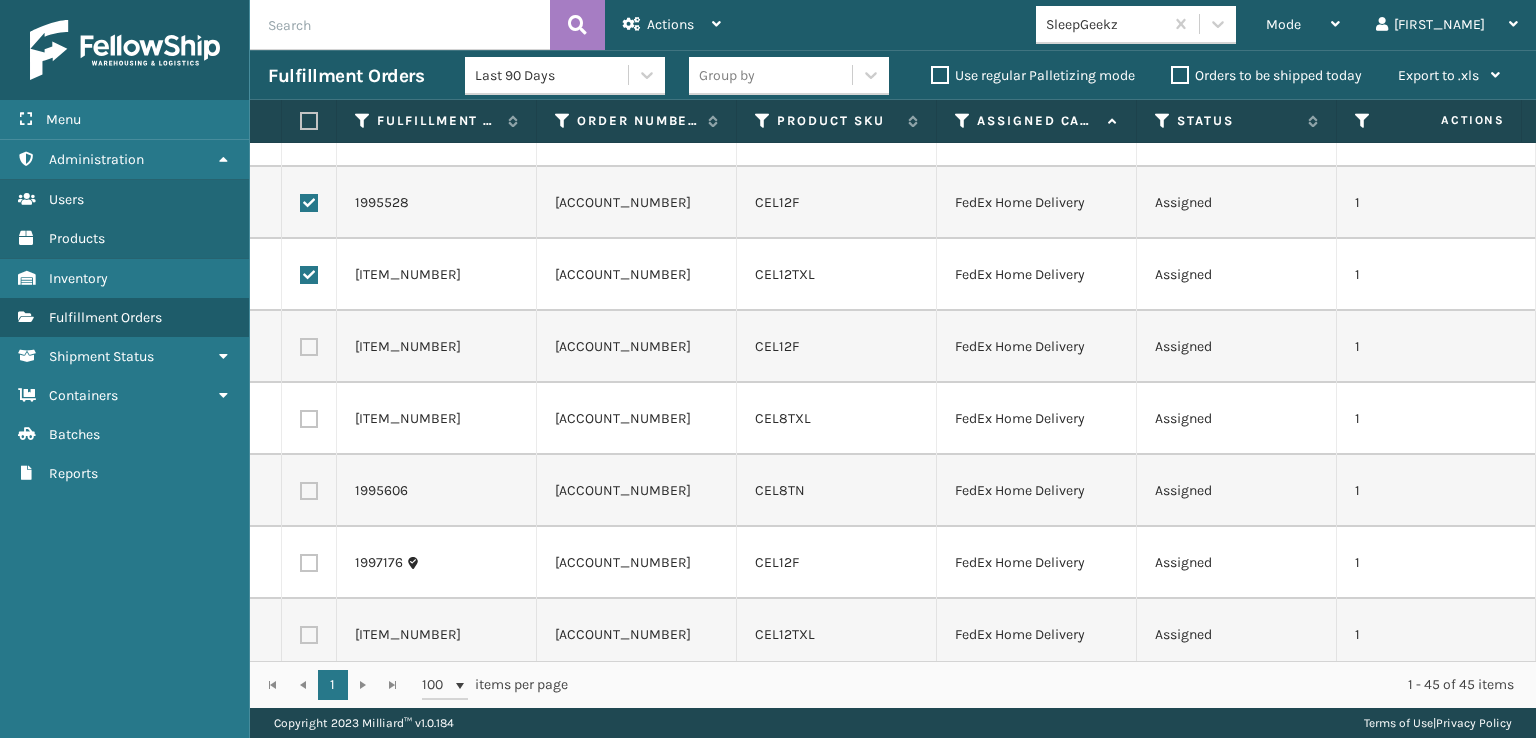 click at bounding box center [309, 347] 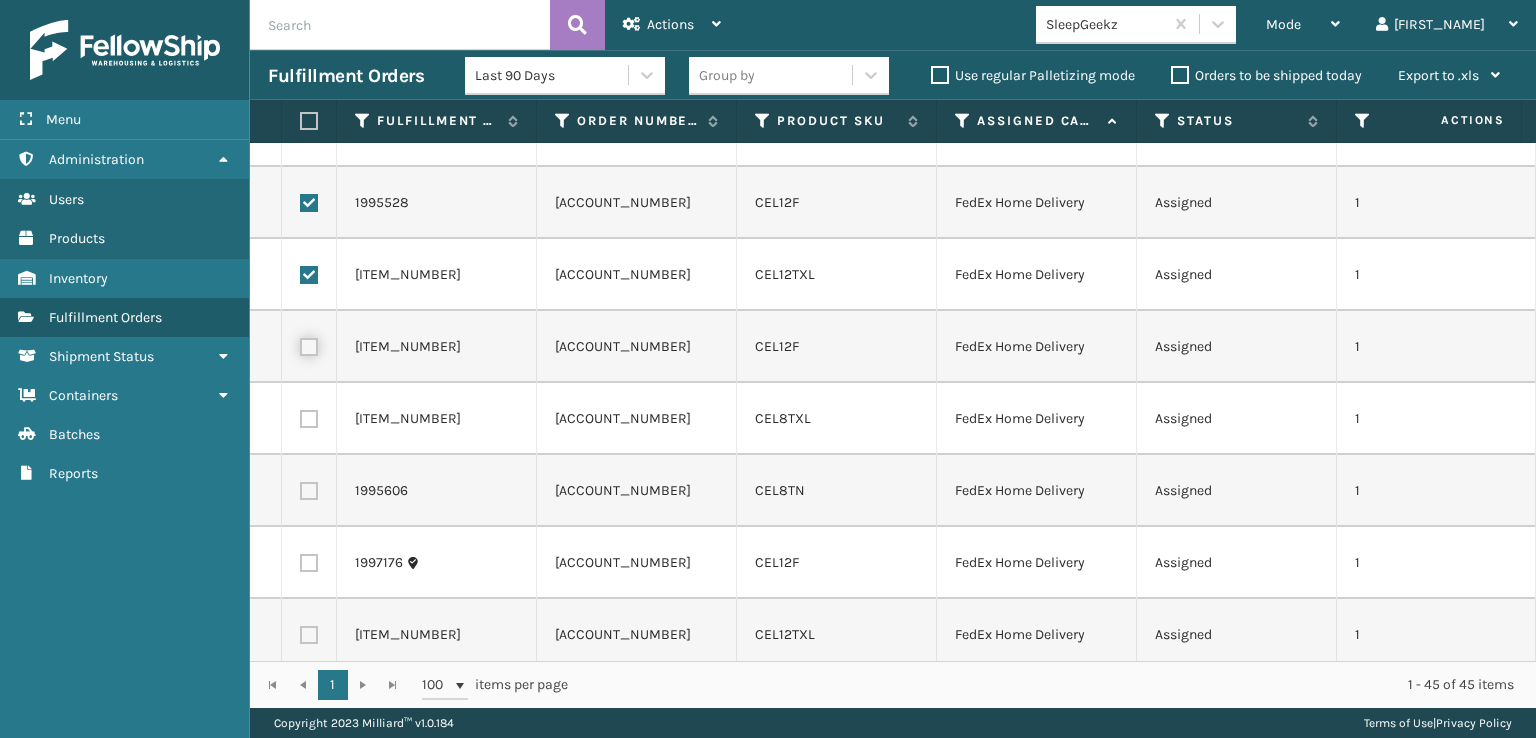 click at bounding box center [300, 344] 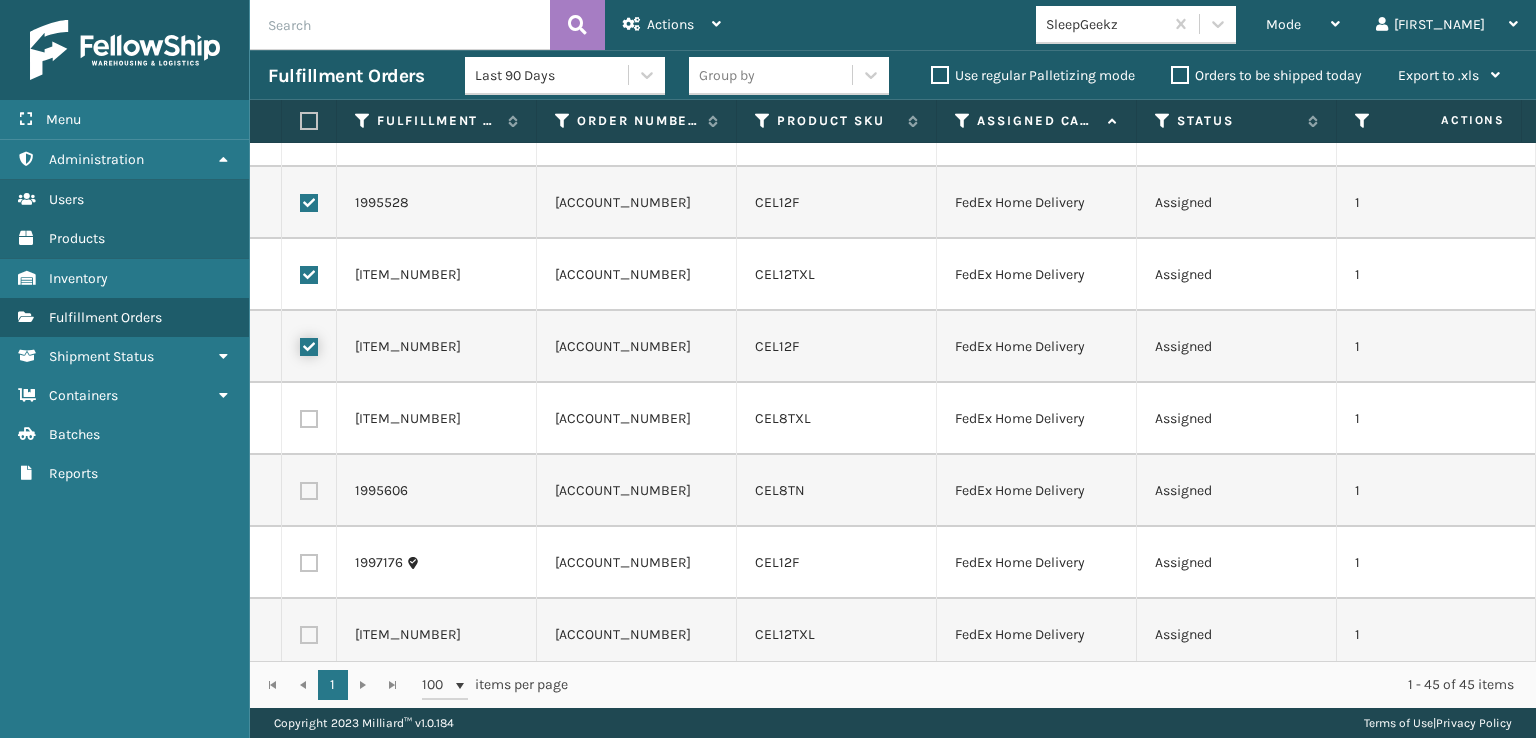 checkbox on "true" 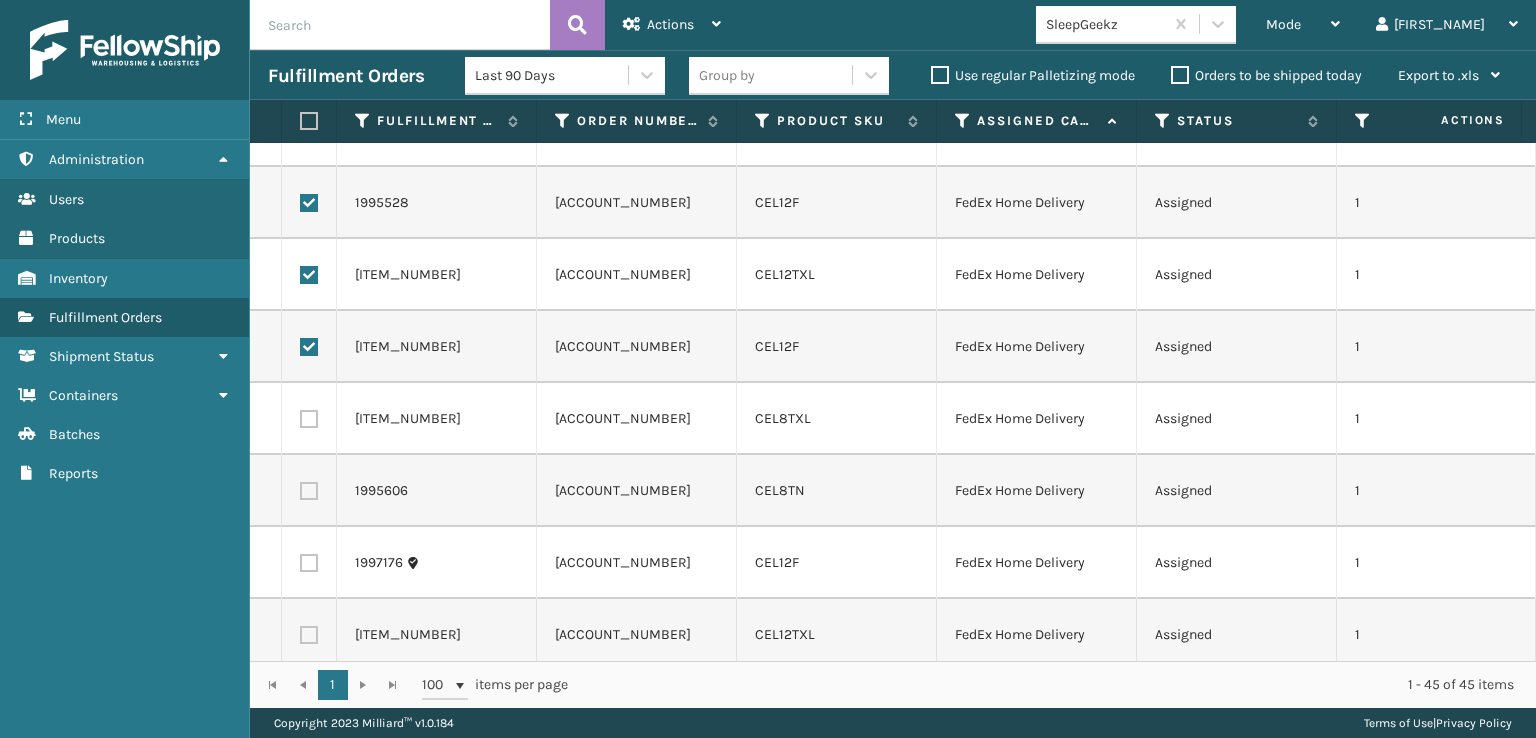click at bounding box center (309, 419) 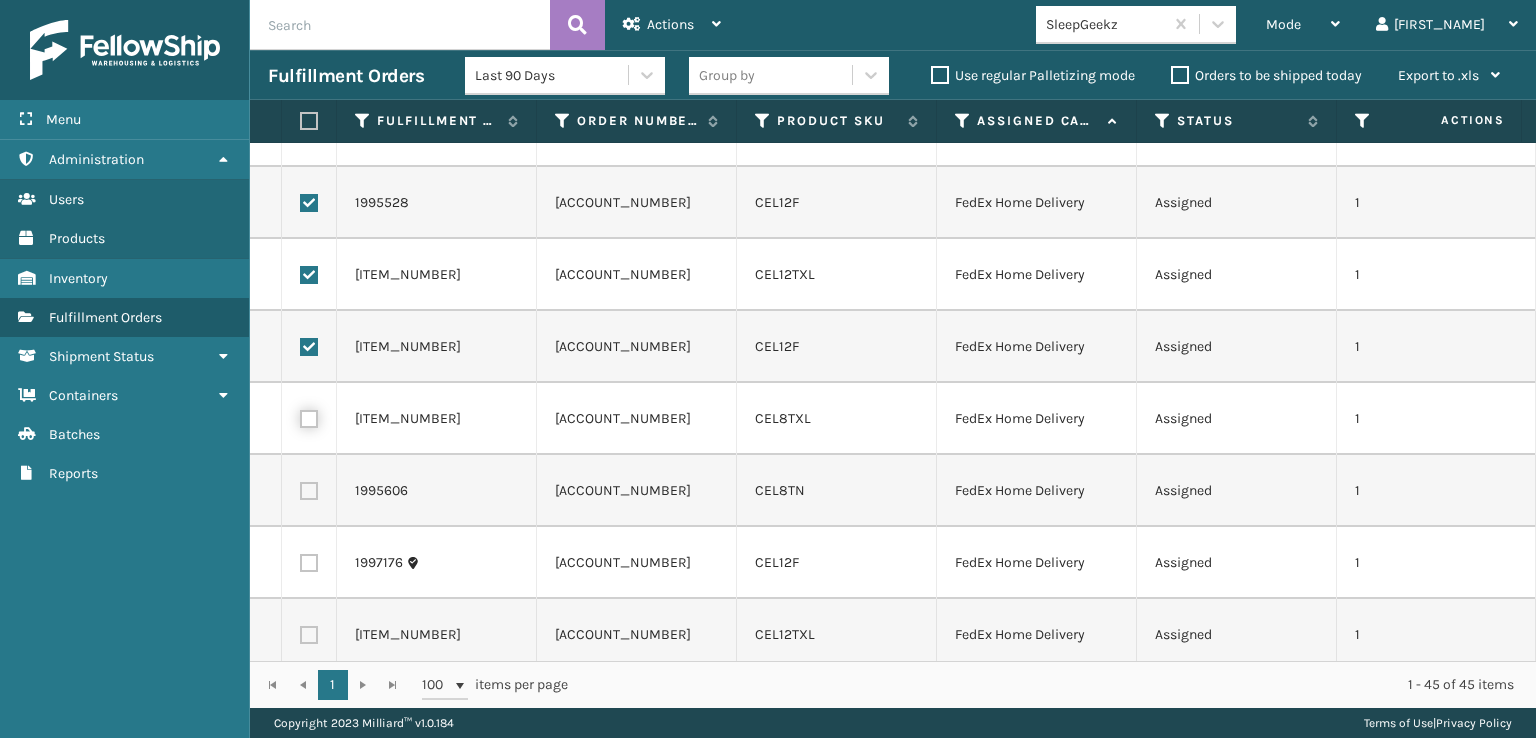 click at bounding box center [300, 416] 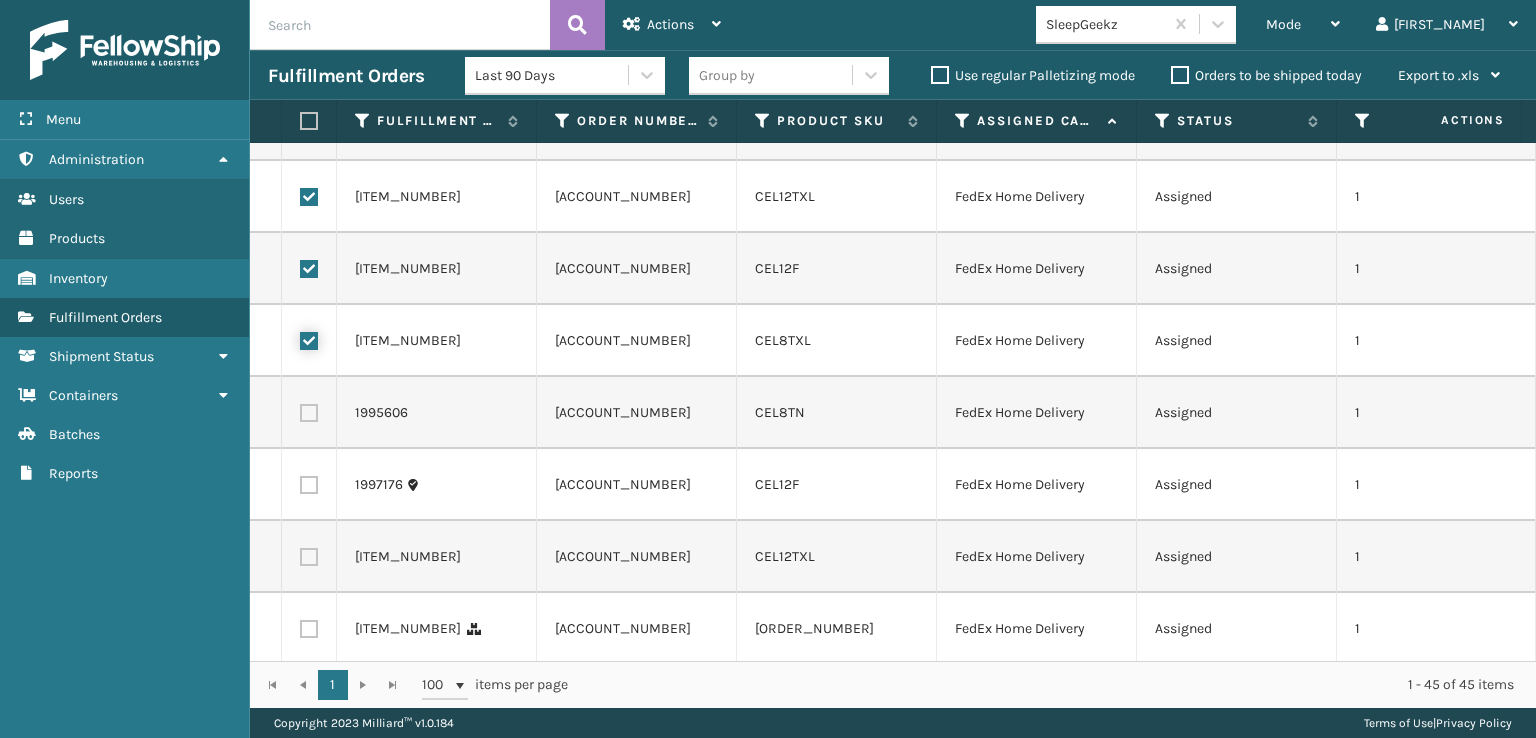 scroll, scrollTop: 1400, scrollLeft: 0, axis: vertical 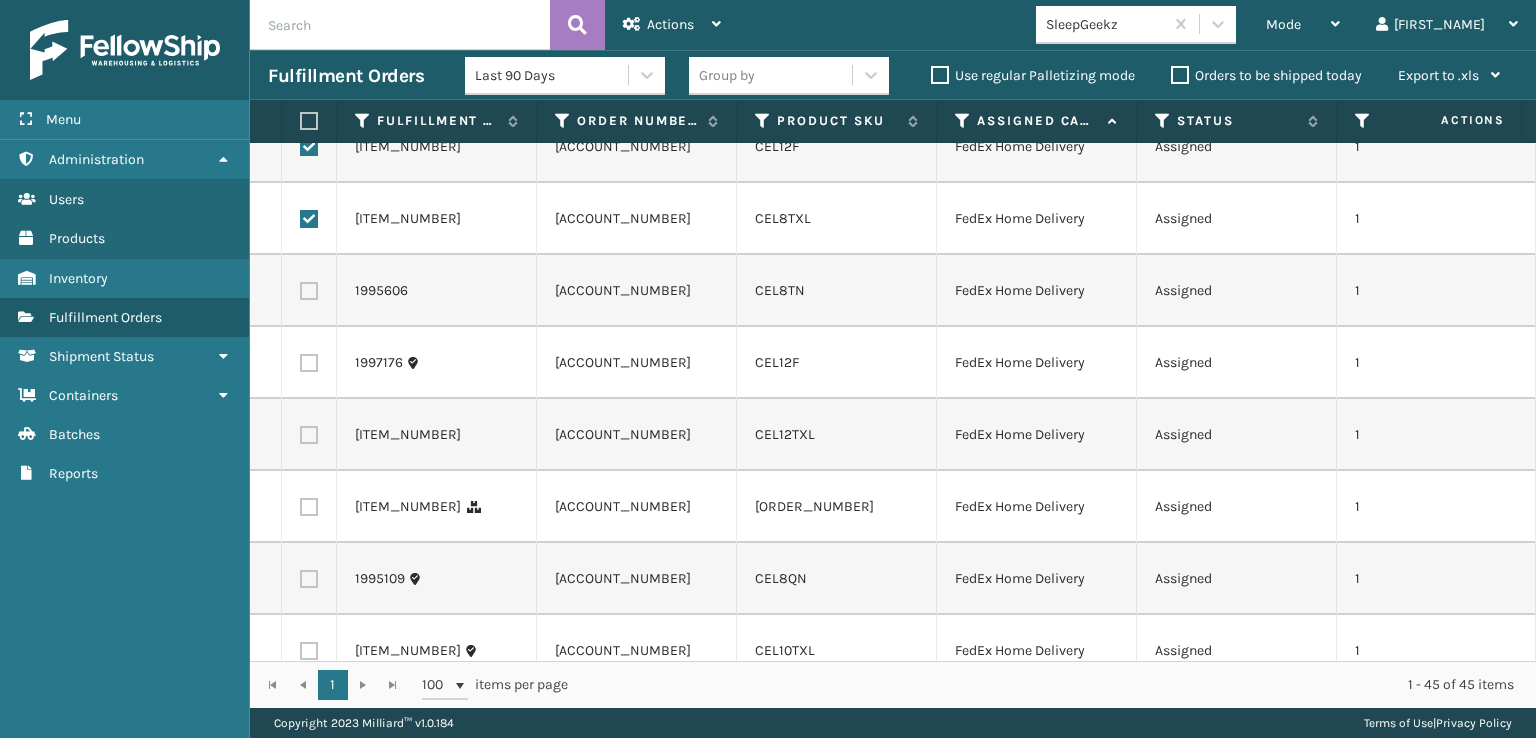 click at bounding box center [309, 291] 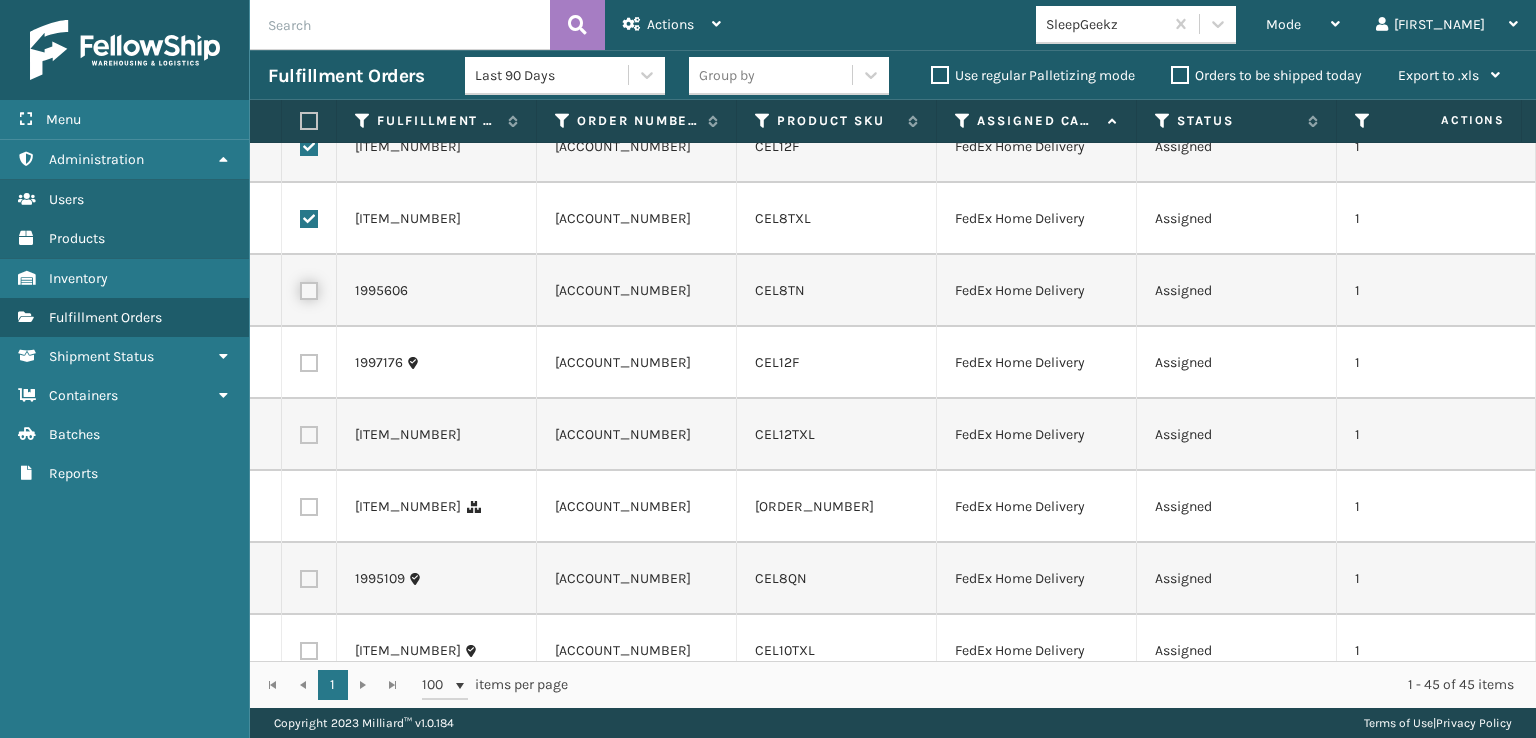 click at bounding box center (300, 288) 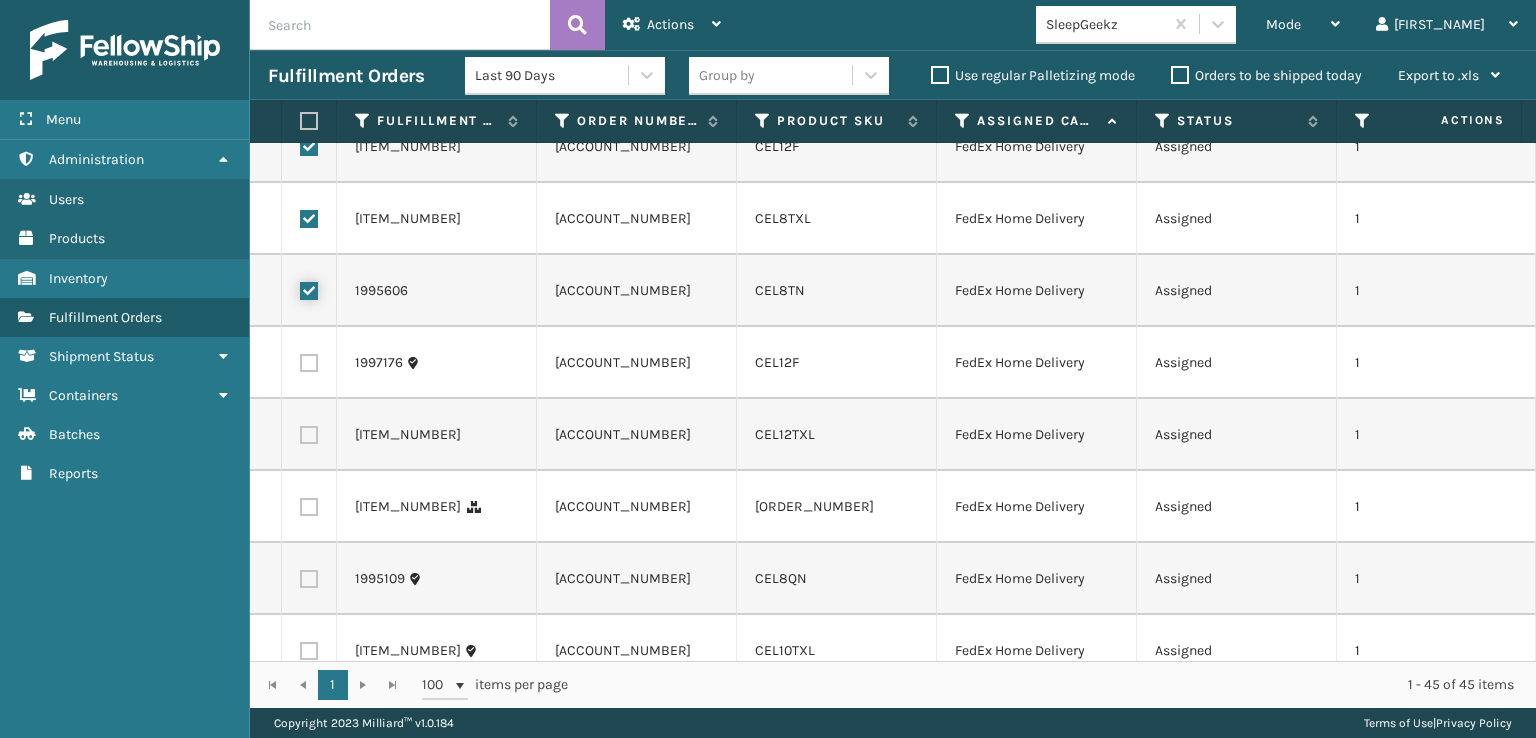 checkbox on "true" 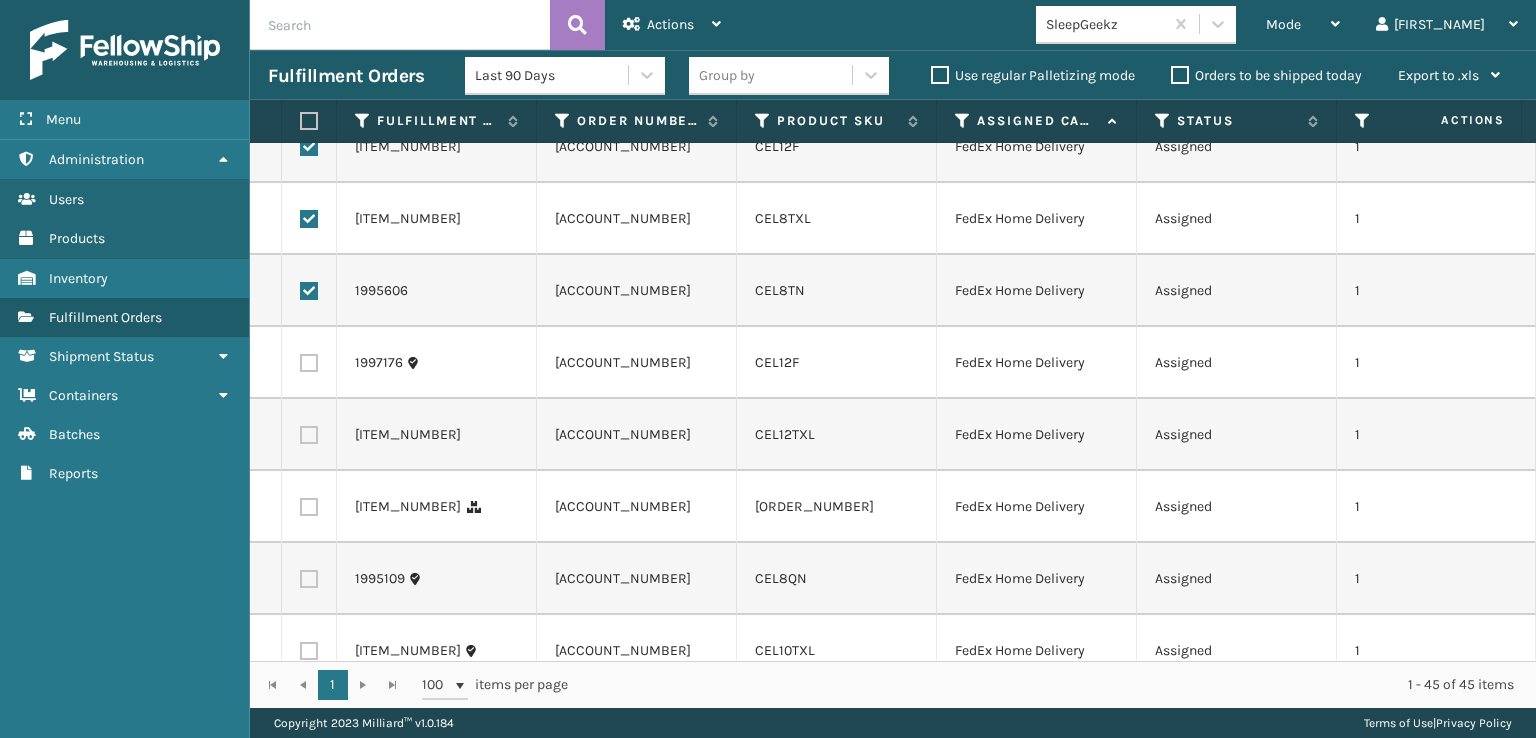 click at bounding box center [309, 363] 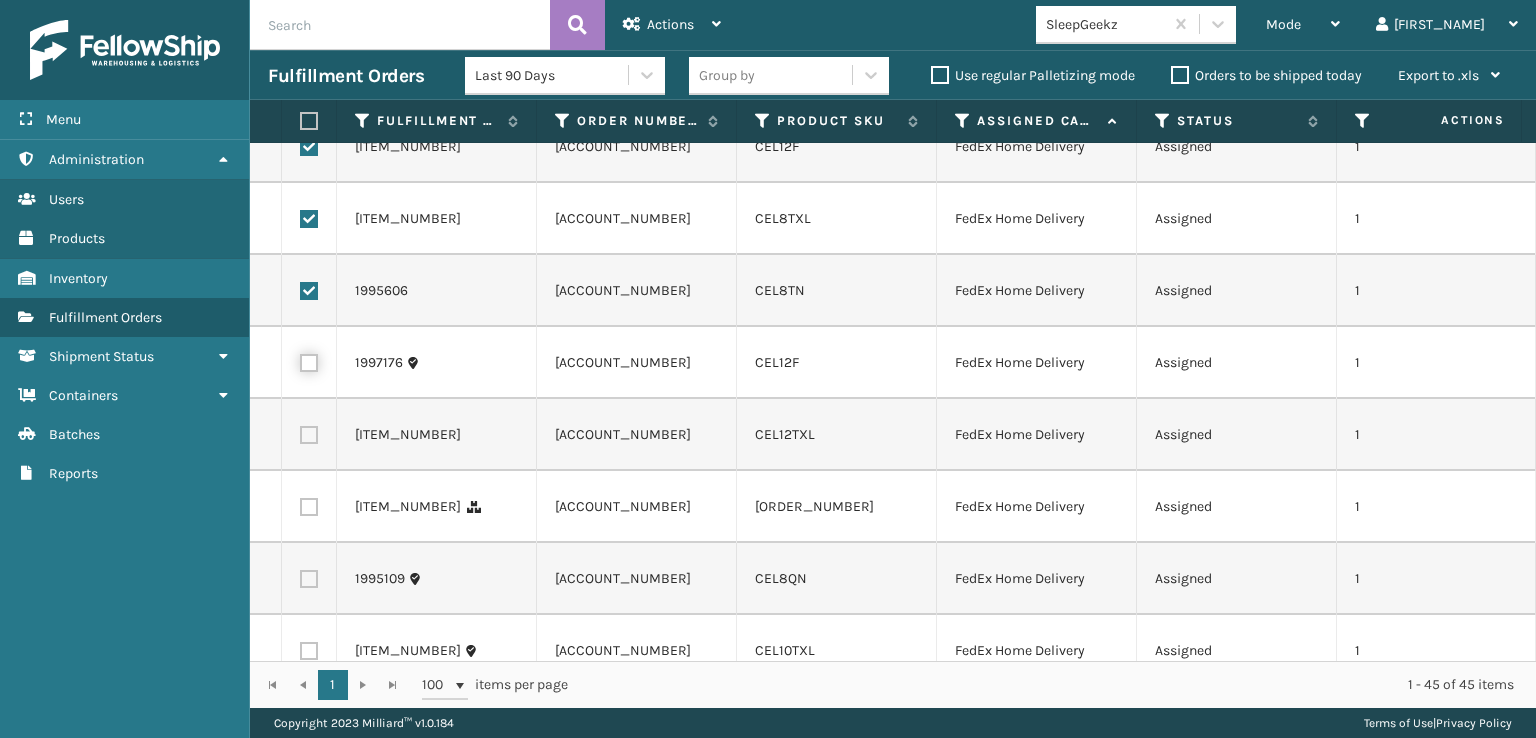 click at bounding box center [300, 360] 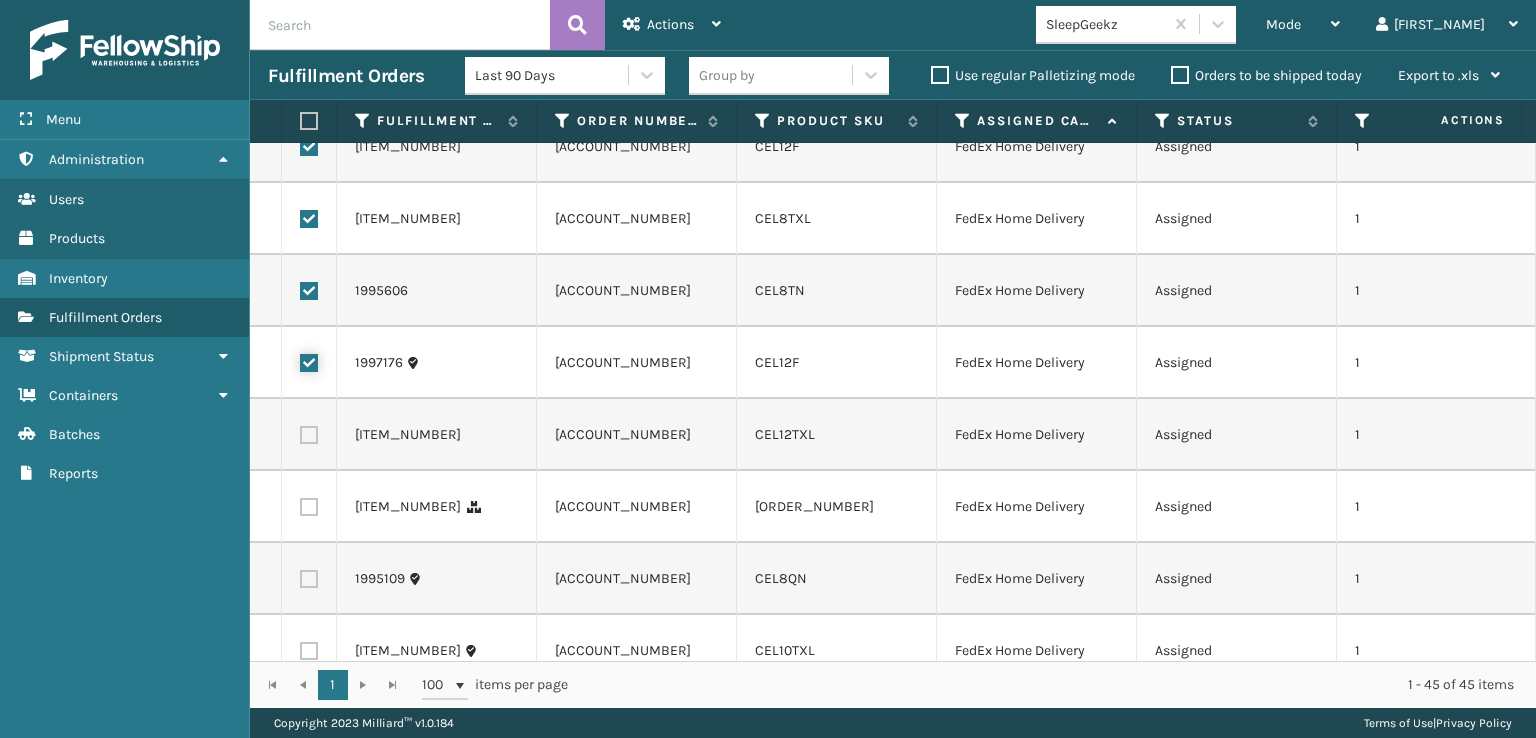 checkbox on "true" 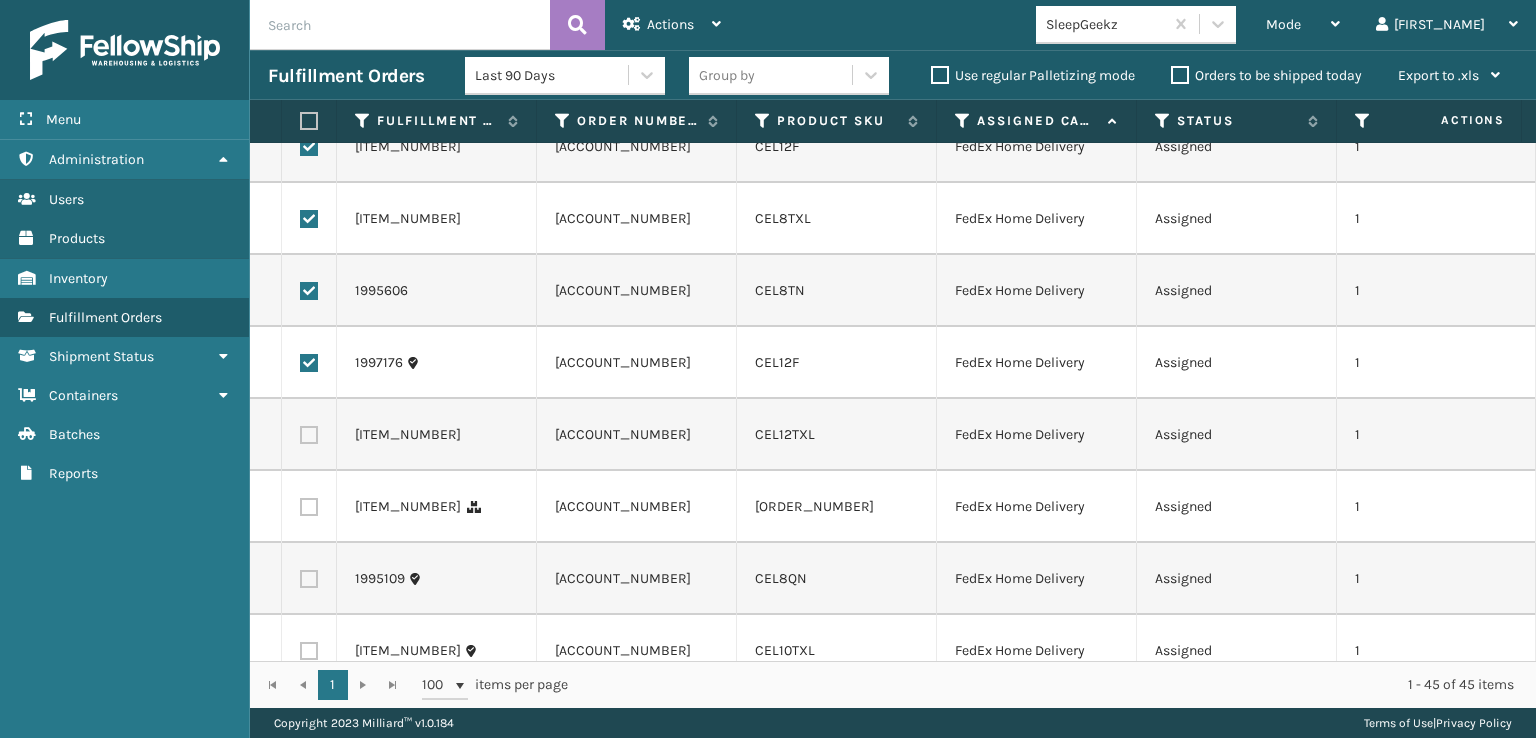 click at bounding box center (309, 435) 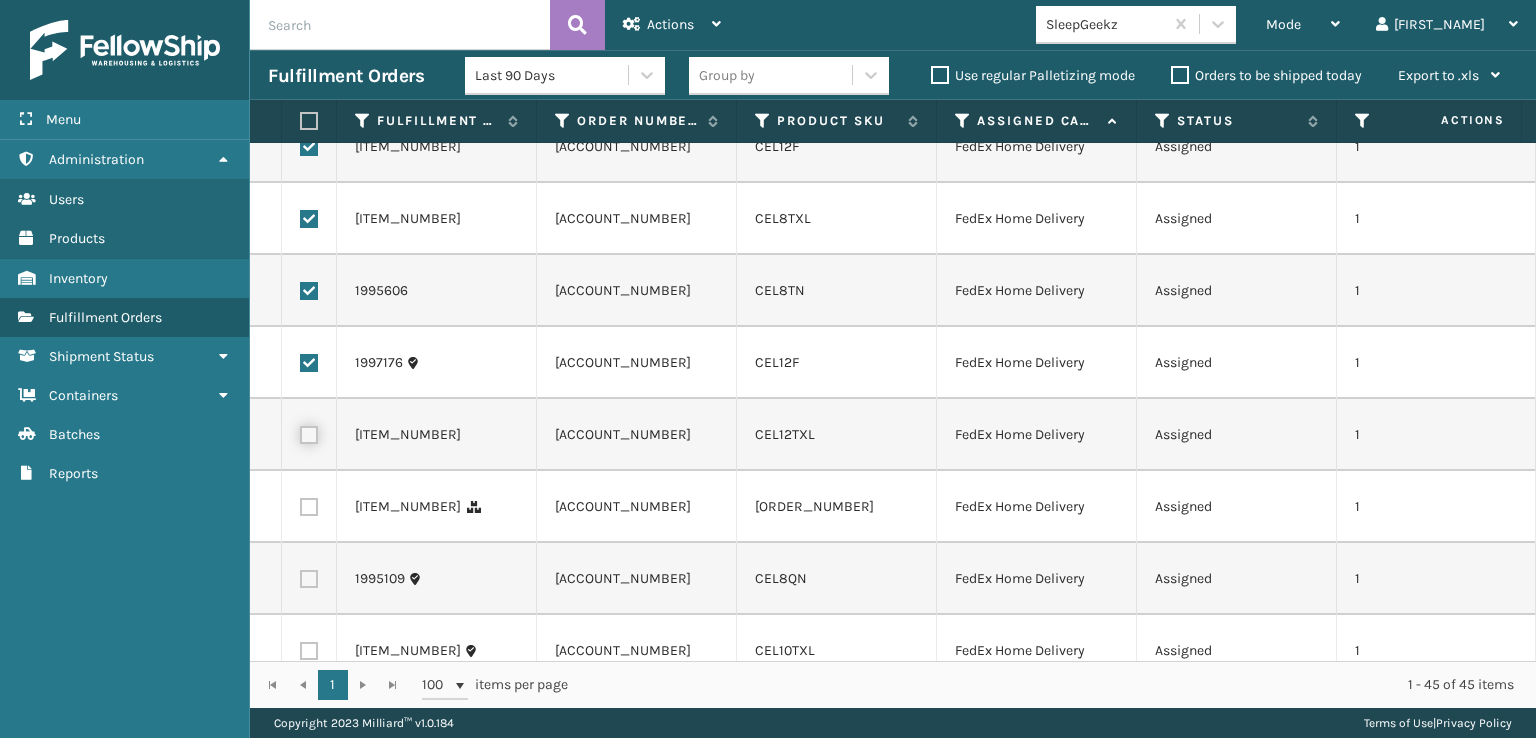 click at bounding box center [300, 432] 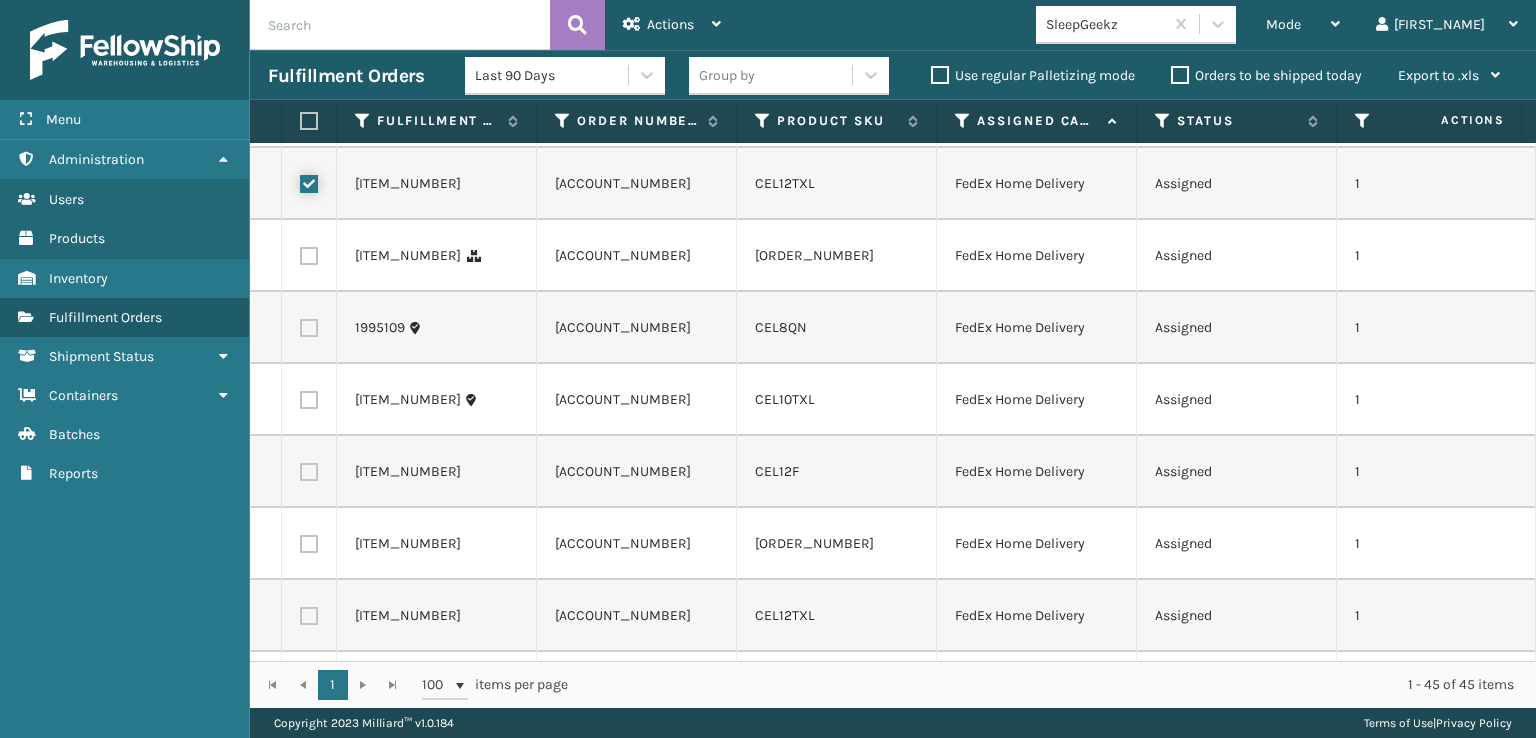scroll, scrollTop: 1700, scrollLeft: 0, axis: vertical 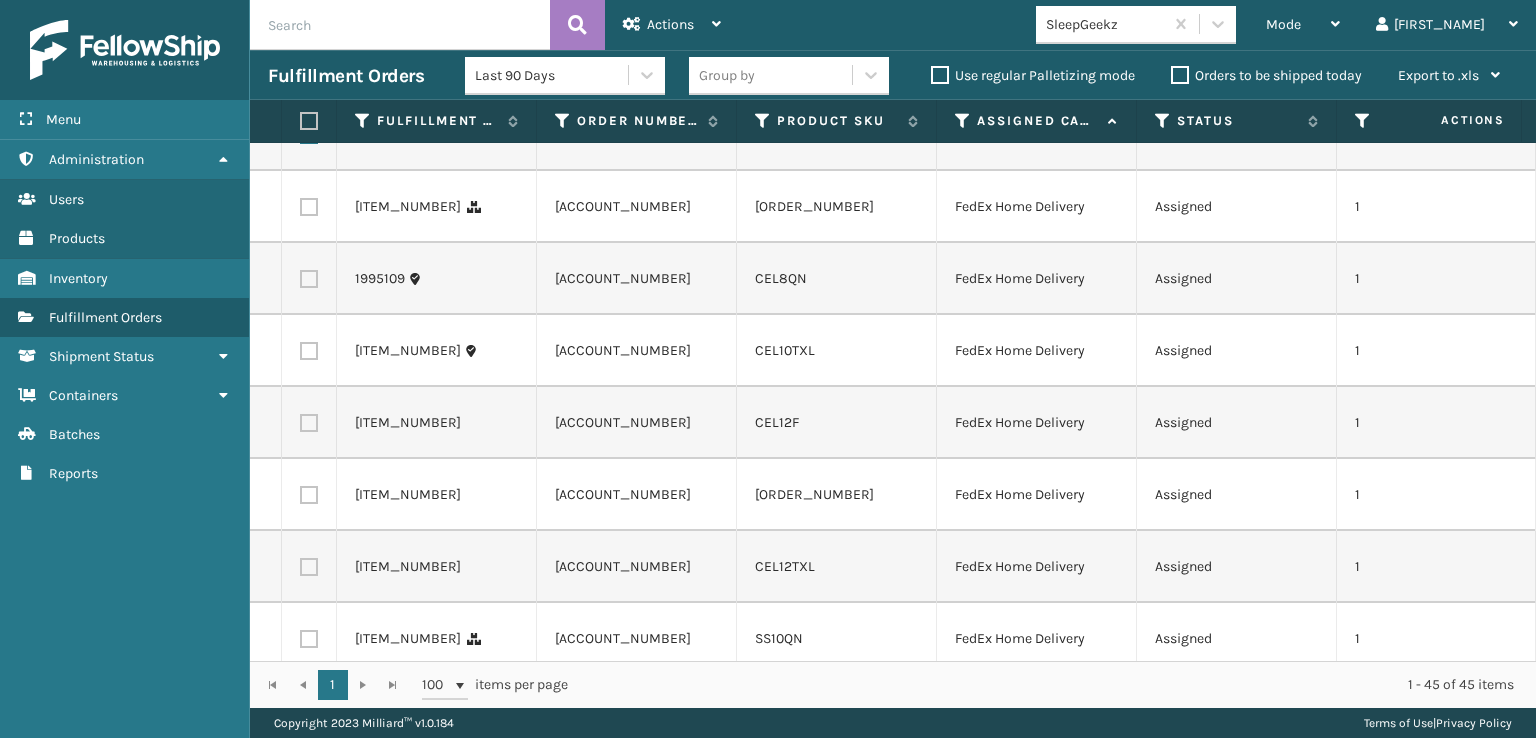 click at bounding box center [309, 207] 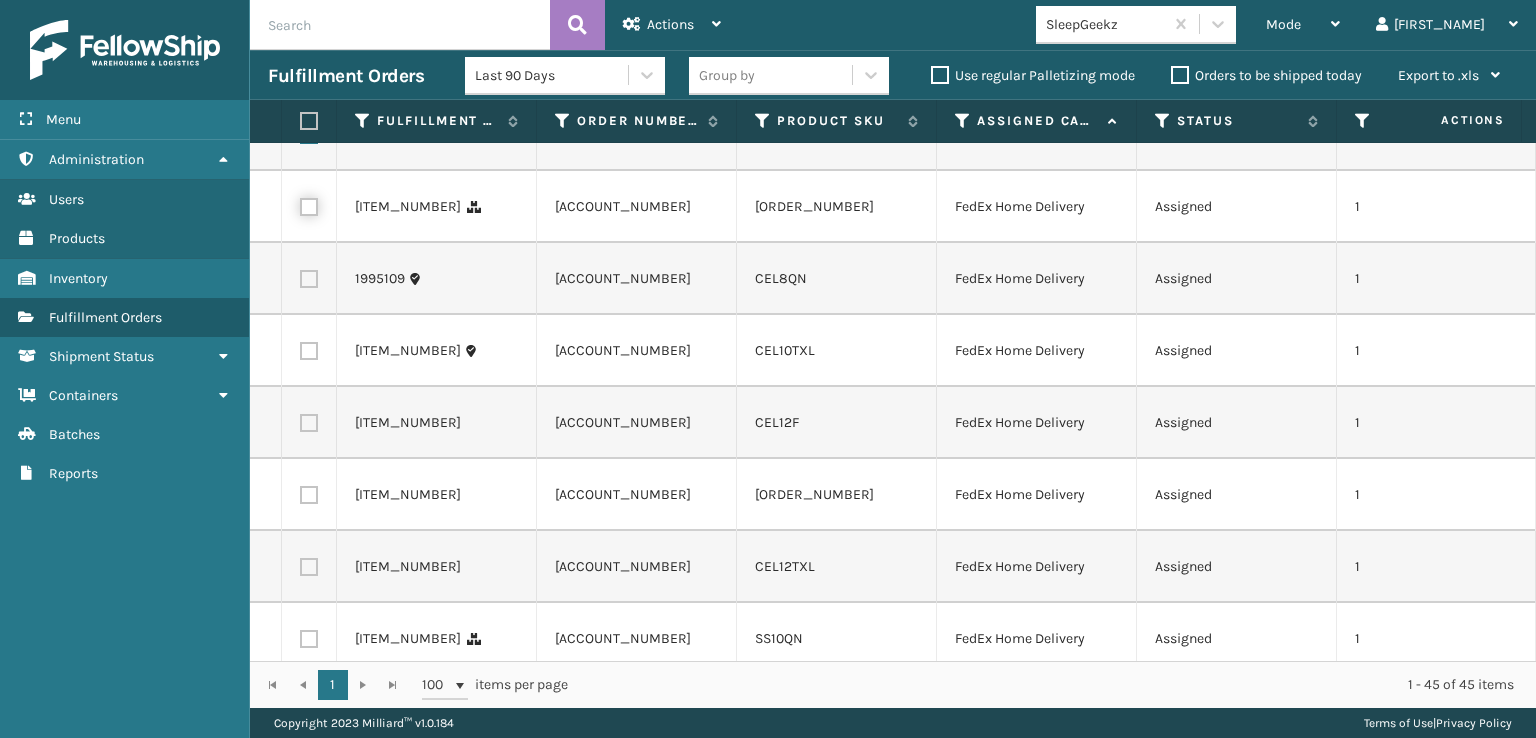 click at bounding box center (300, 204) 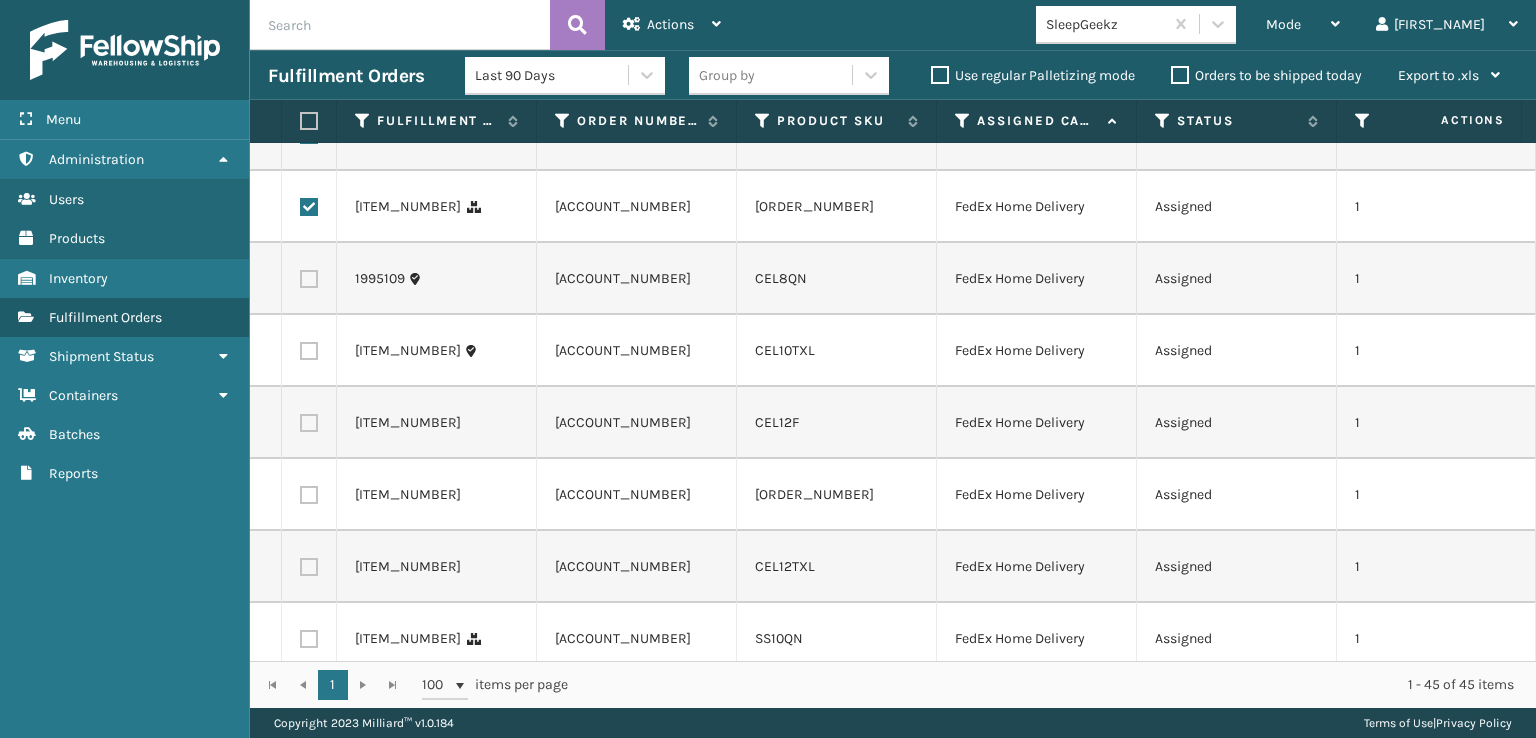 click at bounding box center (309, 279) 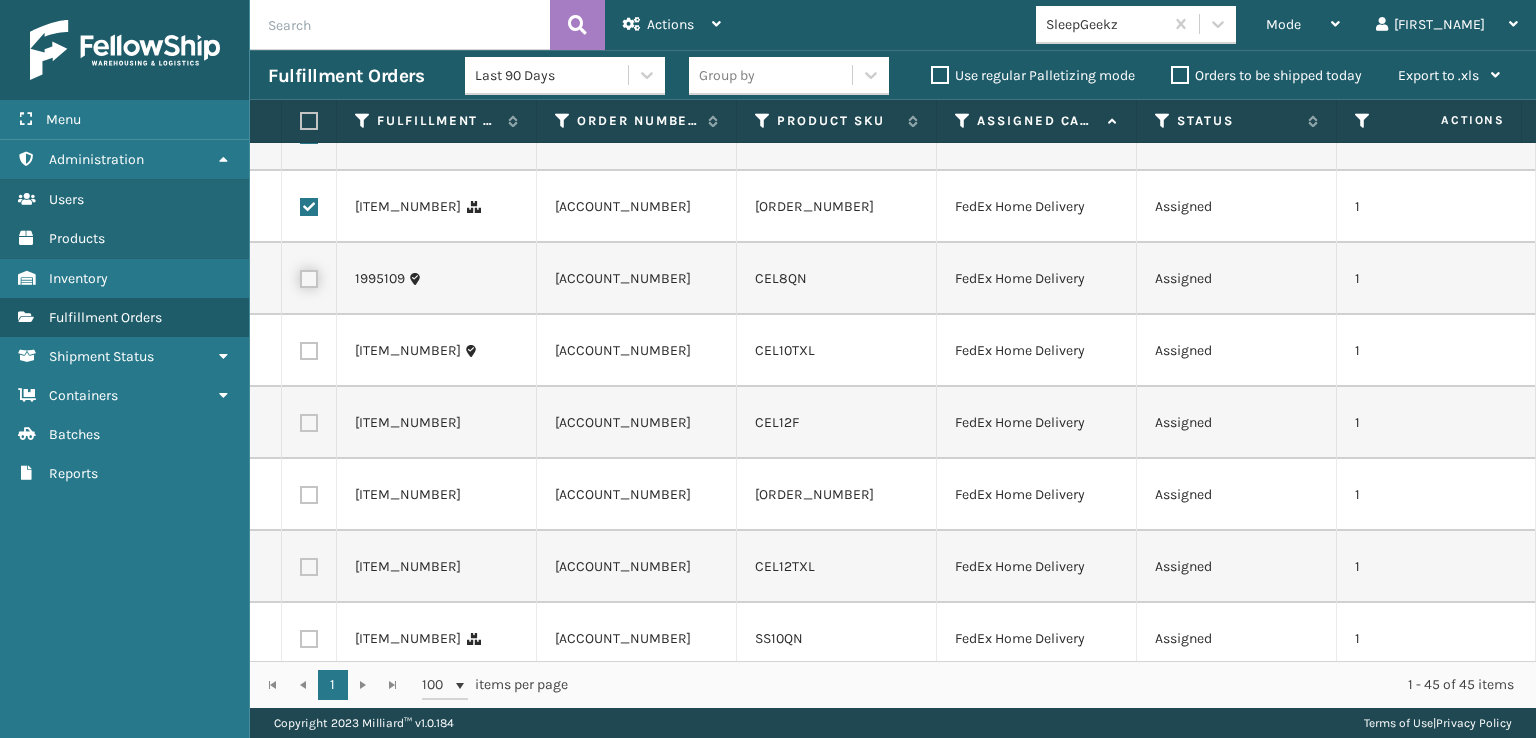 click at bounding box center [300, 276] 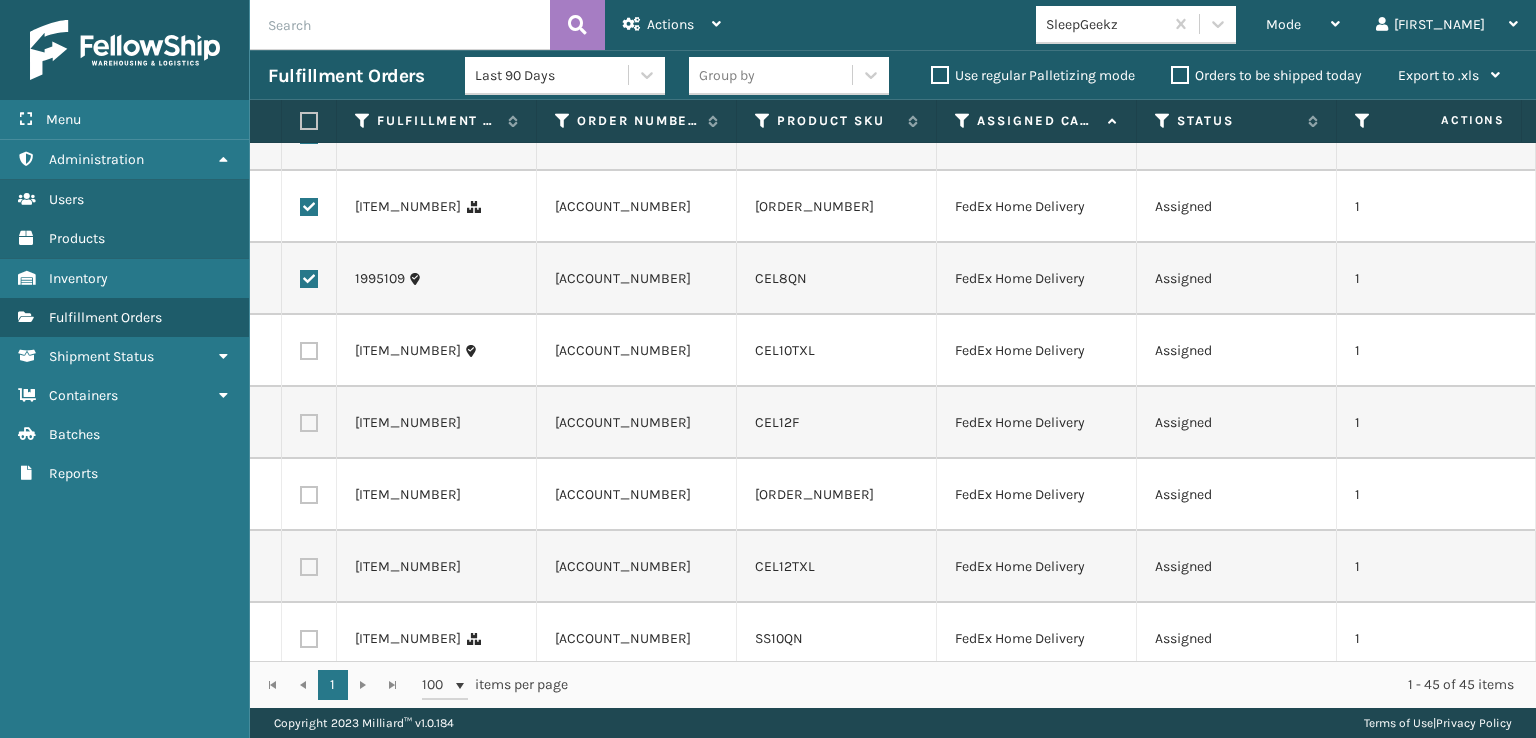 click at bounding box center (309, 351) 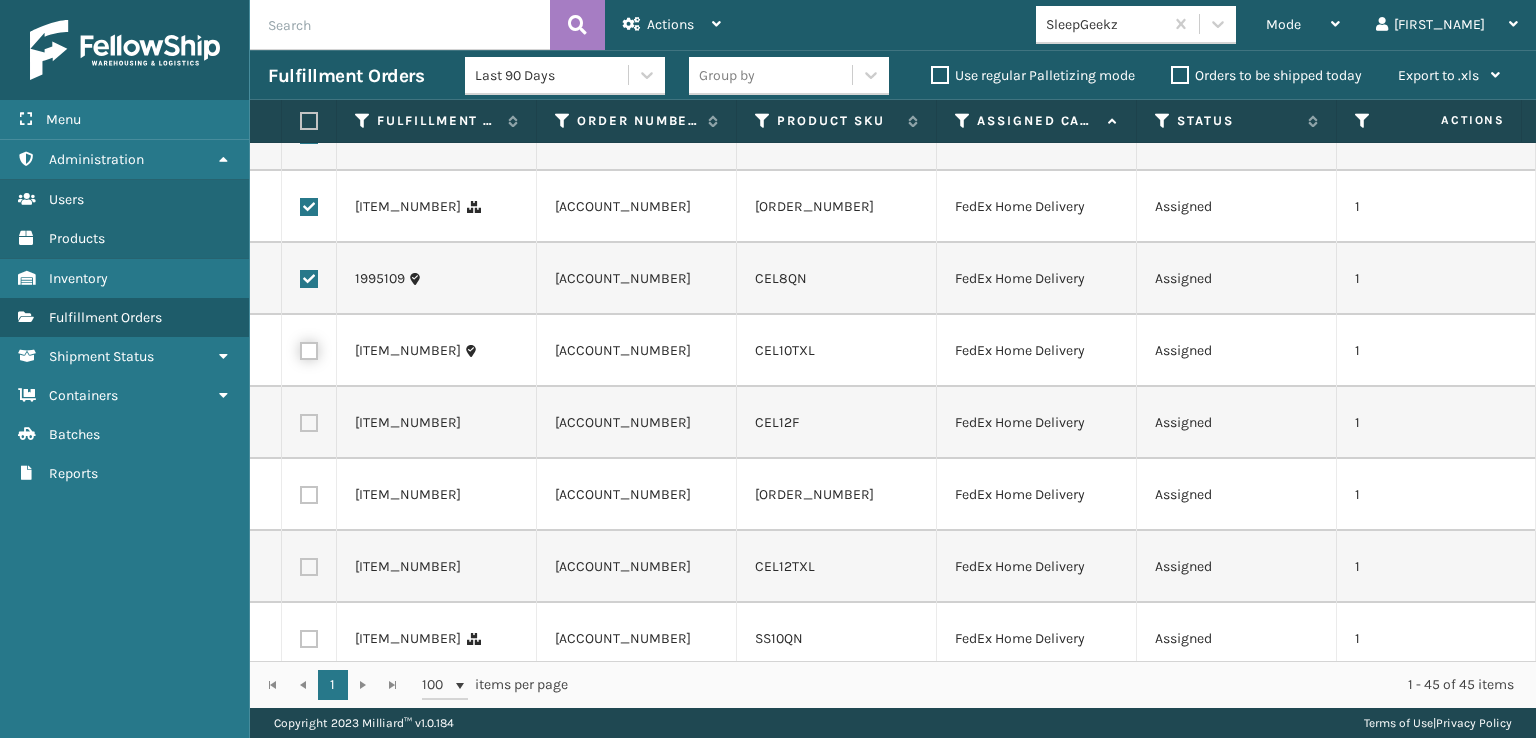 click at bounding box center [300, 348] 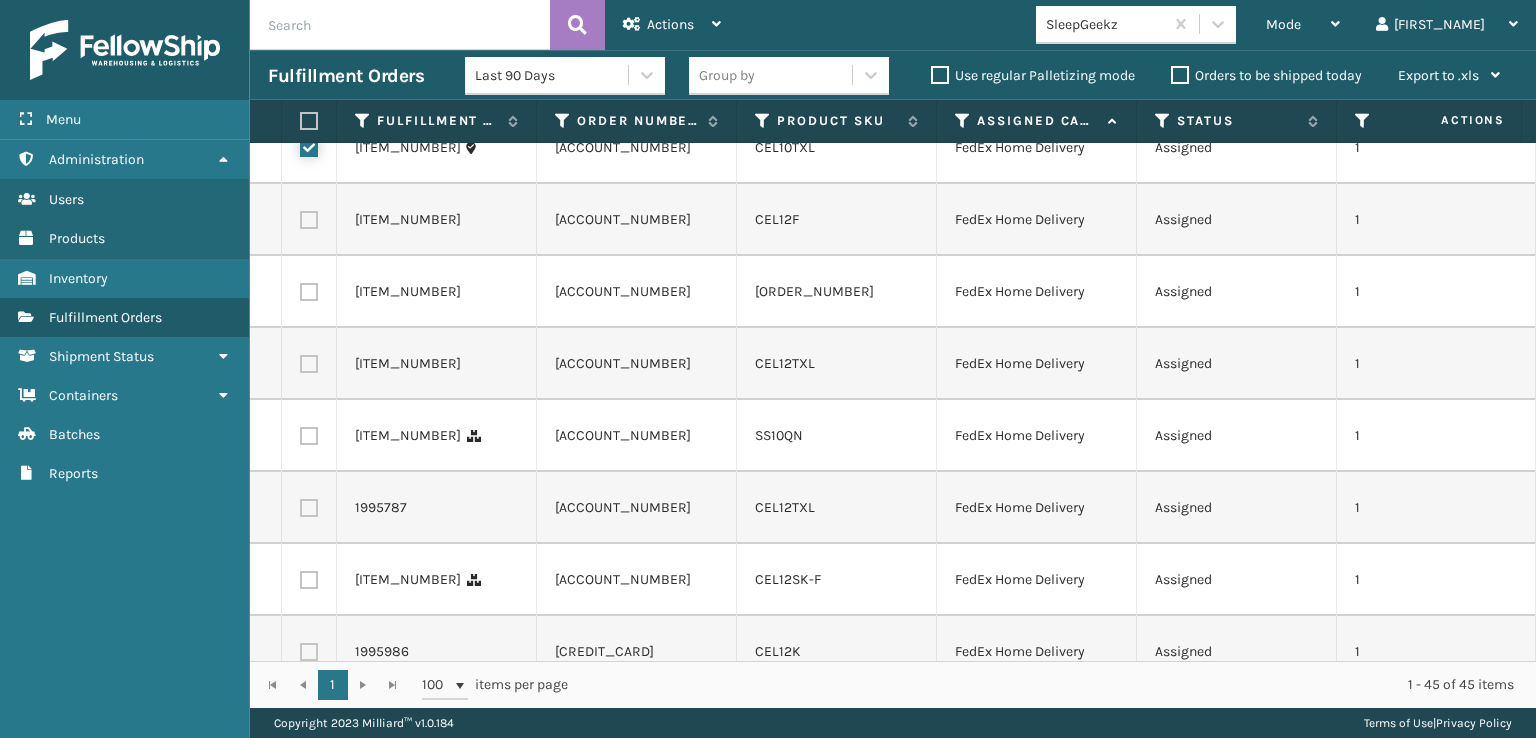 scroll, scrollTop: 2000, scrollLeft: 0, axis: vertical 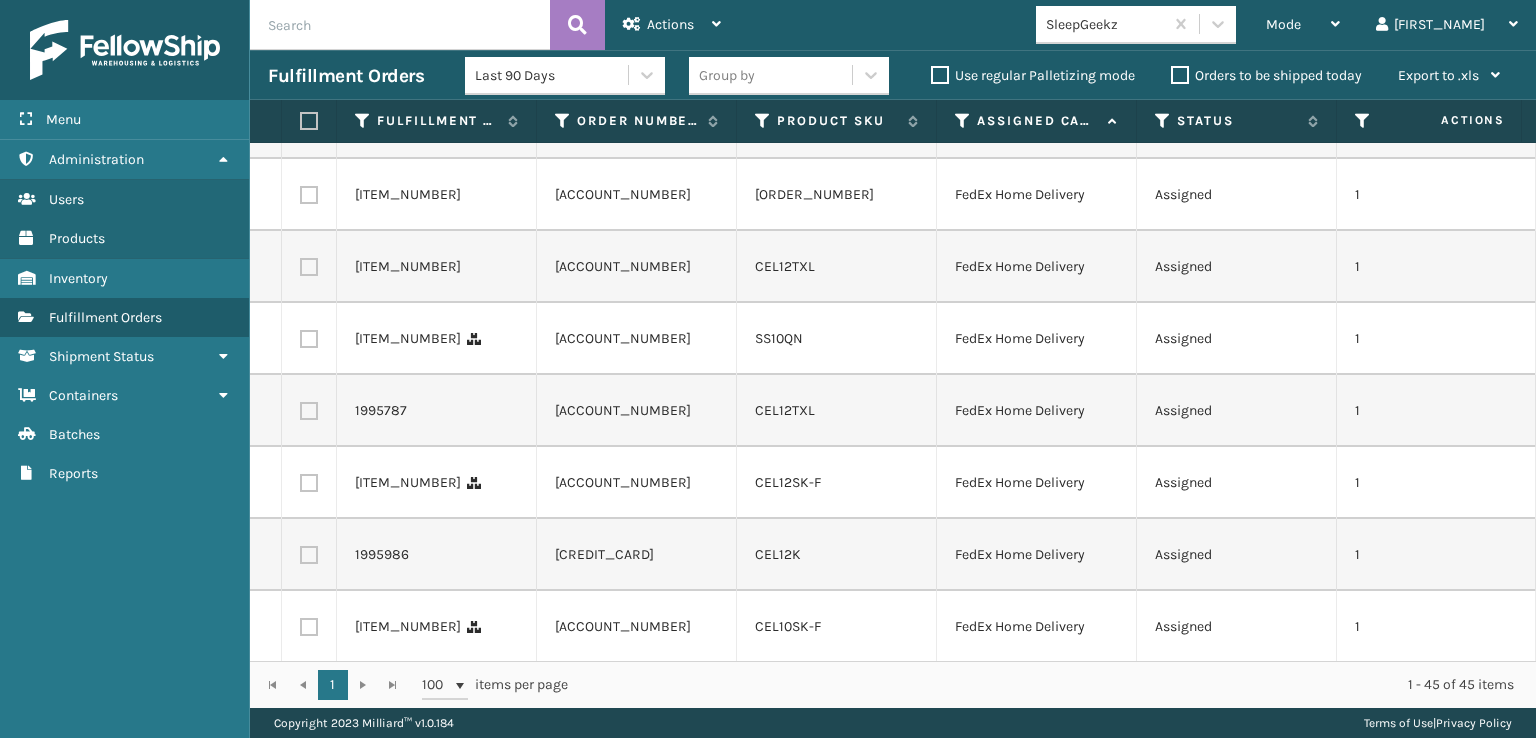 click at bounding box center [309, 123] 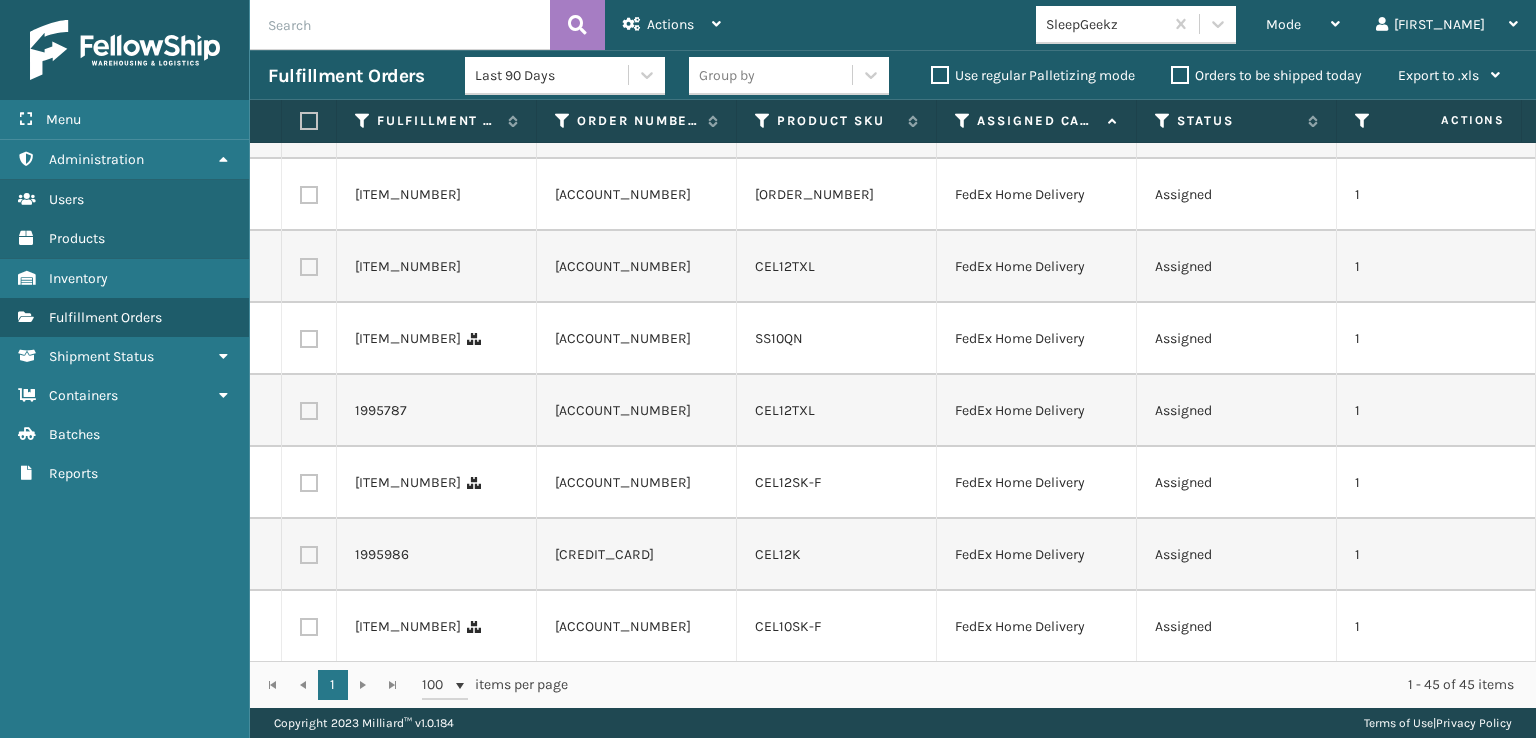 click at bounding box center (300, 120) 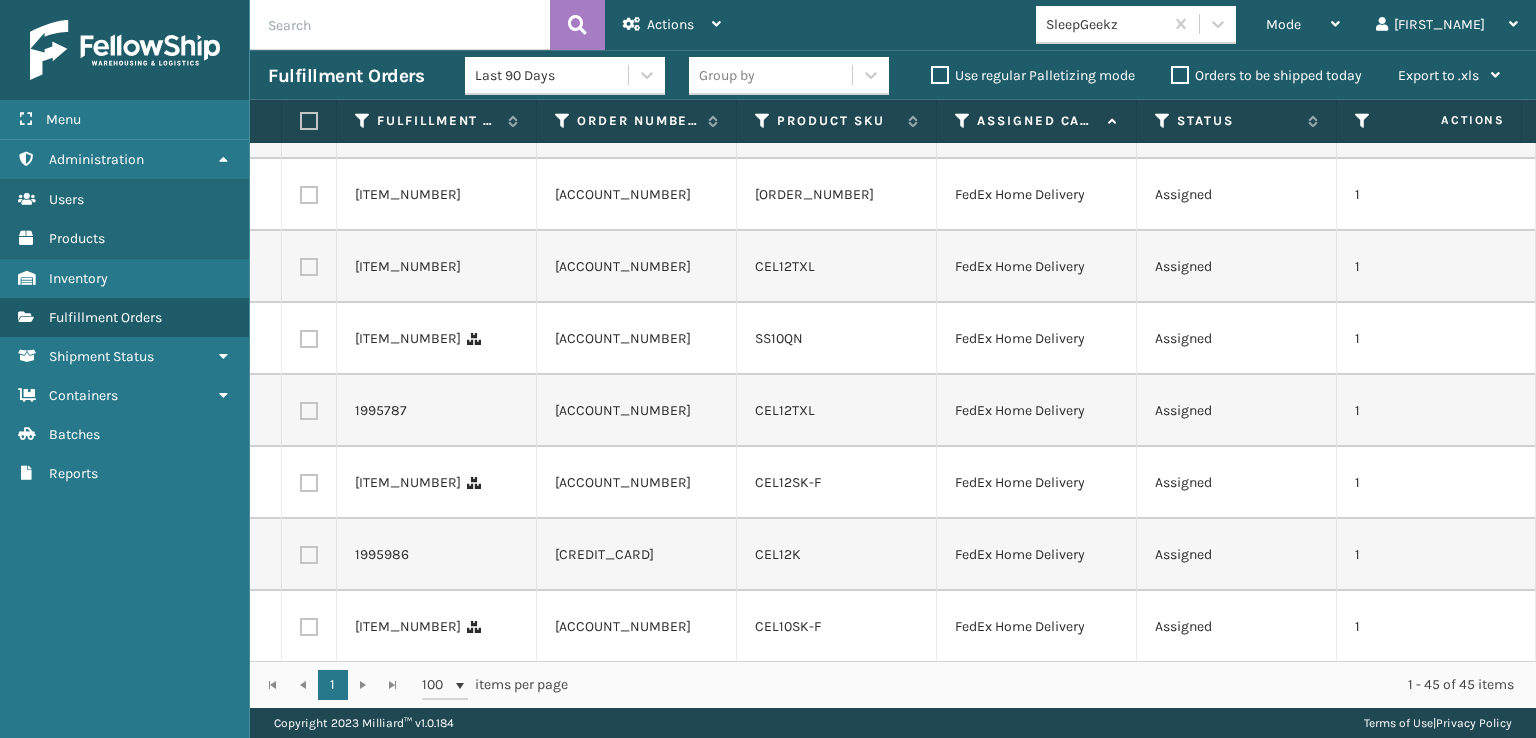 click at bounding box center [309, 267] 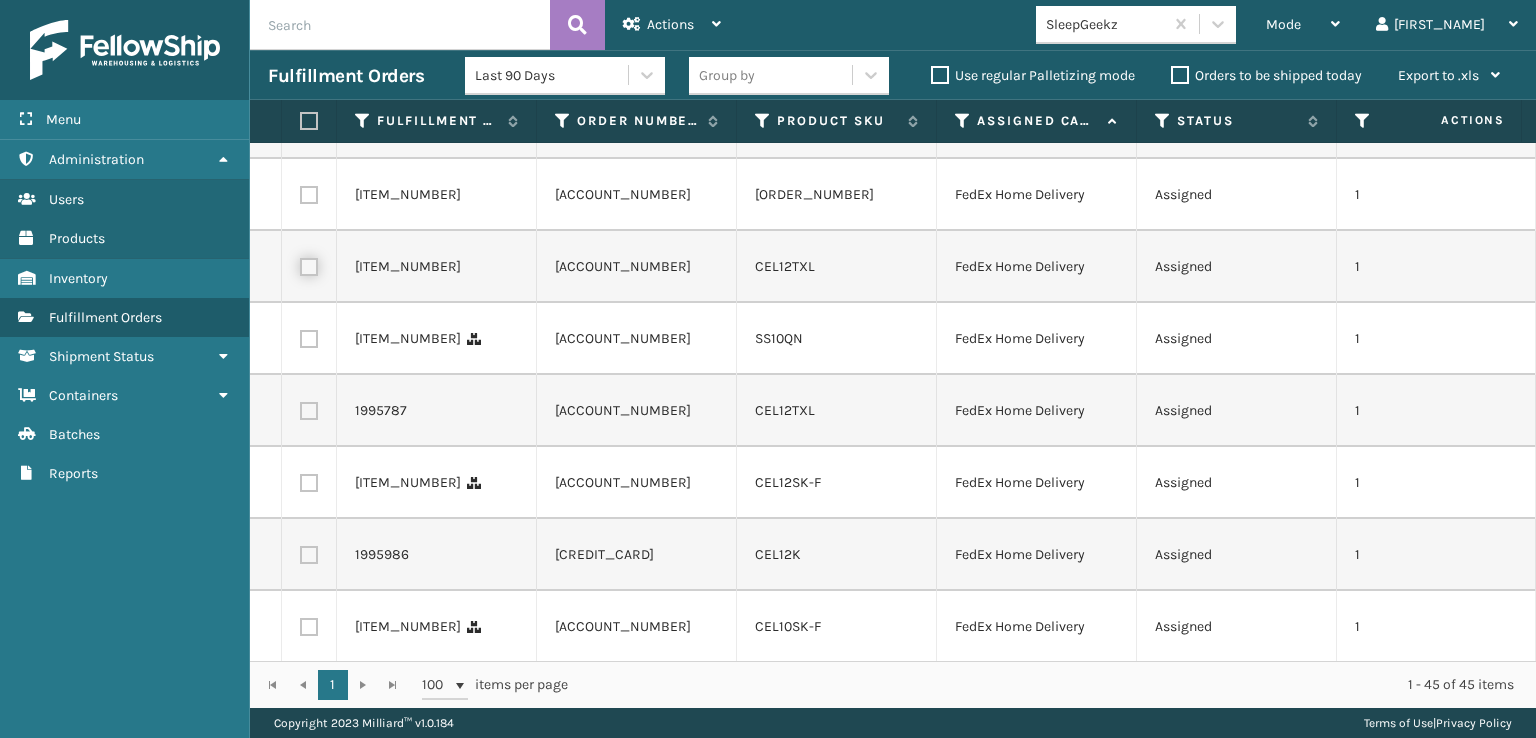 click at bounding box center [300, 264] 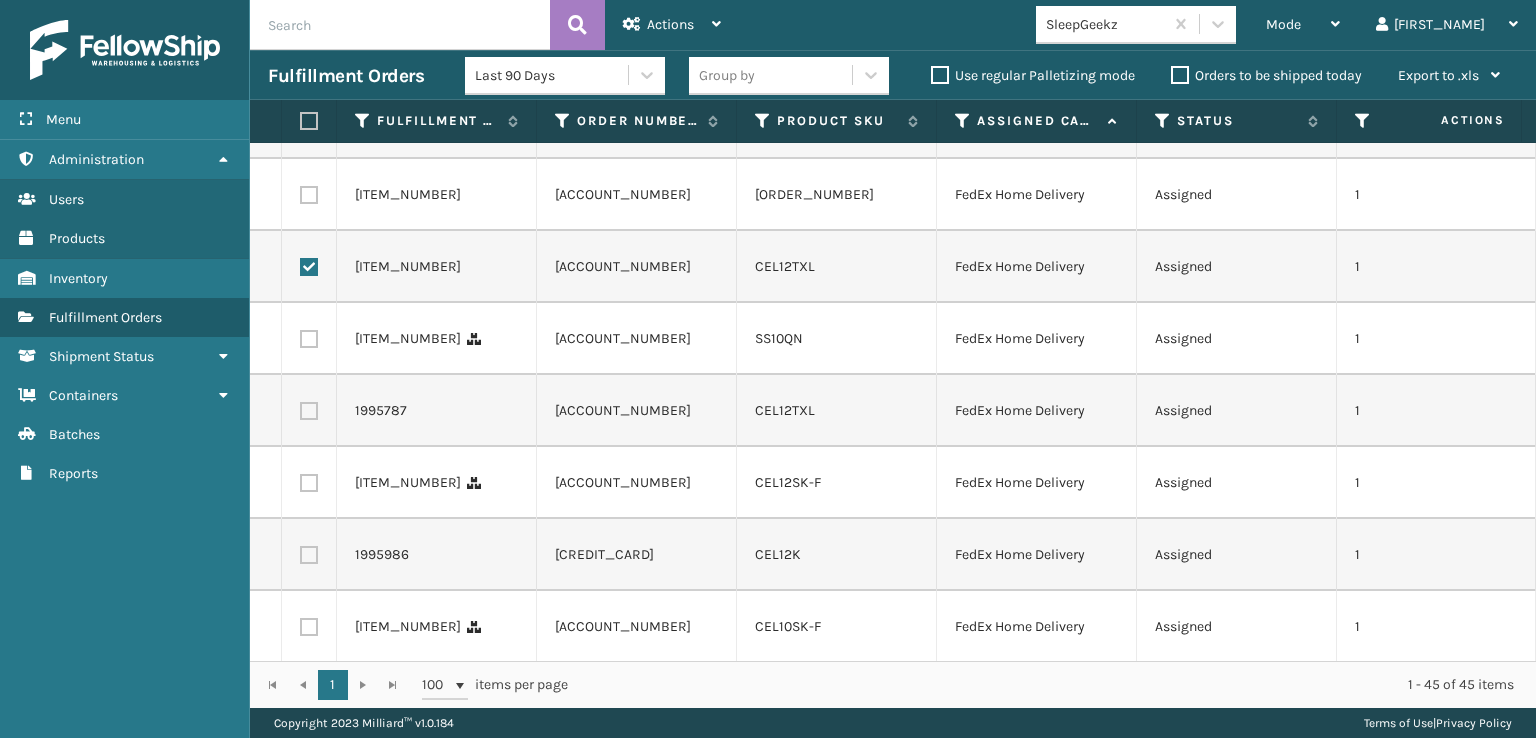 click at bounding box center (309, 339) 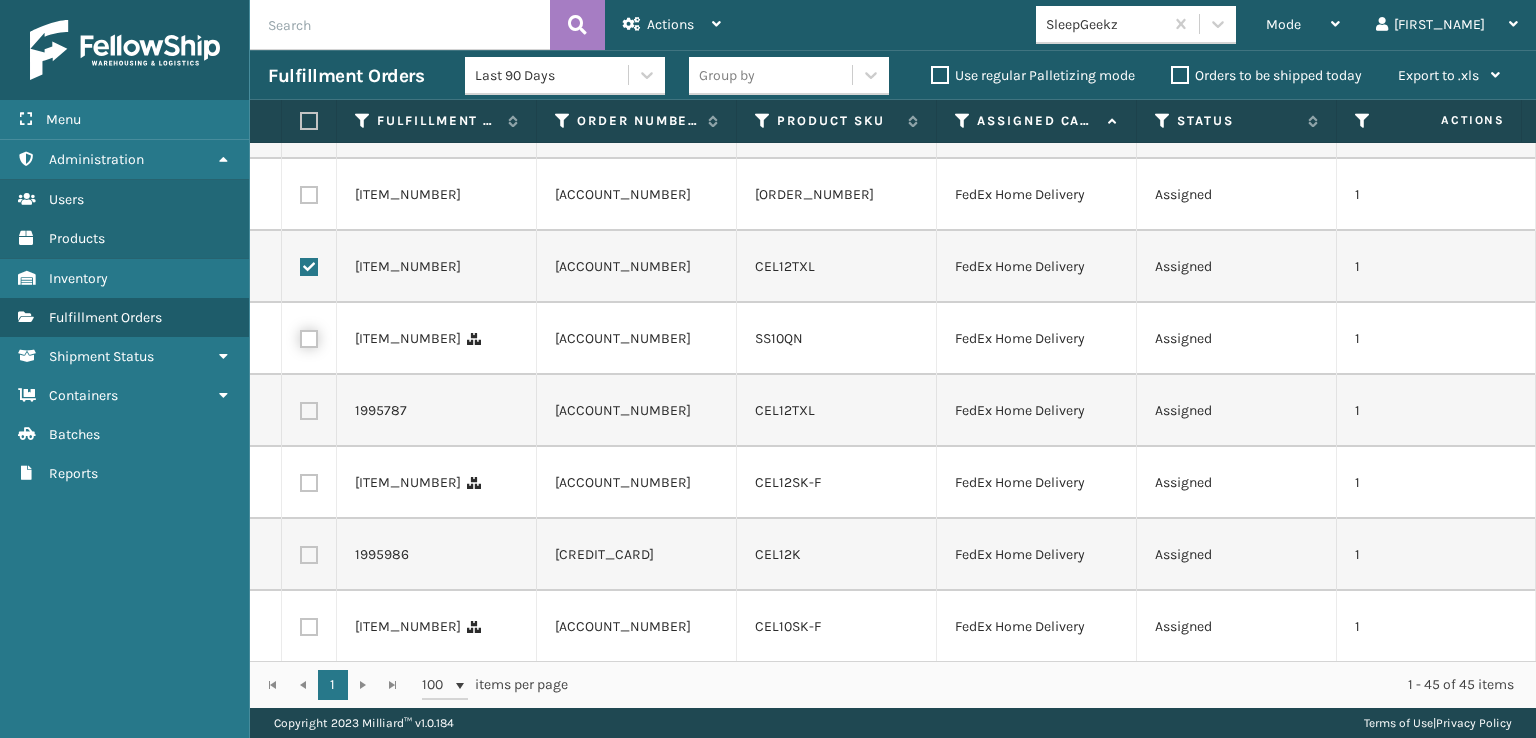 click at bounding box center (300, 336) 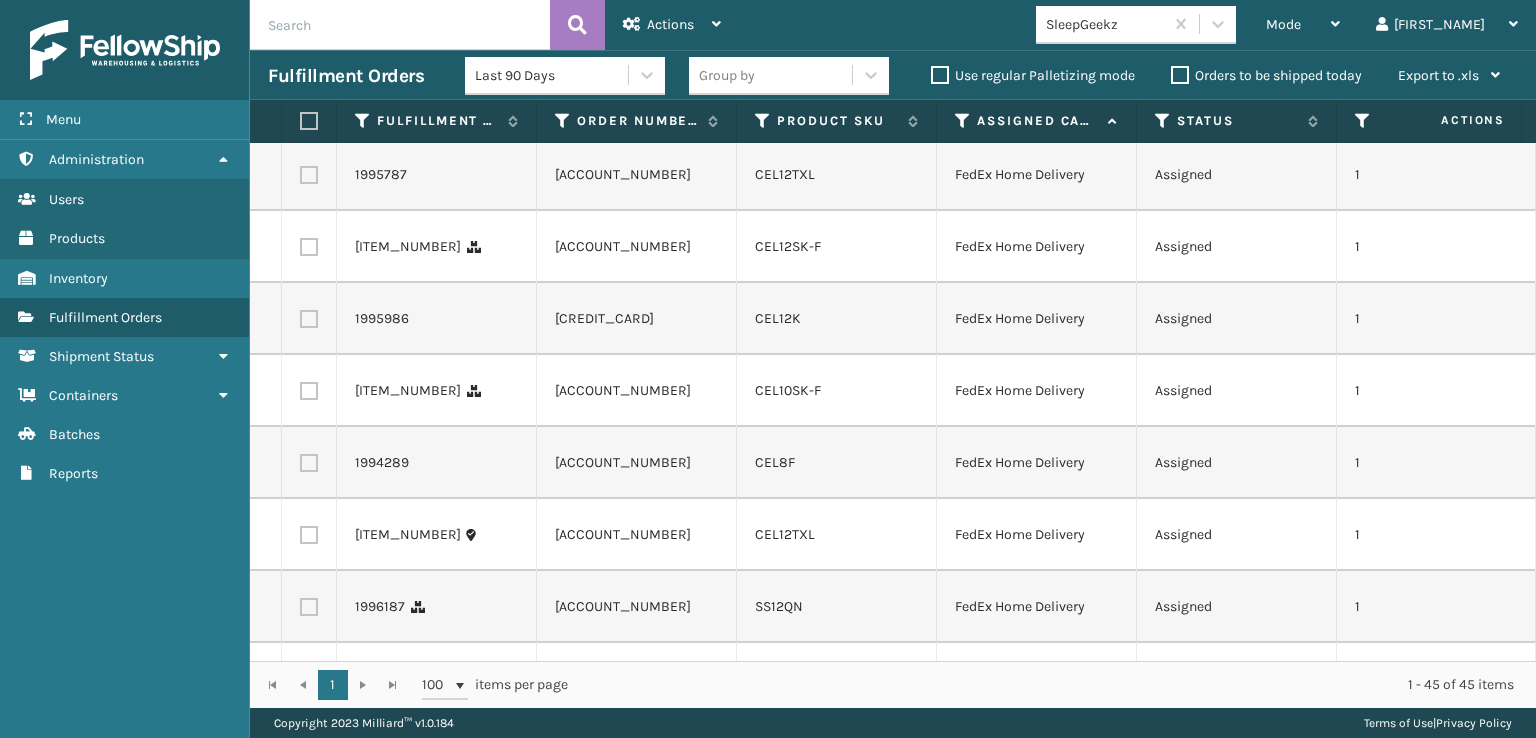 scroll, scrollTop: 2300, scrollLeft: 0, axis: vertical 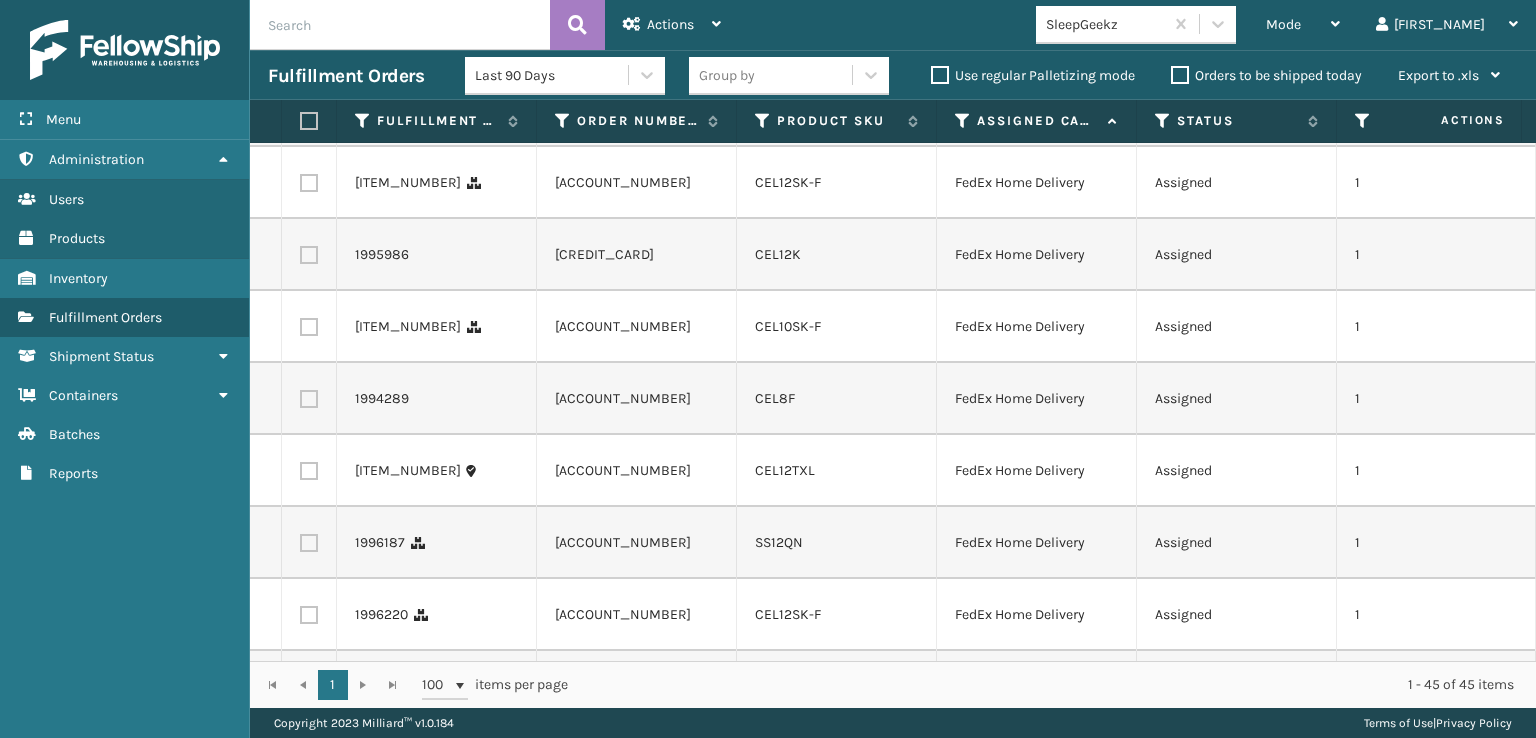 click at bounding box center (309, 111) 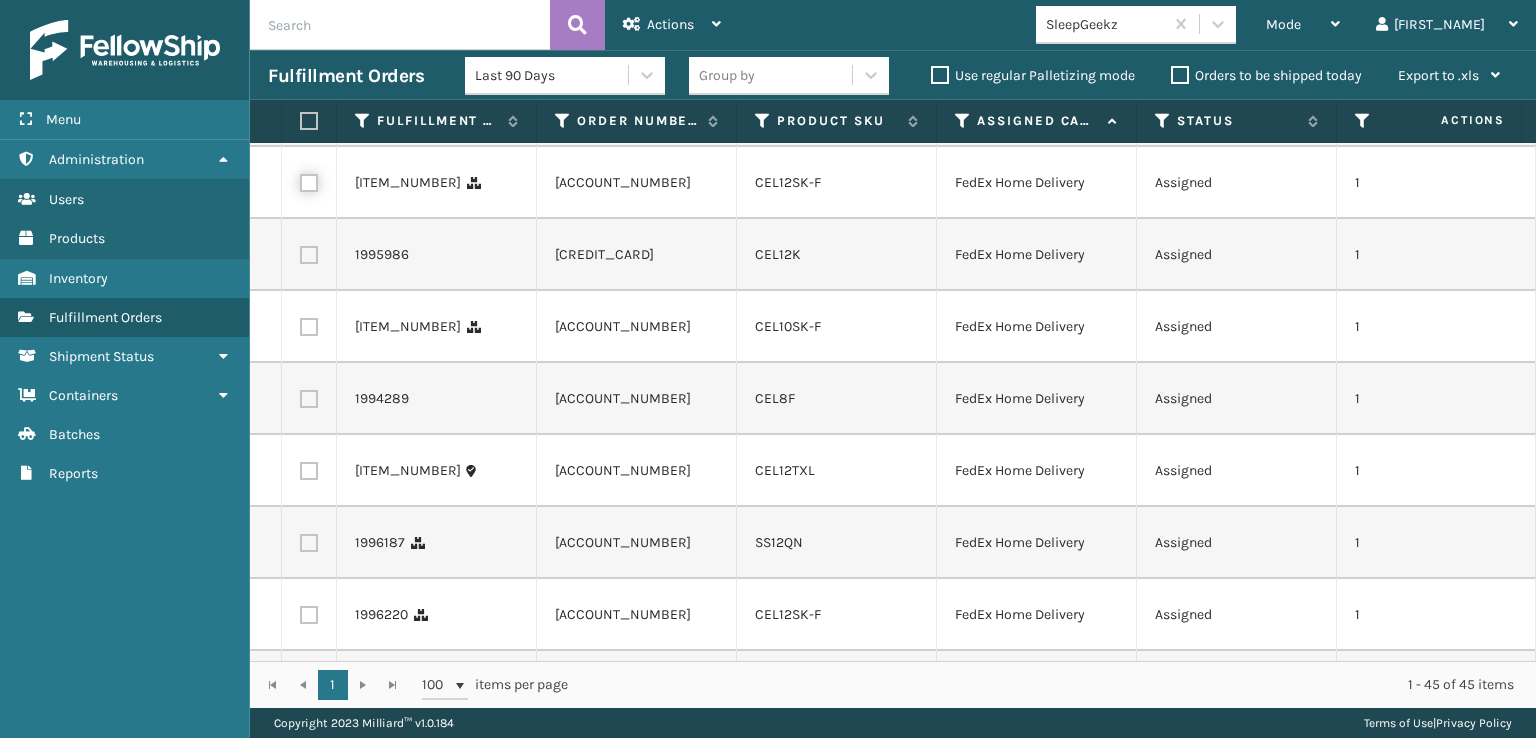 click at bounding box center (300, 180) 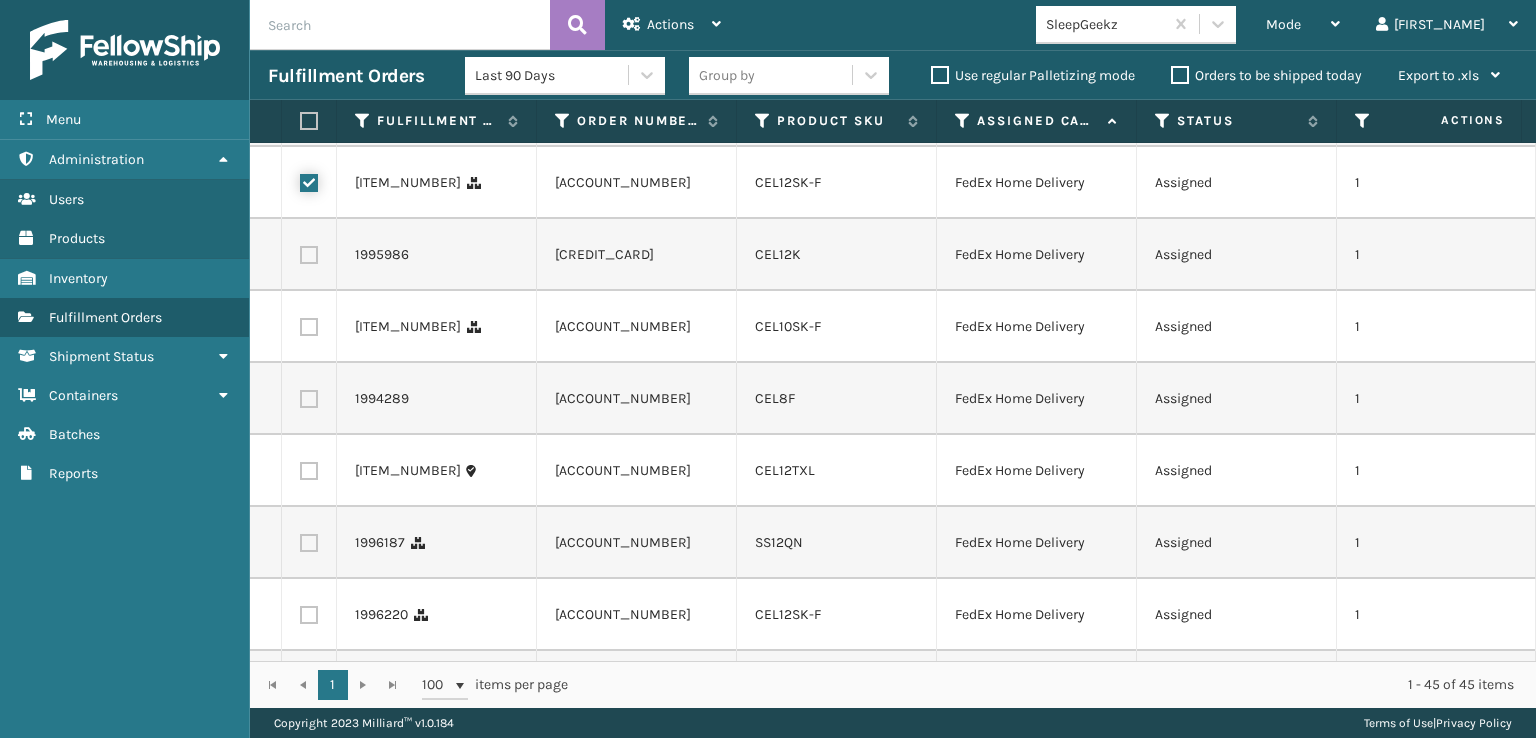 checkbox on "true" 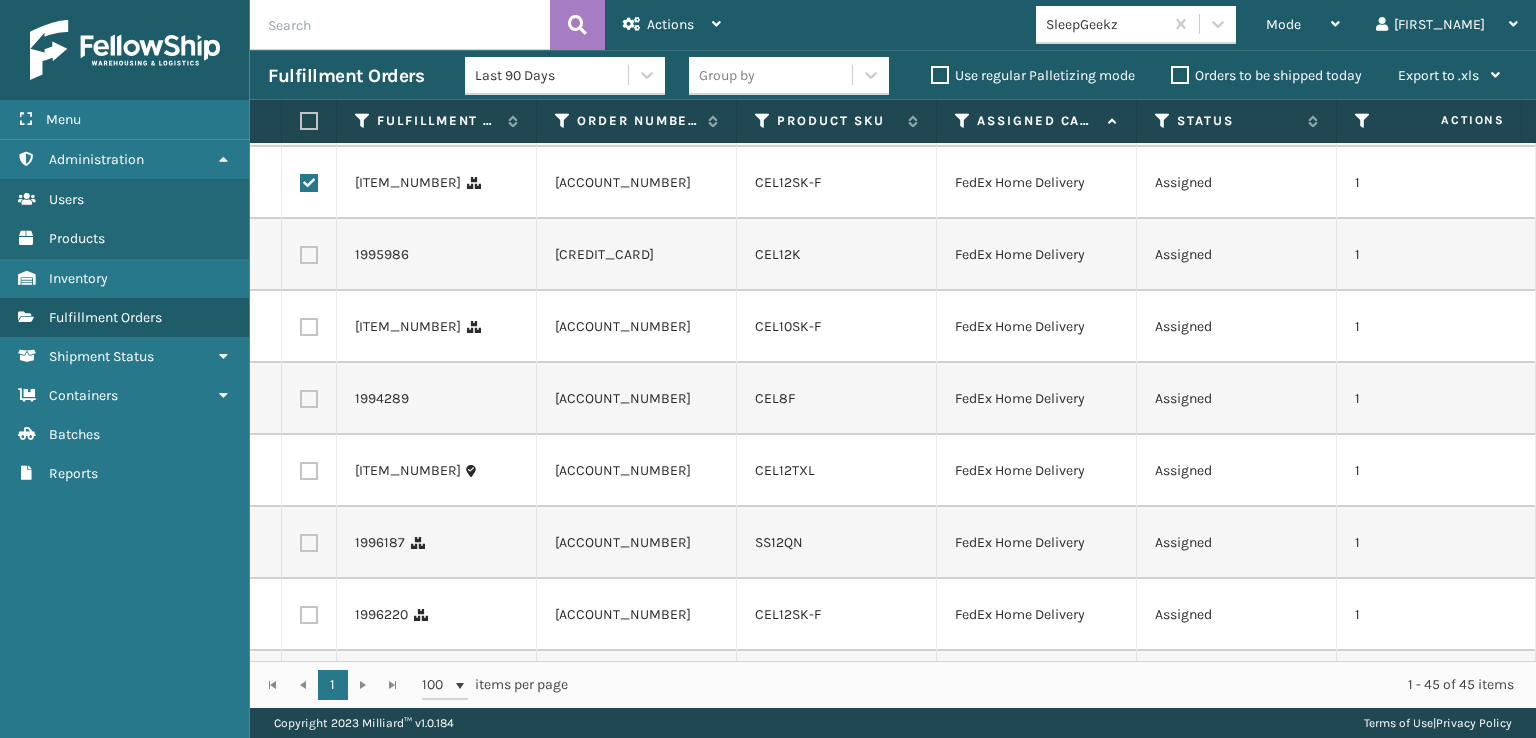click at bounding box center (309, 255) 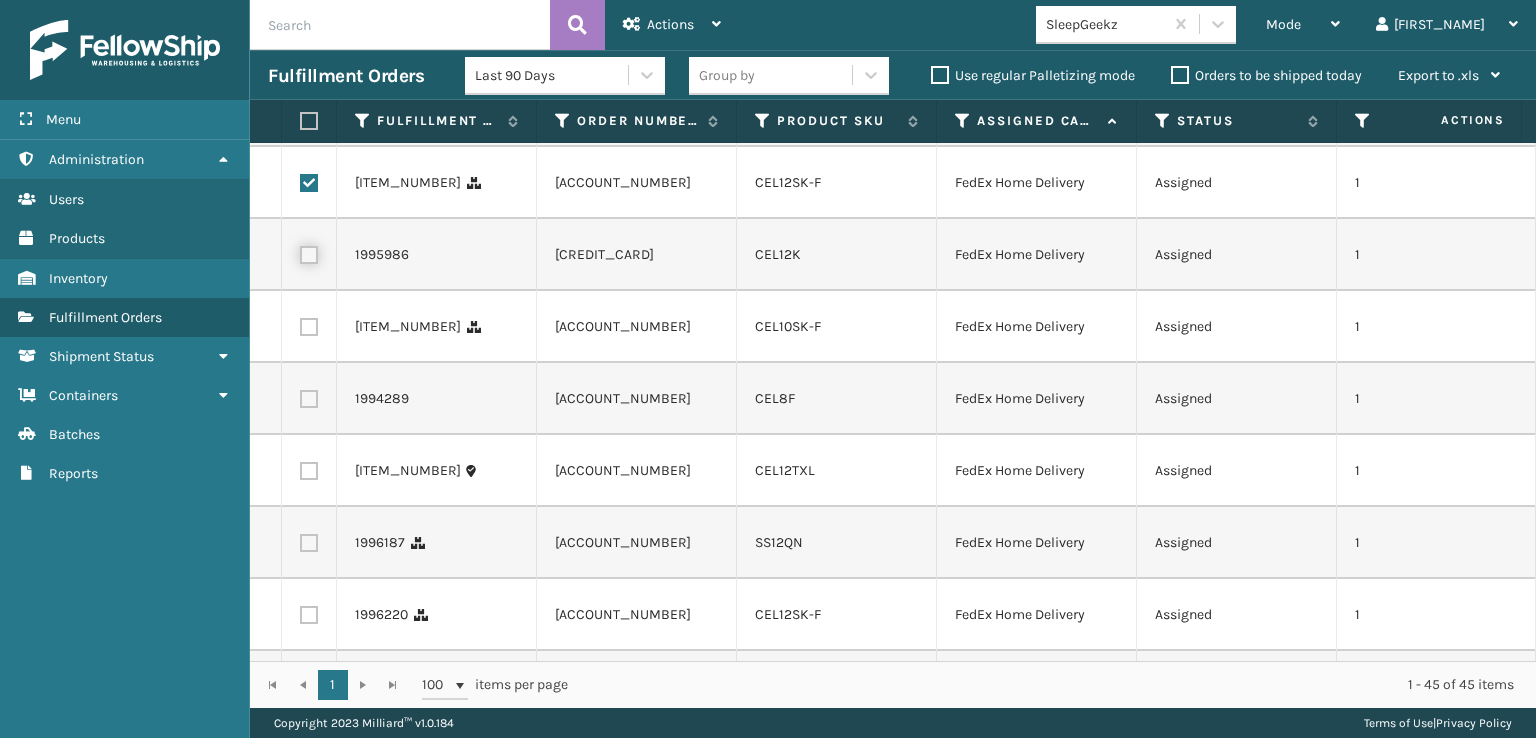 click at bounding box center [300, 252] 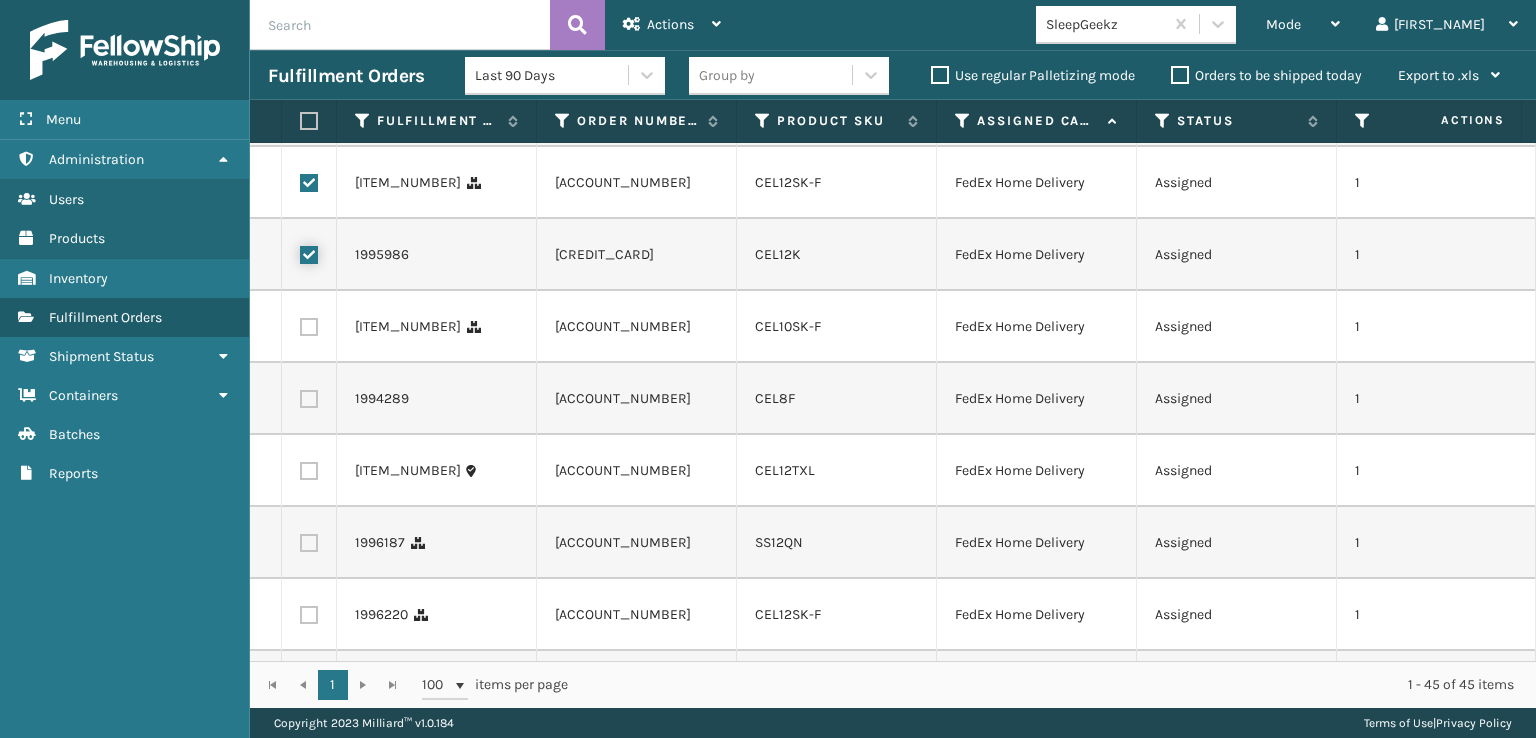 checkbox on "true" 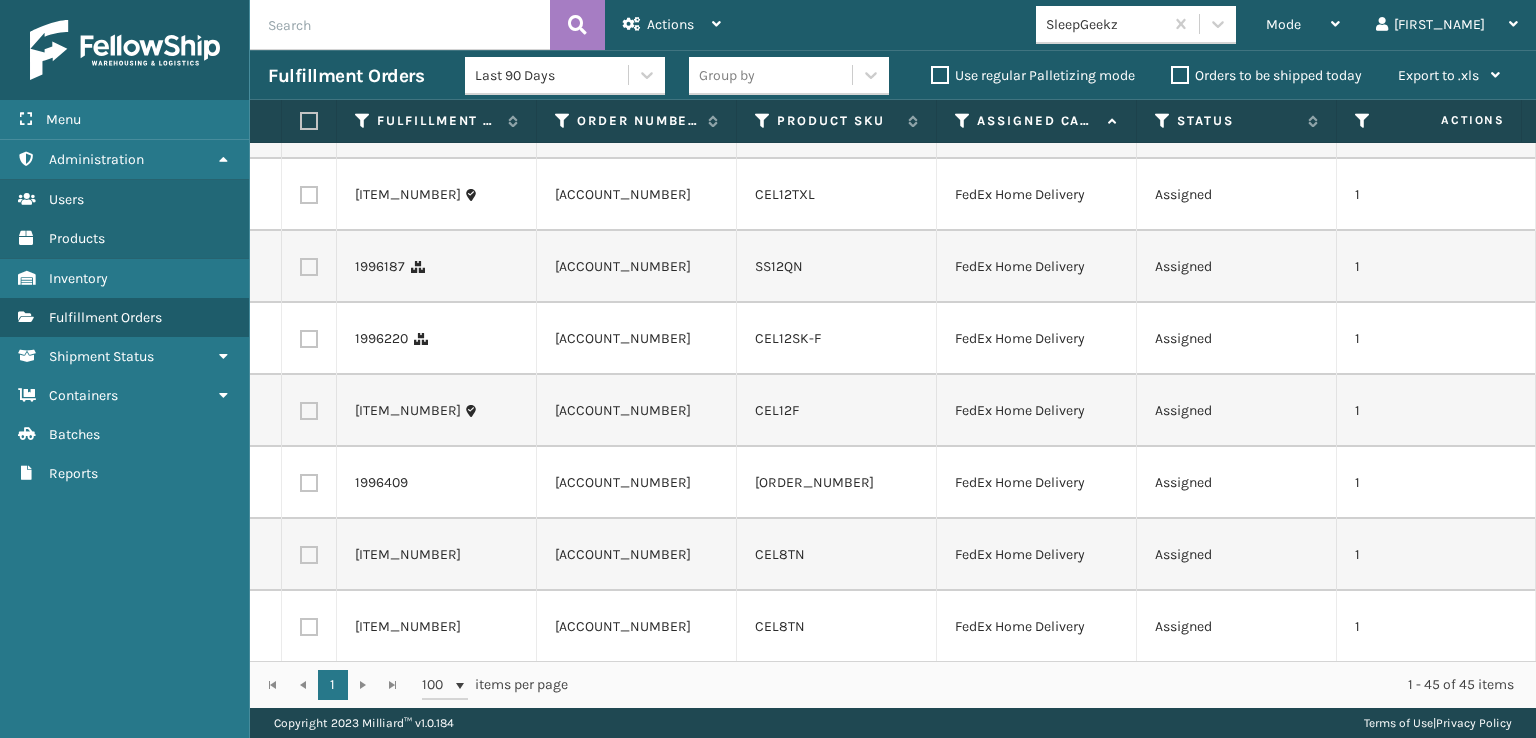 scroll, scrollTop: 2600, scrollLeft: 0, axis: vertical 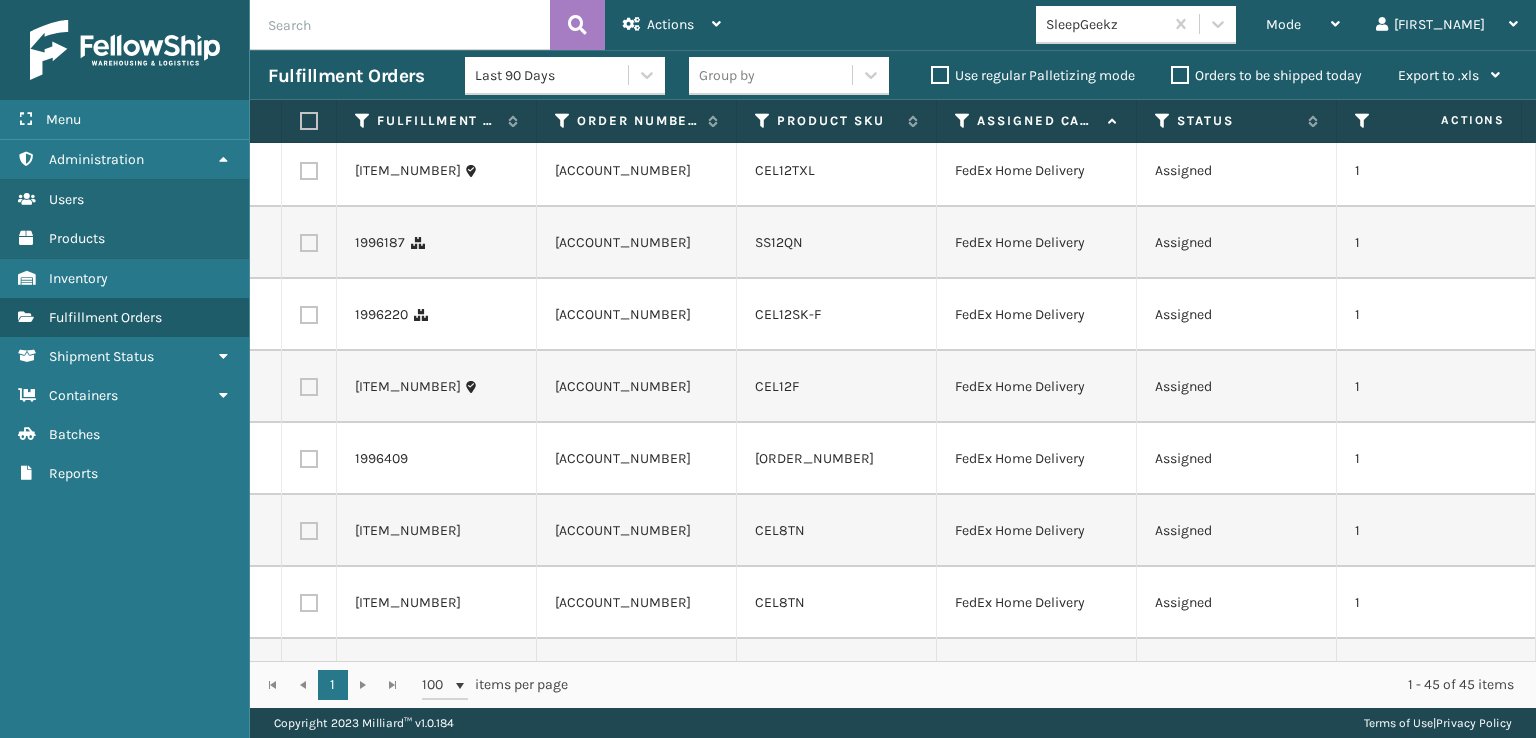 click at bounding box center (309, 27) 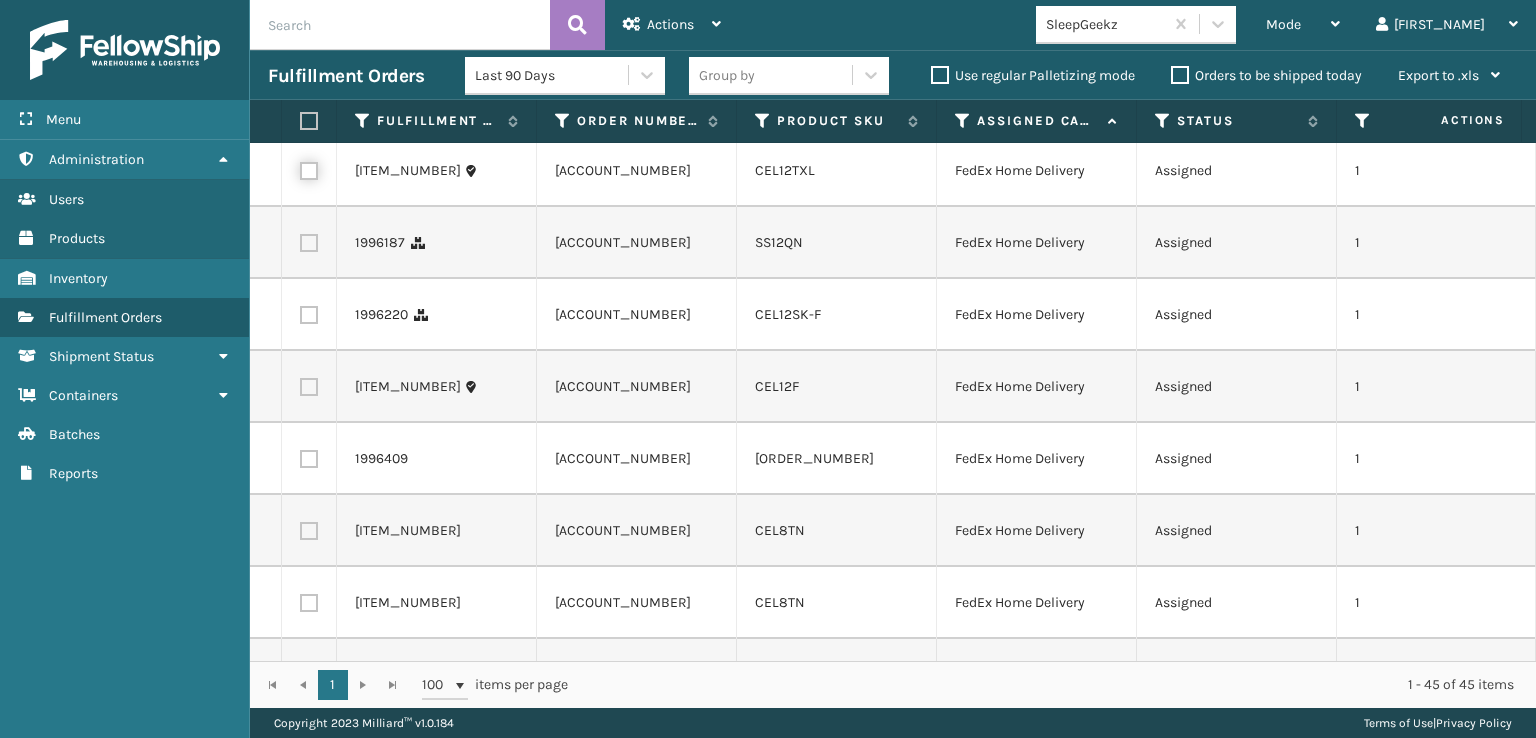 click at bounding box center [300, 168] 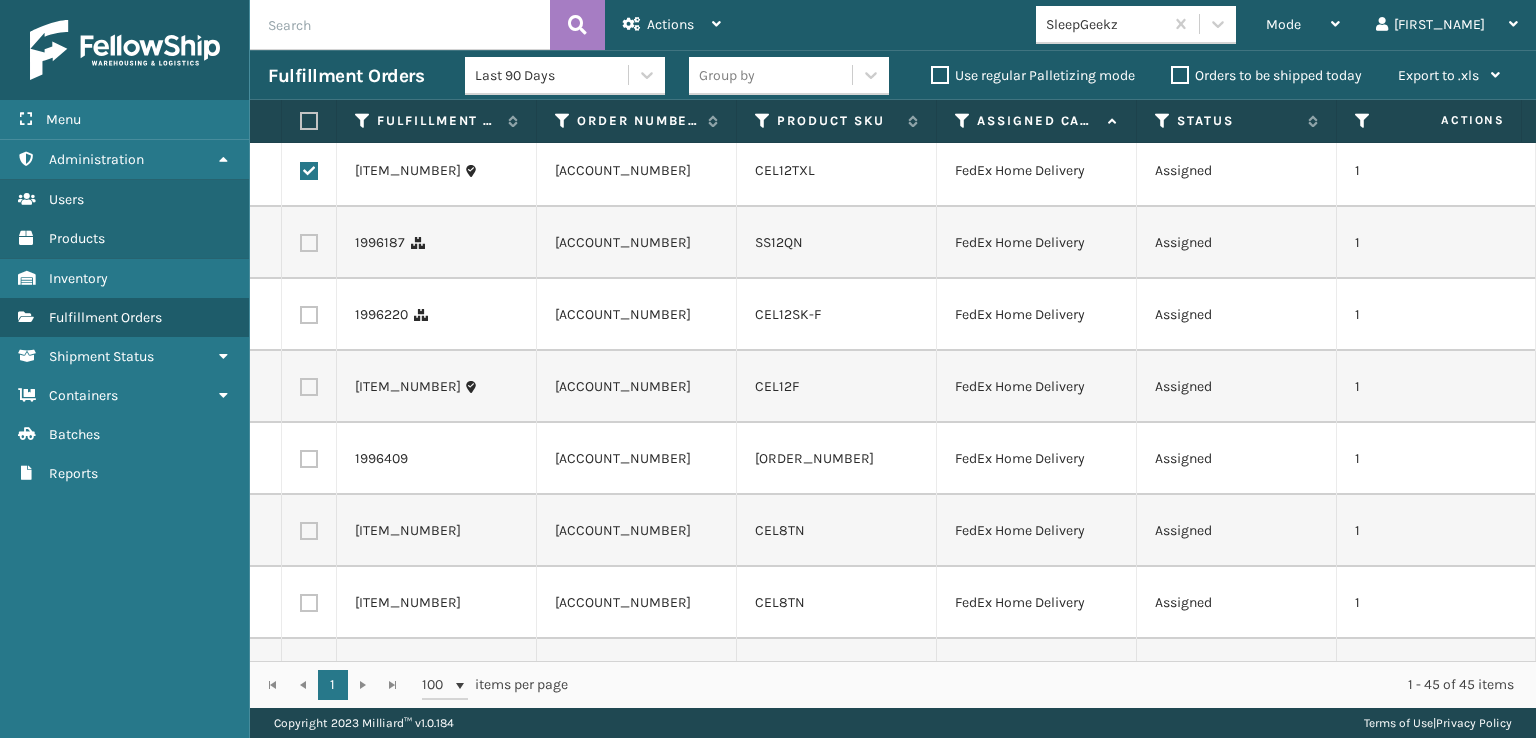 click at bounding box center (309, 243) 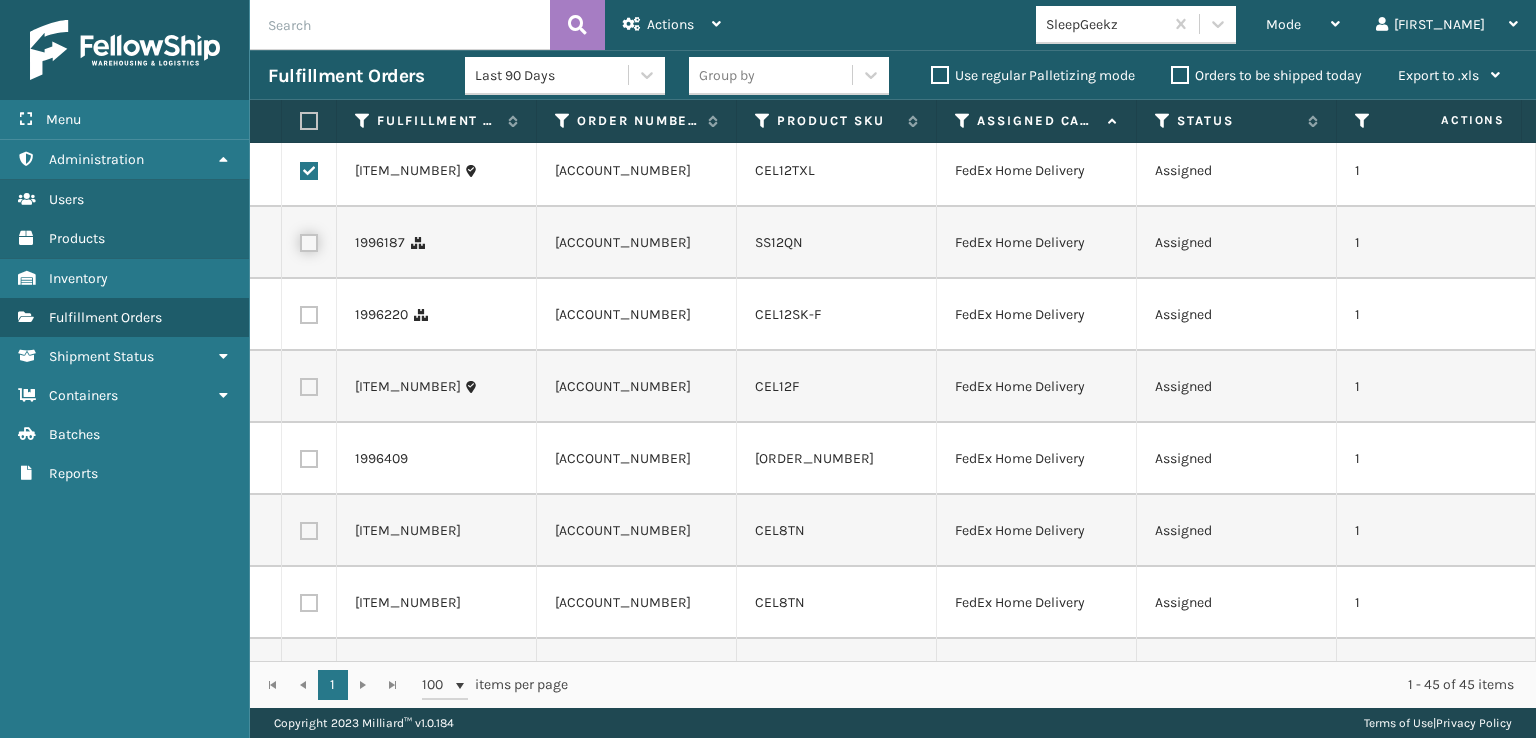 click at bounding box center [300, 240] 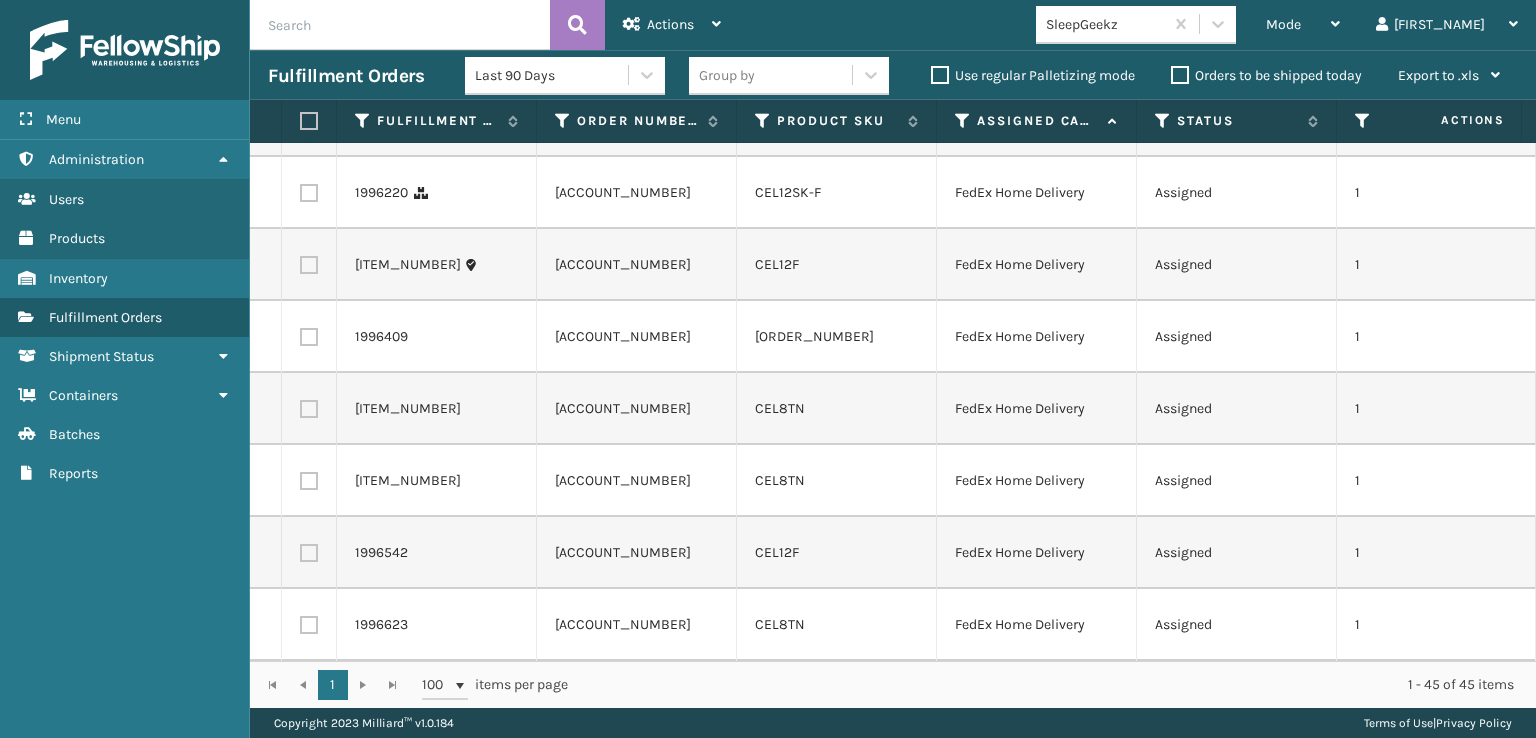 scroll, scrollTop: 2900, scrollLeft: 0, axis: vertical 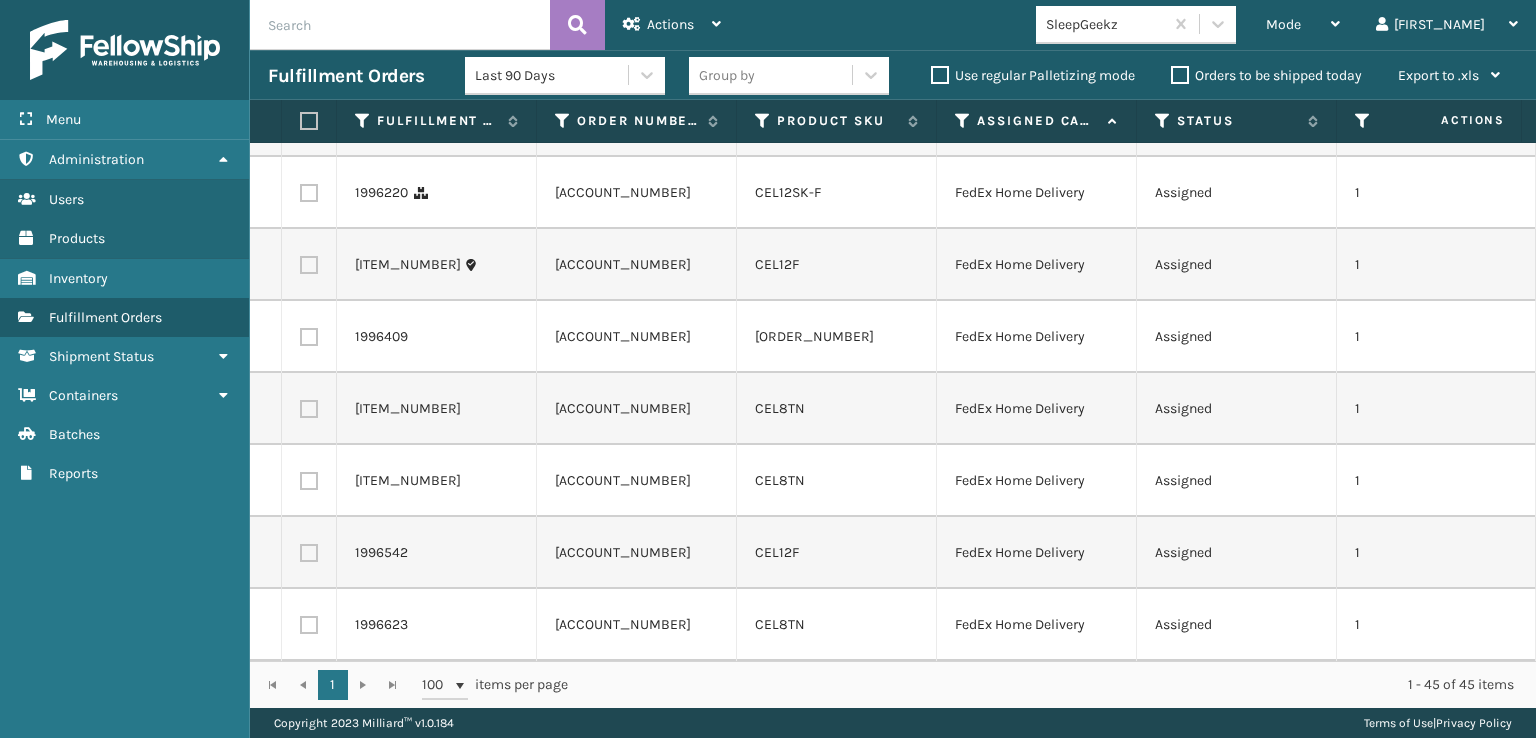 click at bounding box center (309, 193) 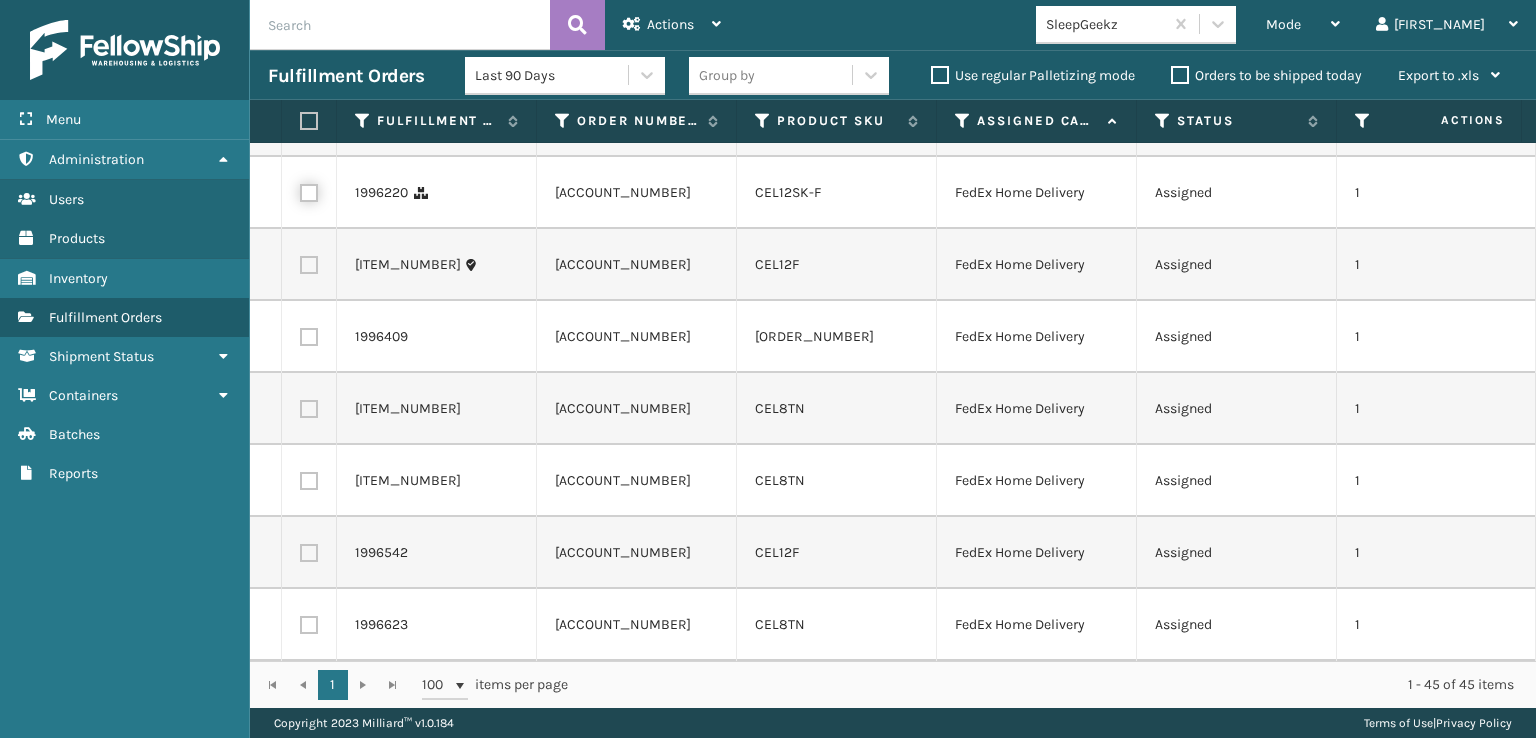 click at bounding box center [300, 190] 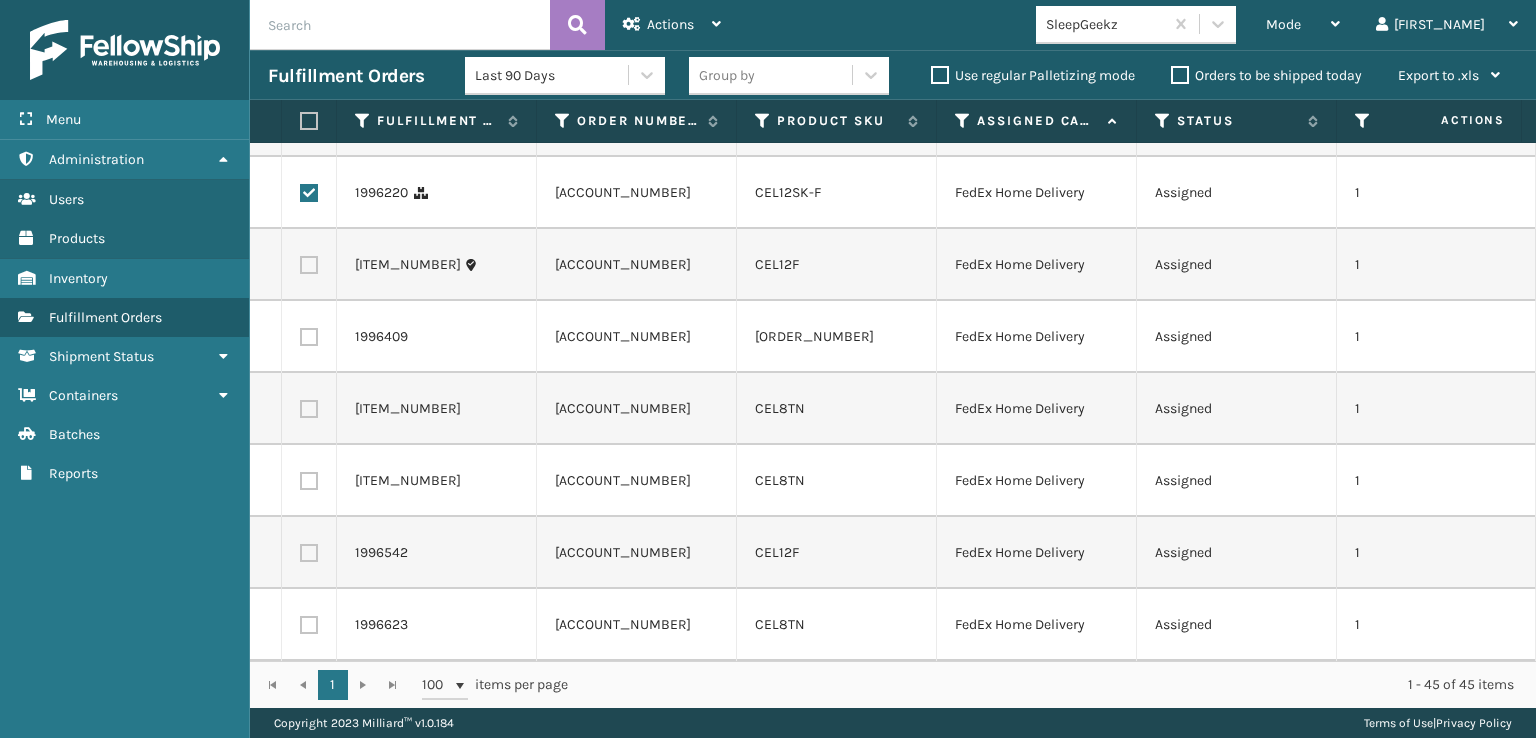 click at bounding box center (309, 265) 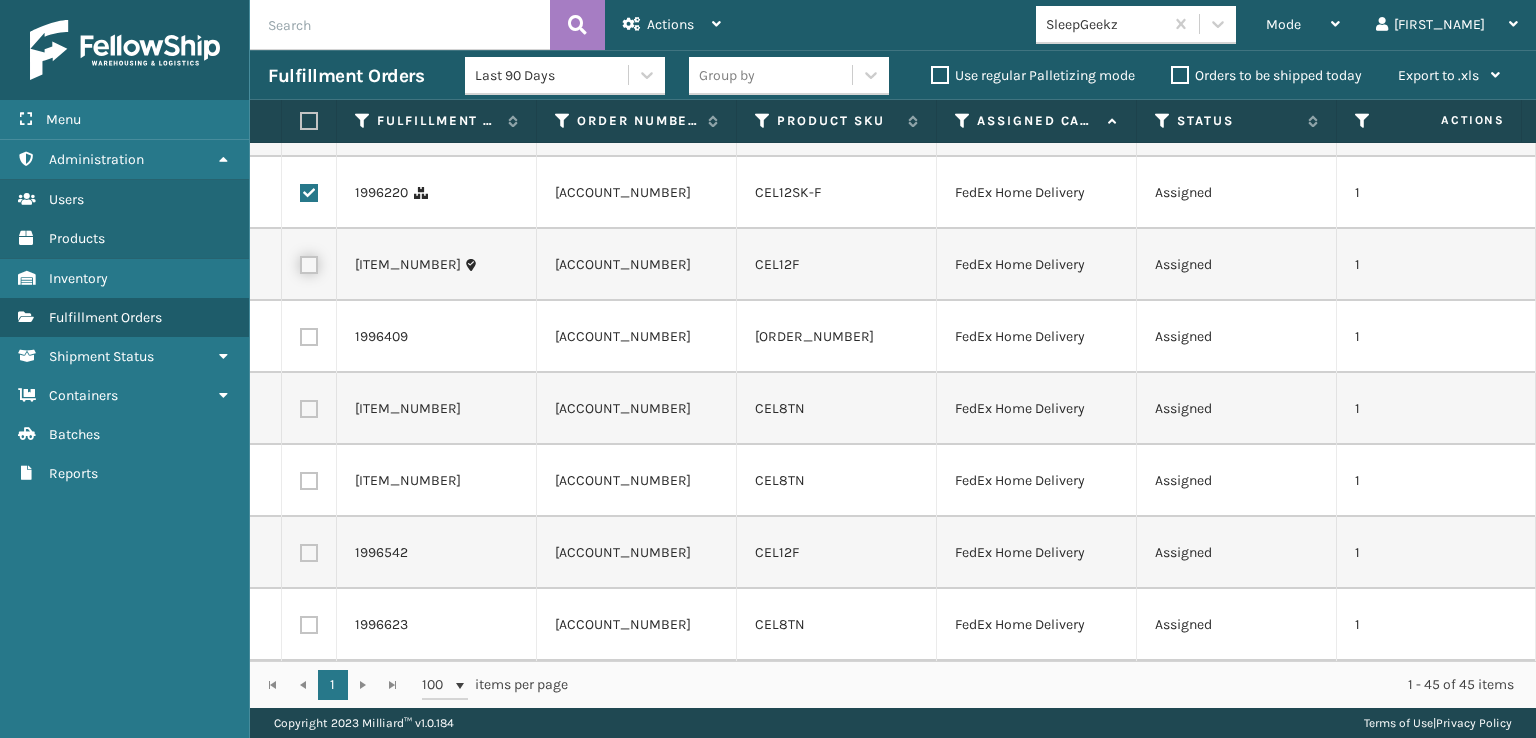 click at bounding box center [300, 262] 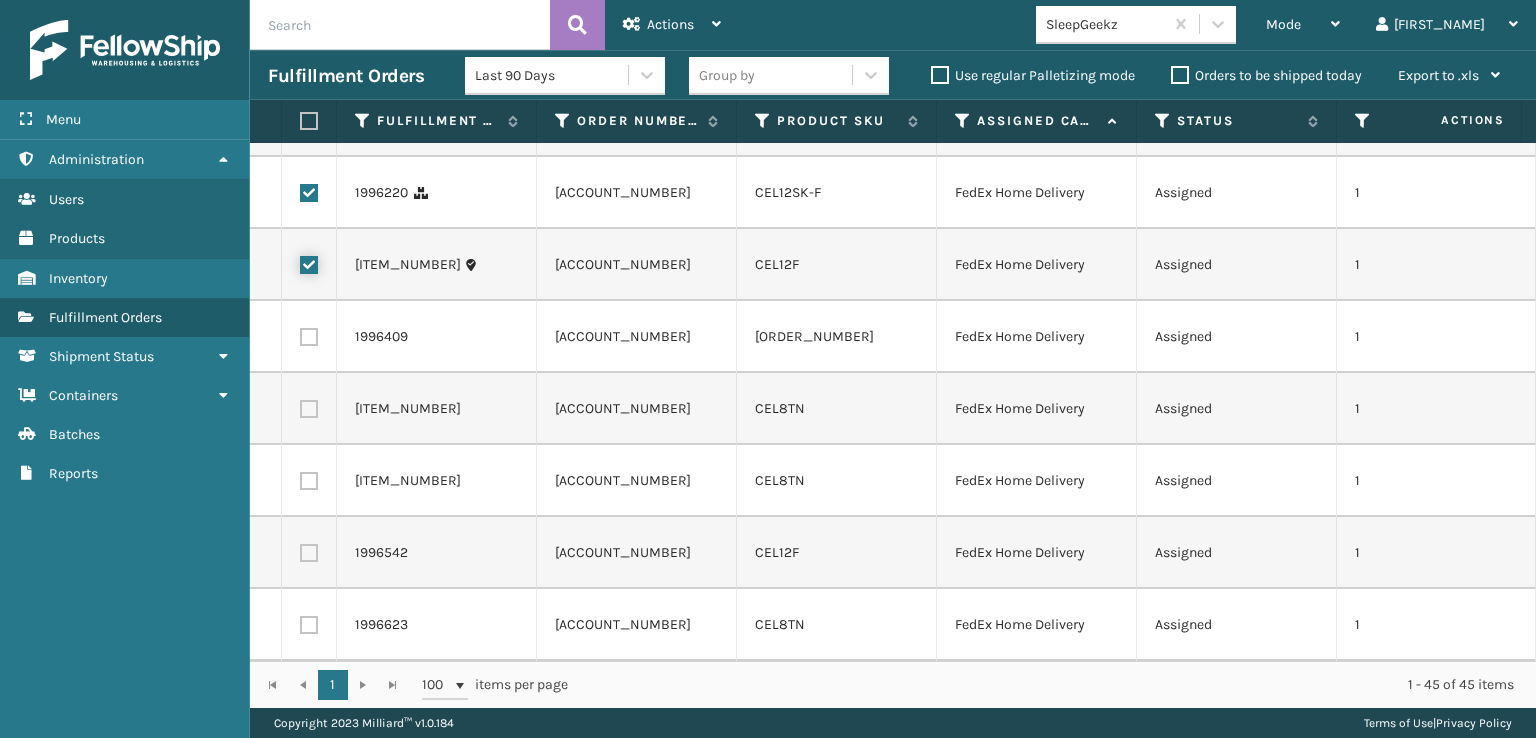 checkbox on "true" 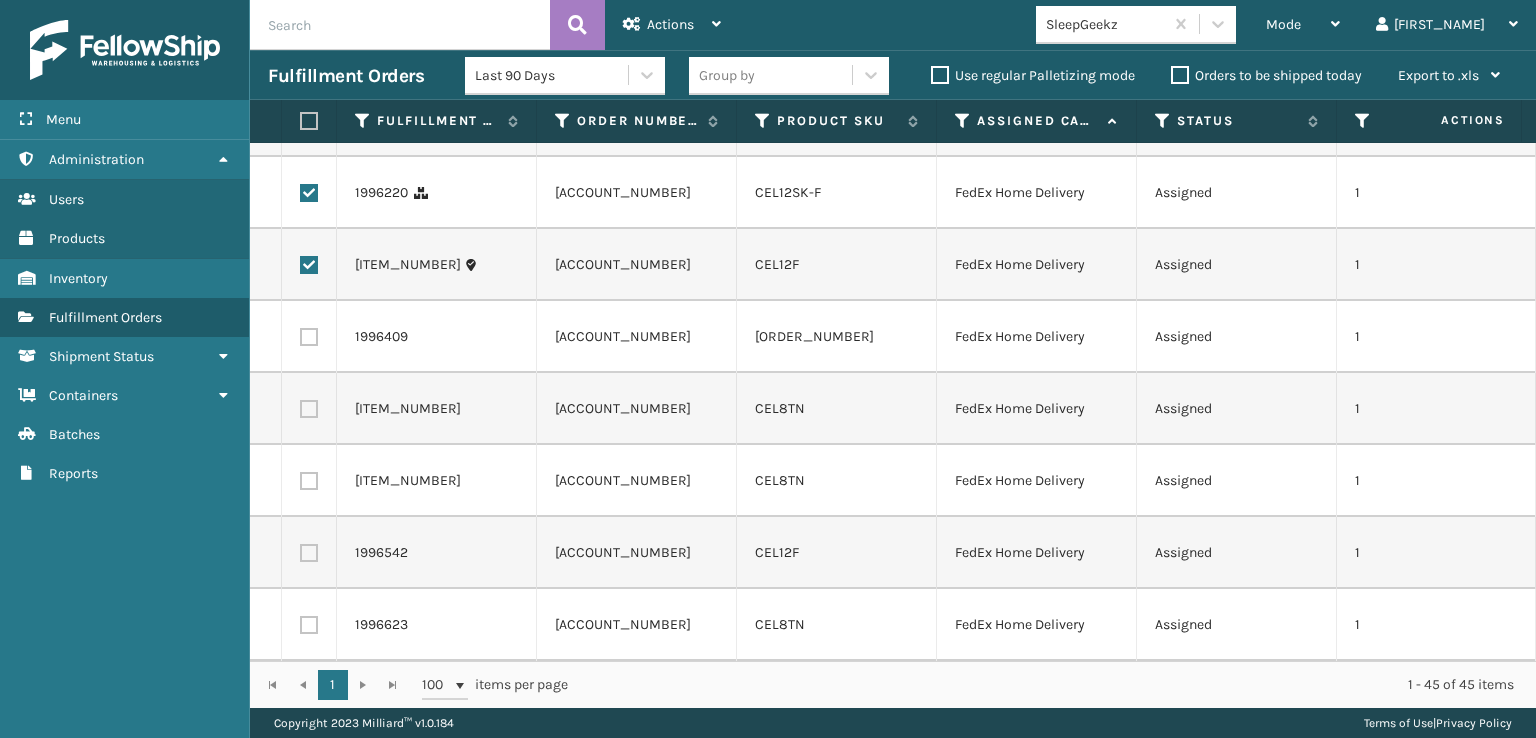 click at bounding box center (309, 409) 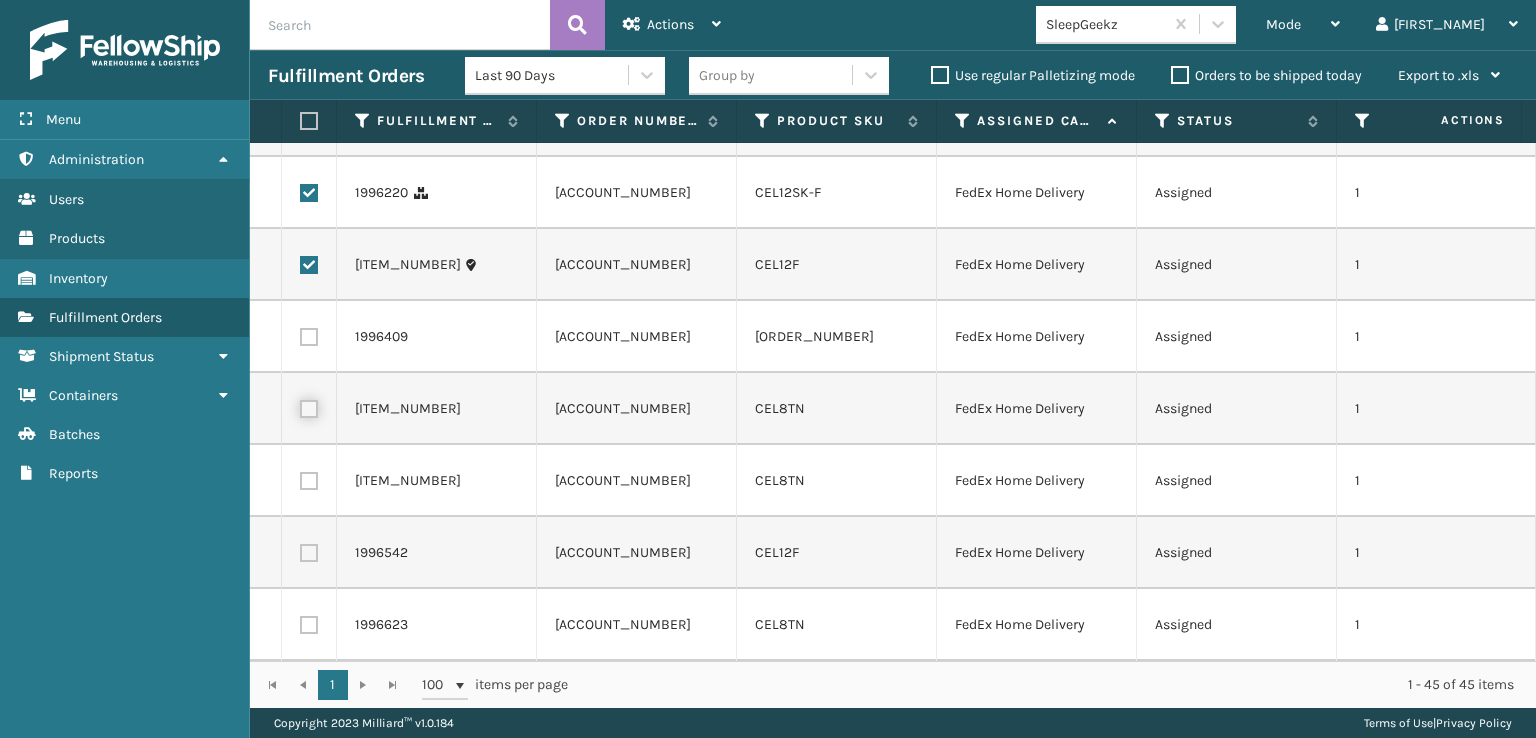click at bounding box center (300, 406) 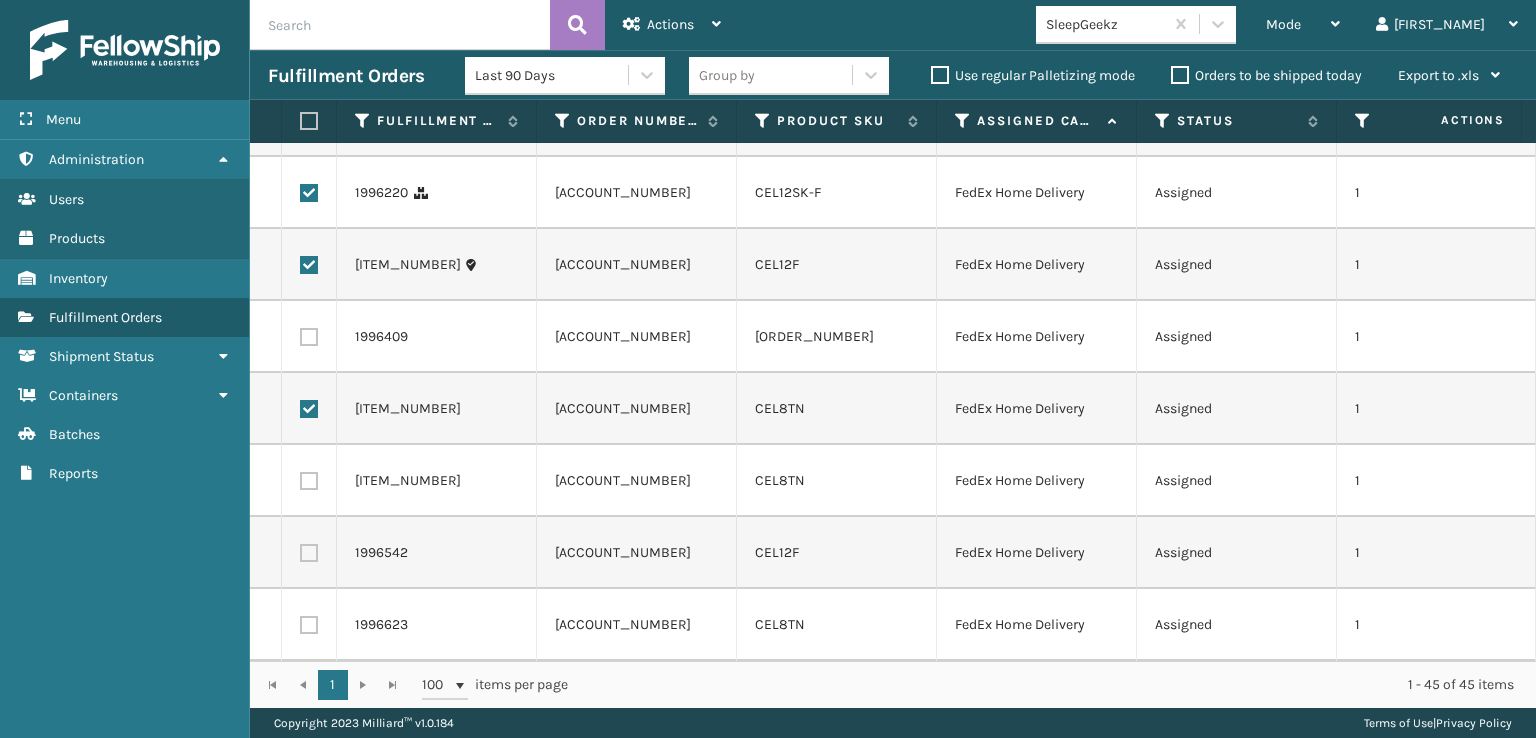 click at bounding box center [309, 481] 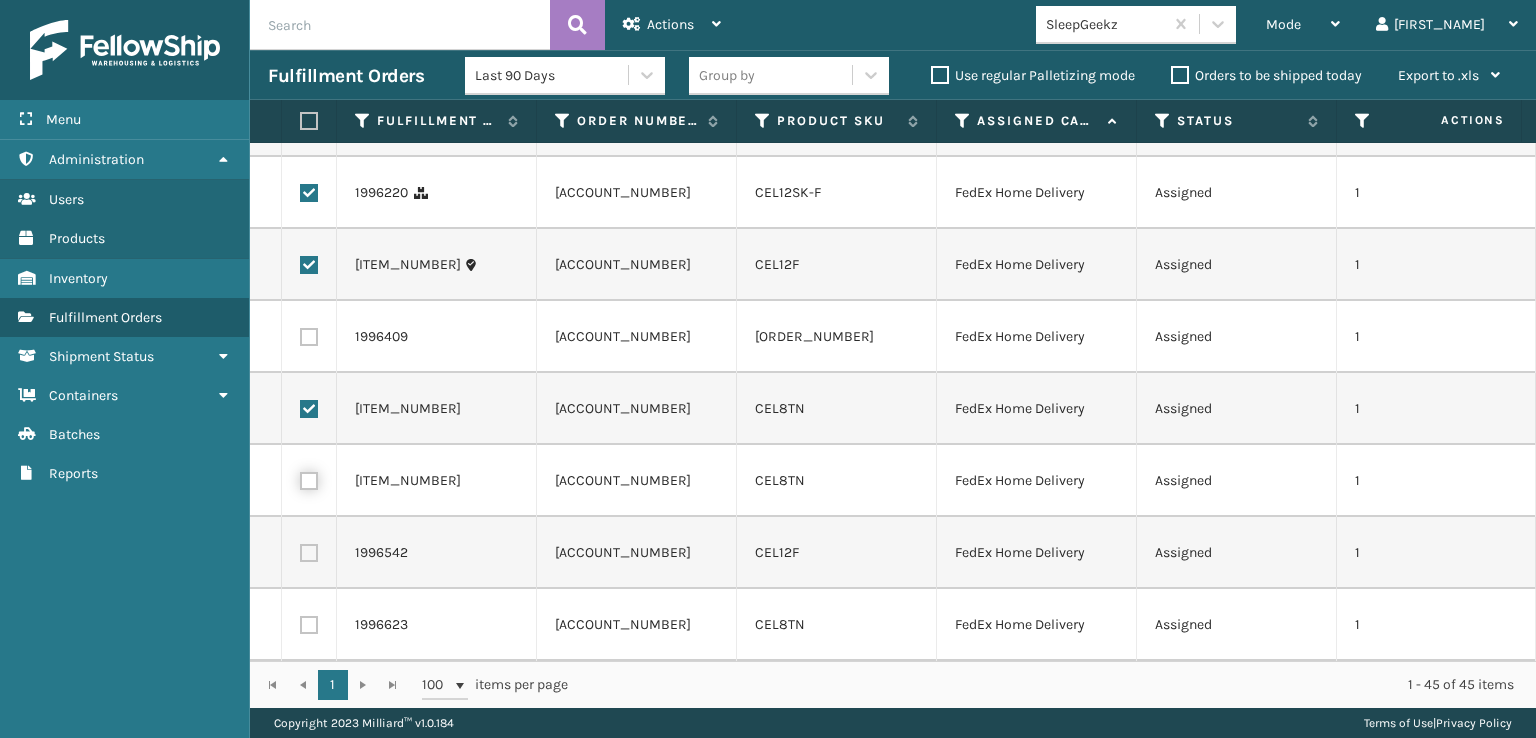click at bounding box center [300, 478] 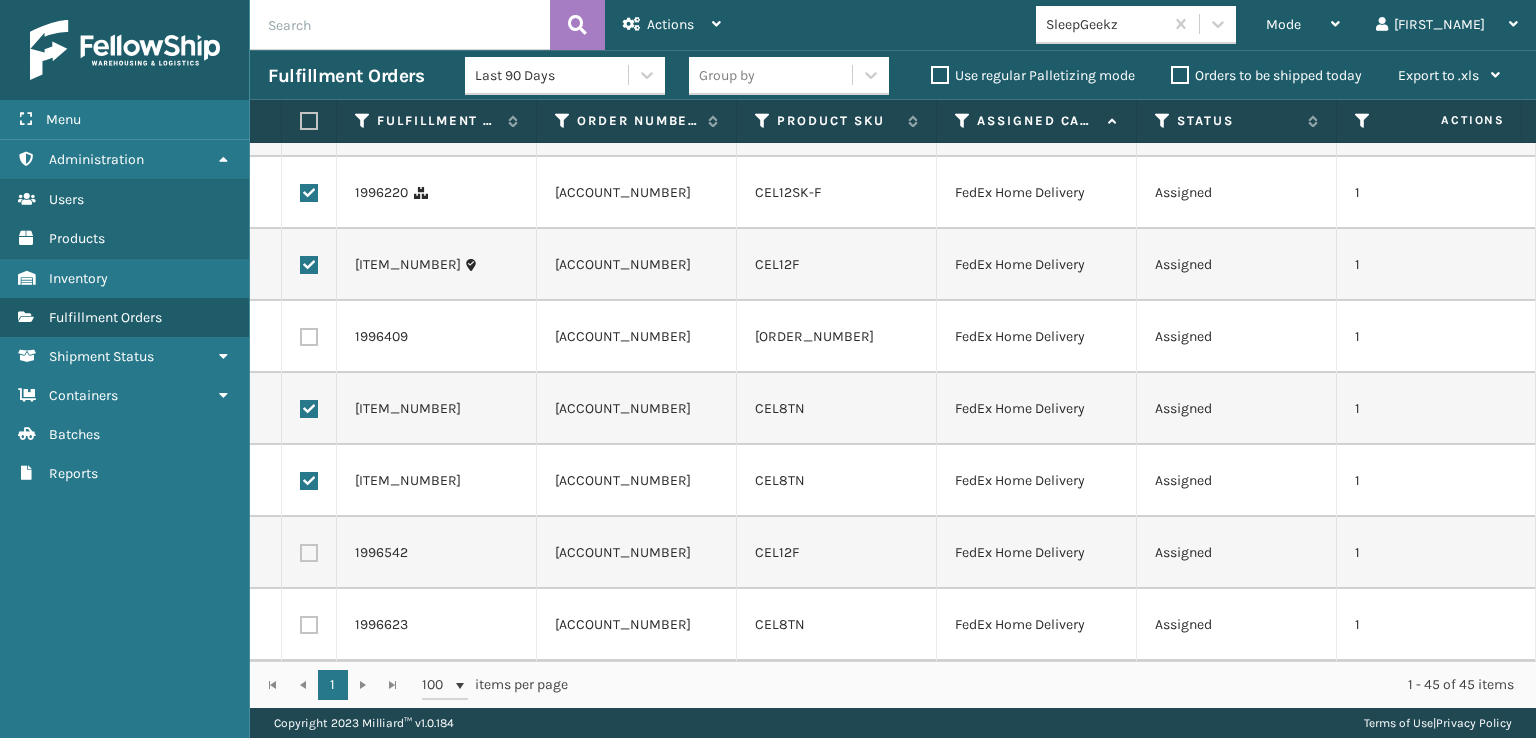 click at bounding box center (309, 553) 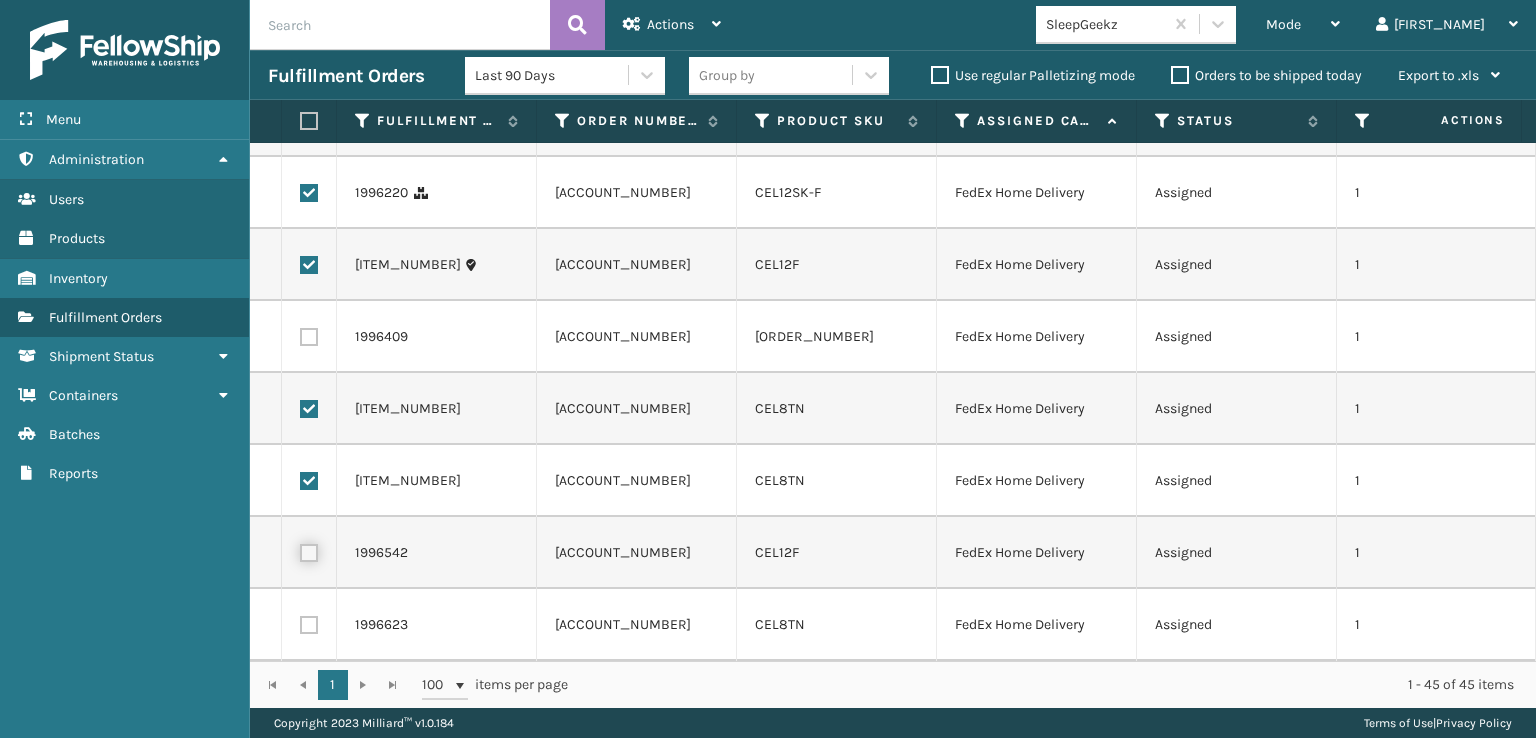 click at bounding box center (300, 550) 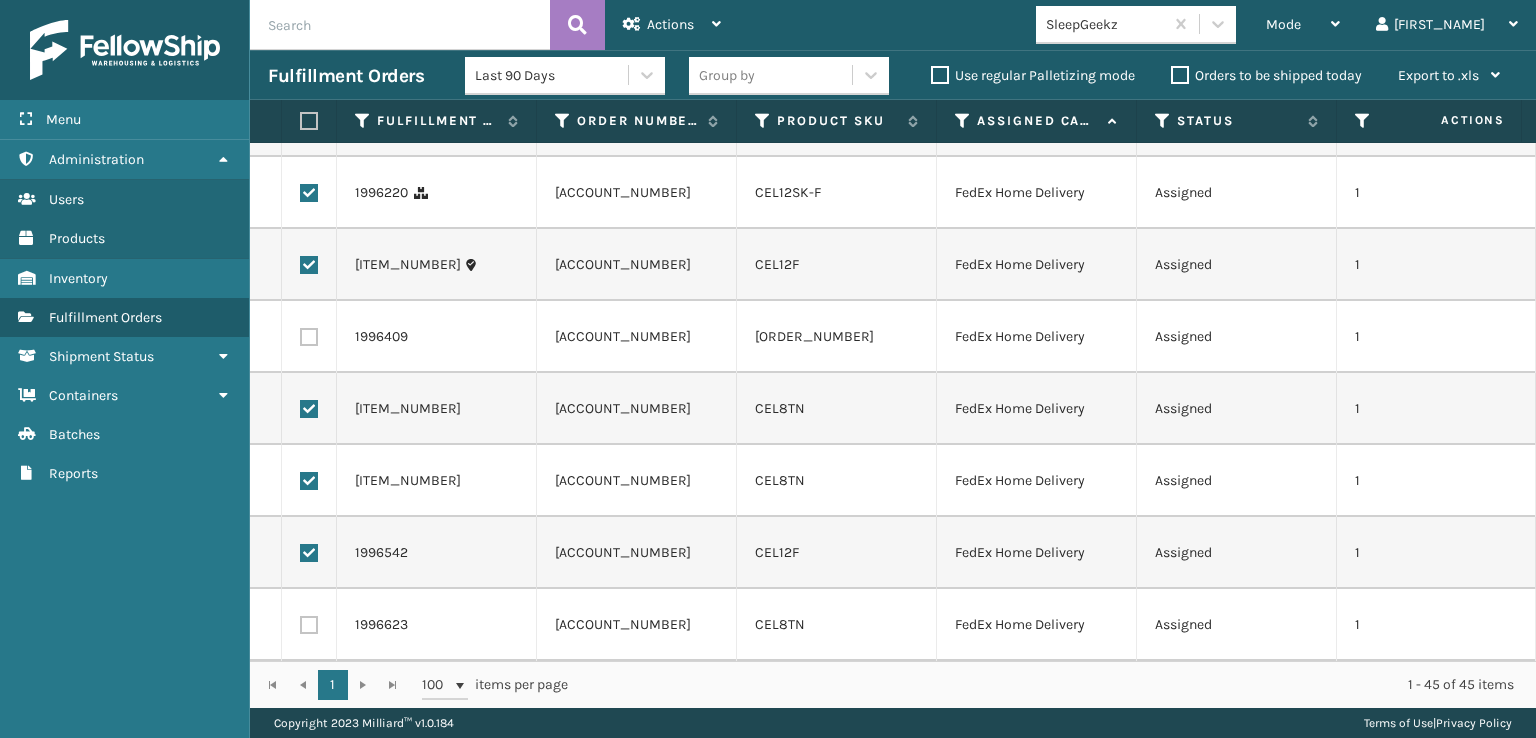 click at bounding box center (309, 625) 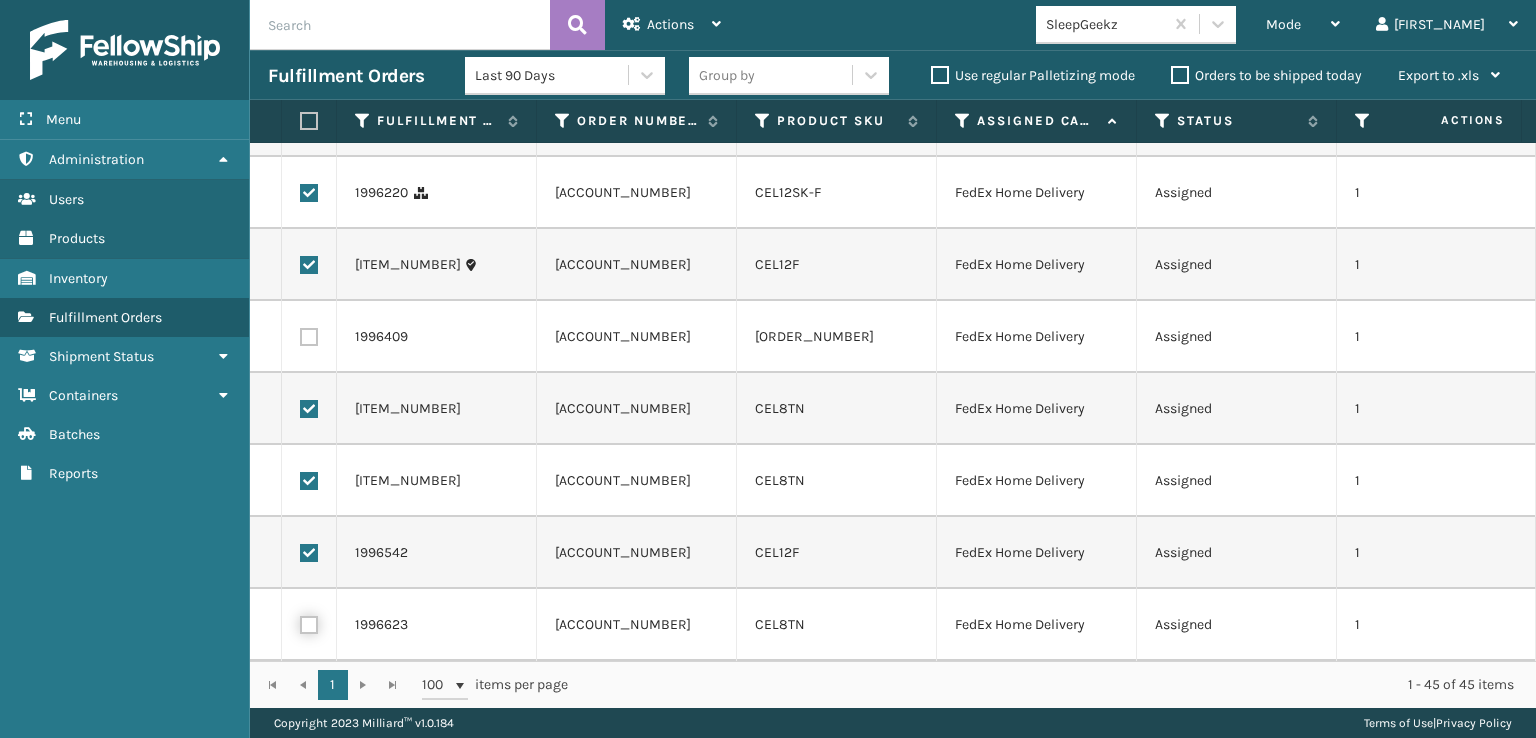 click at bounding box center (300, 622) 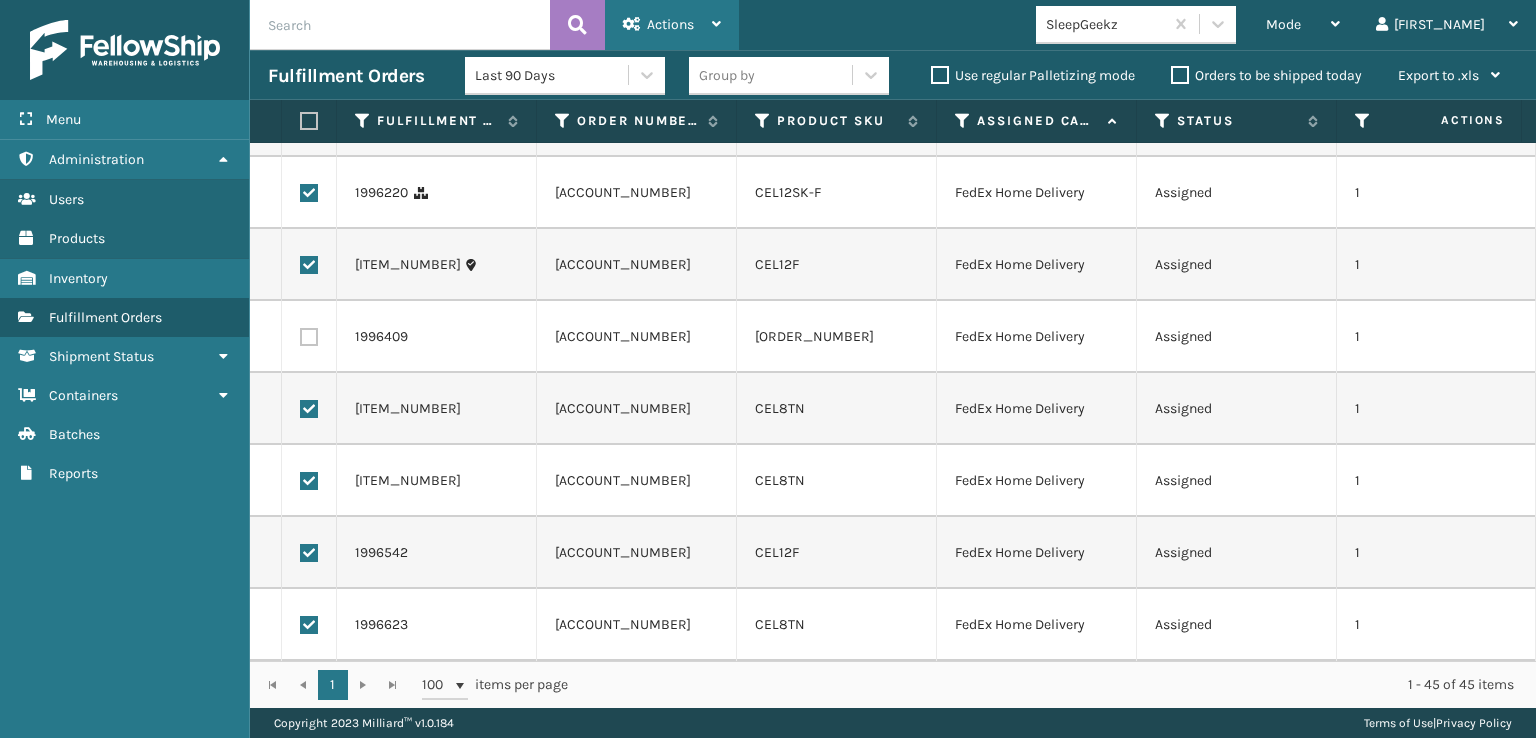 click on "Actions" at bounding box center (670, 24) 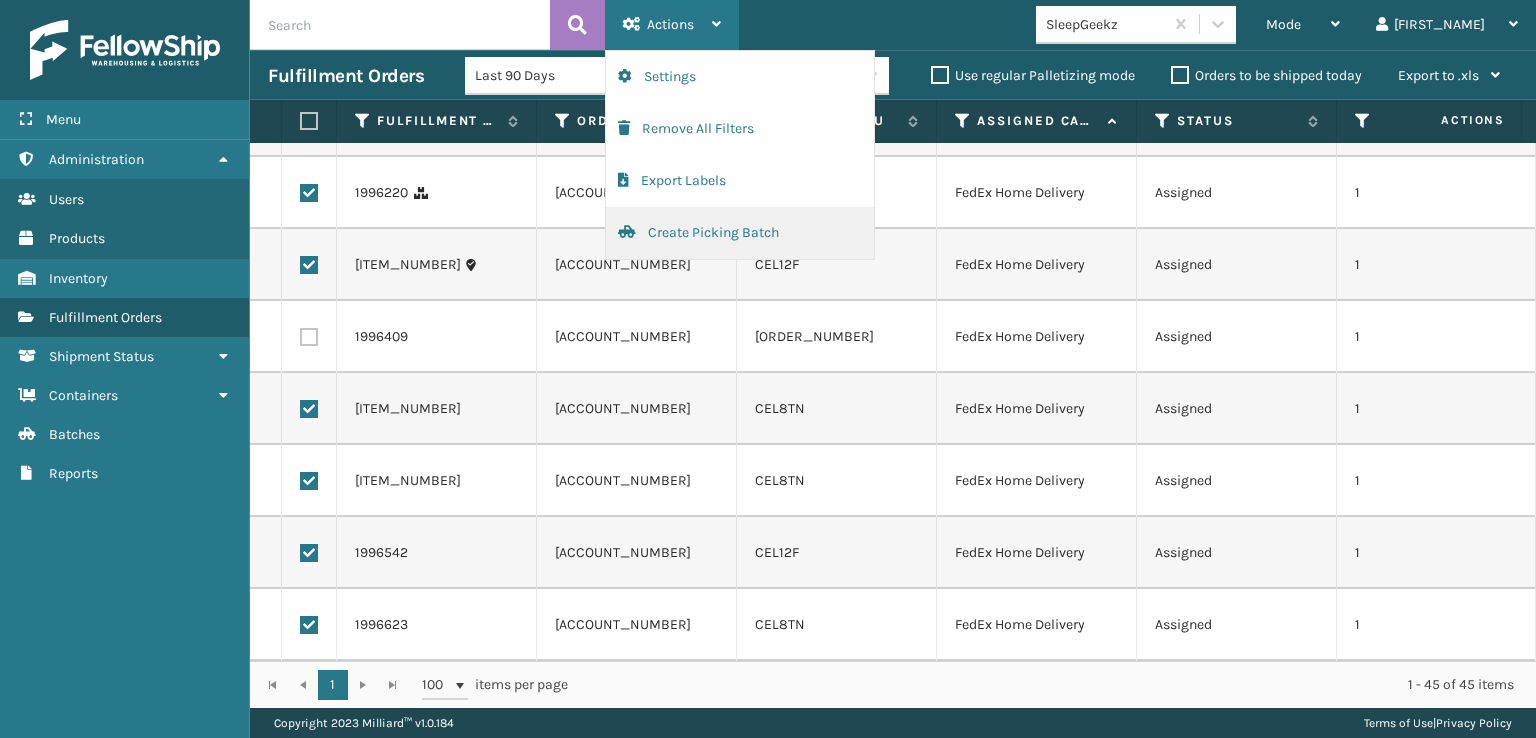 click on "Create Picking Batch" at bounding box center (740, 233) 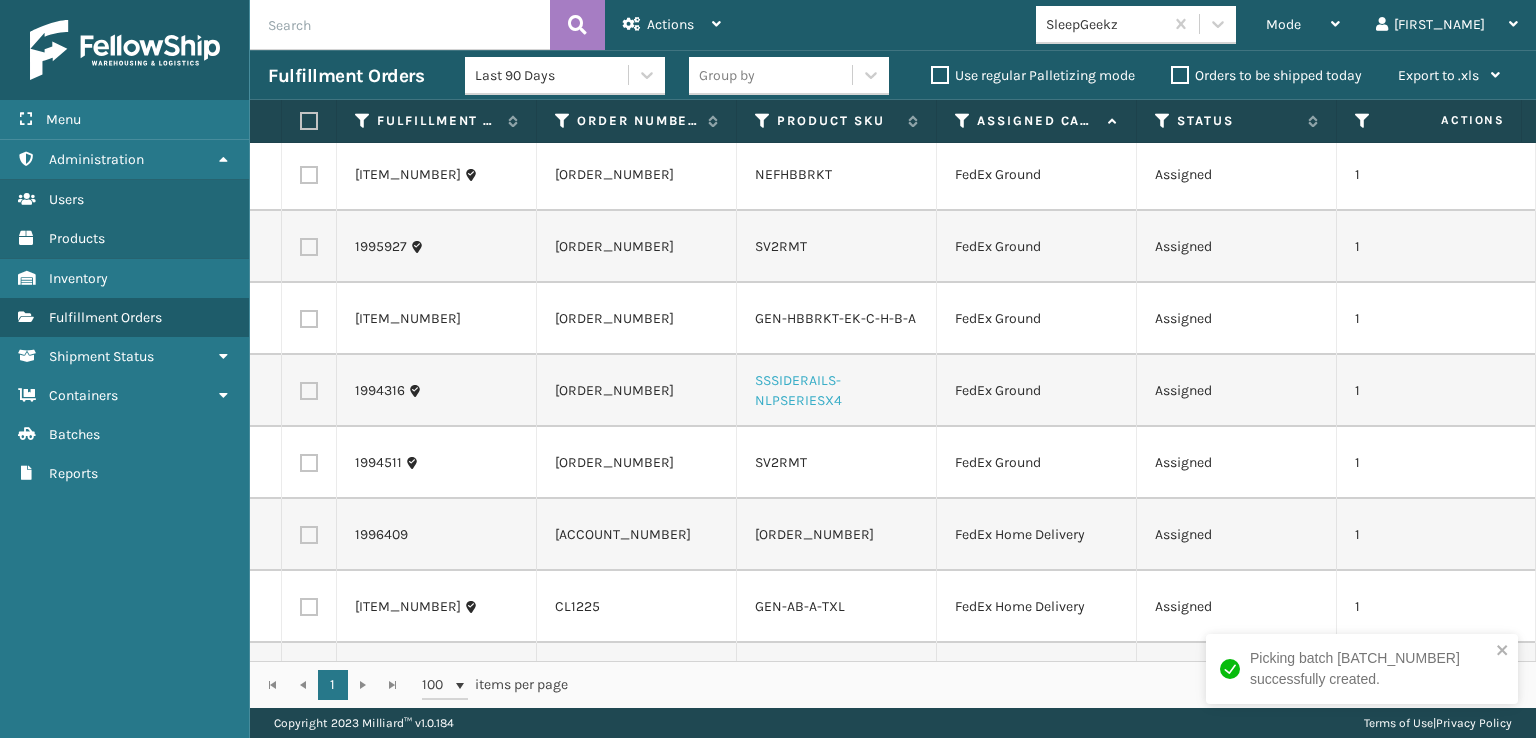 scroll, scrollTop: 0, scrollLeft: 0, axis: both 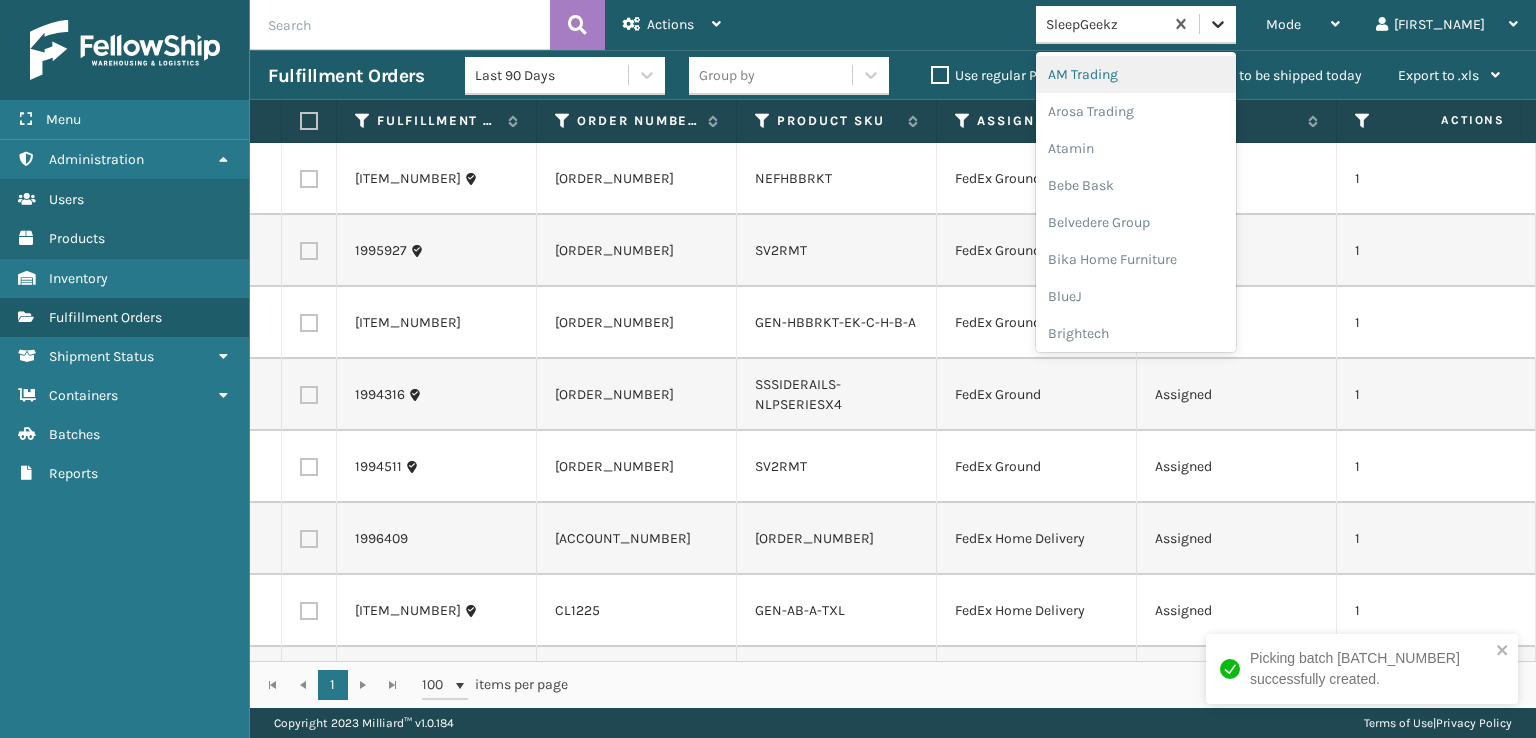 click 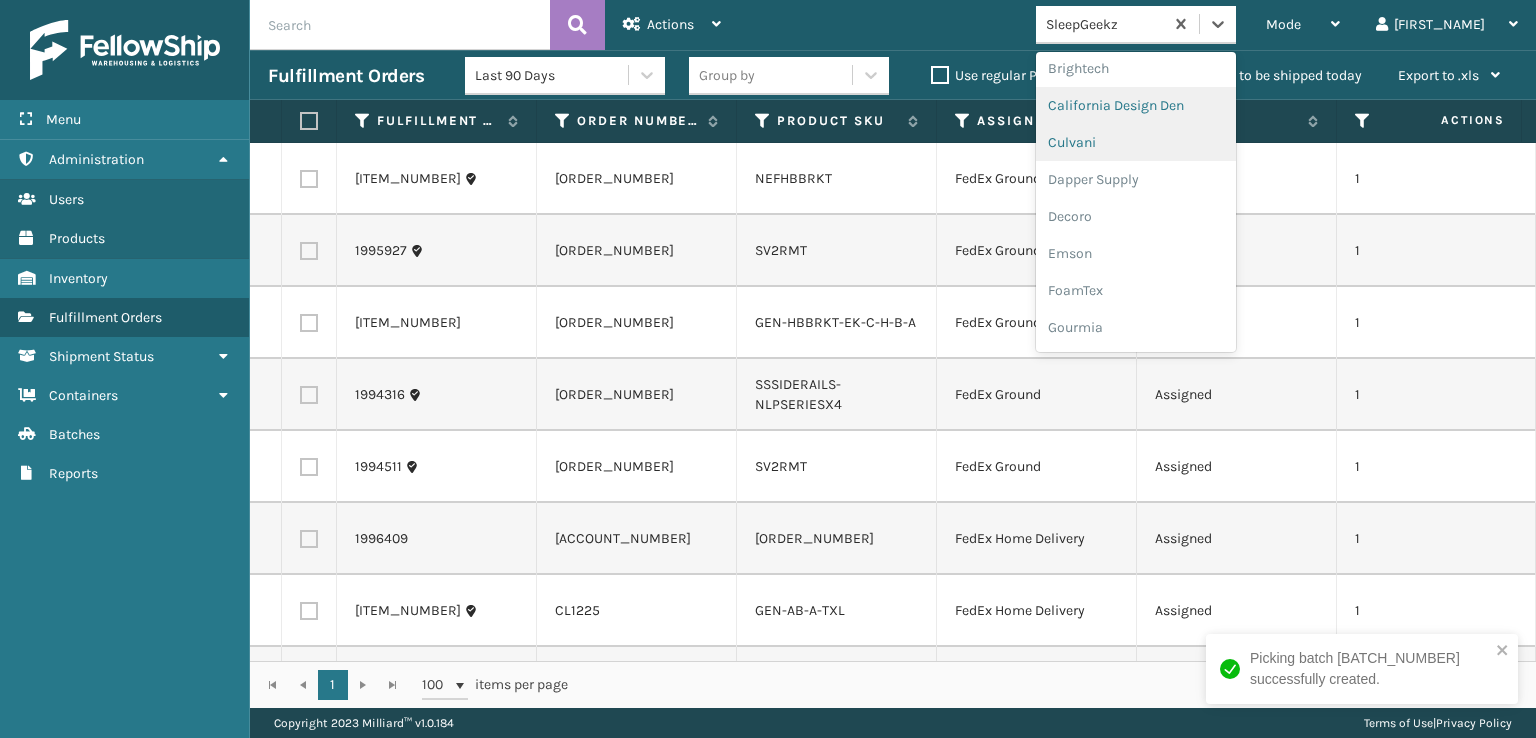 scroll, scrollTop: 300, scrollLeft: 0, axis: vertical 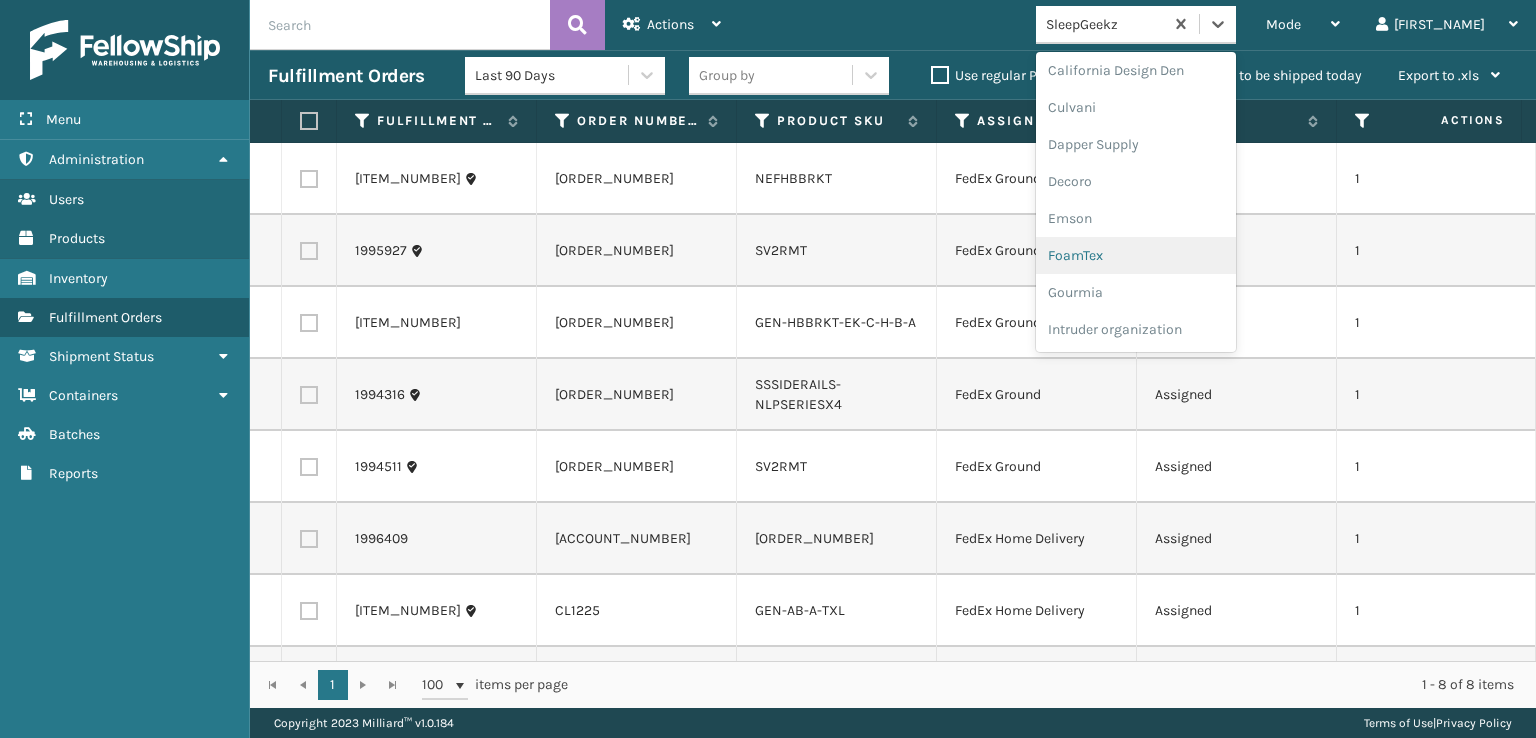 click on "FoamTex" at bounding box center [1136, 255] 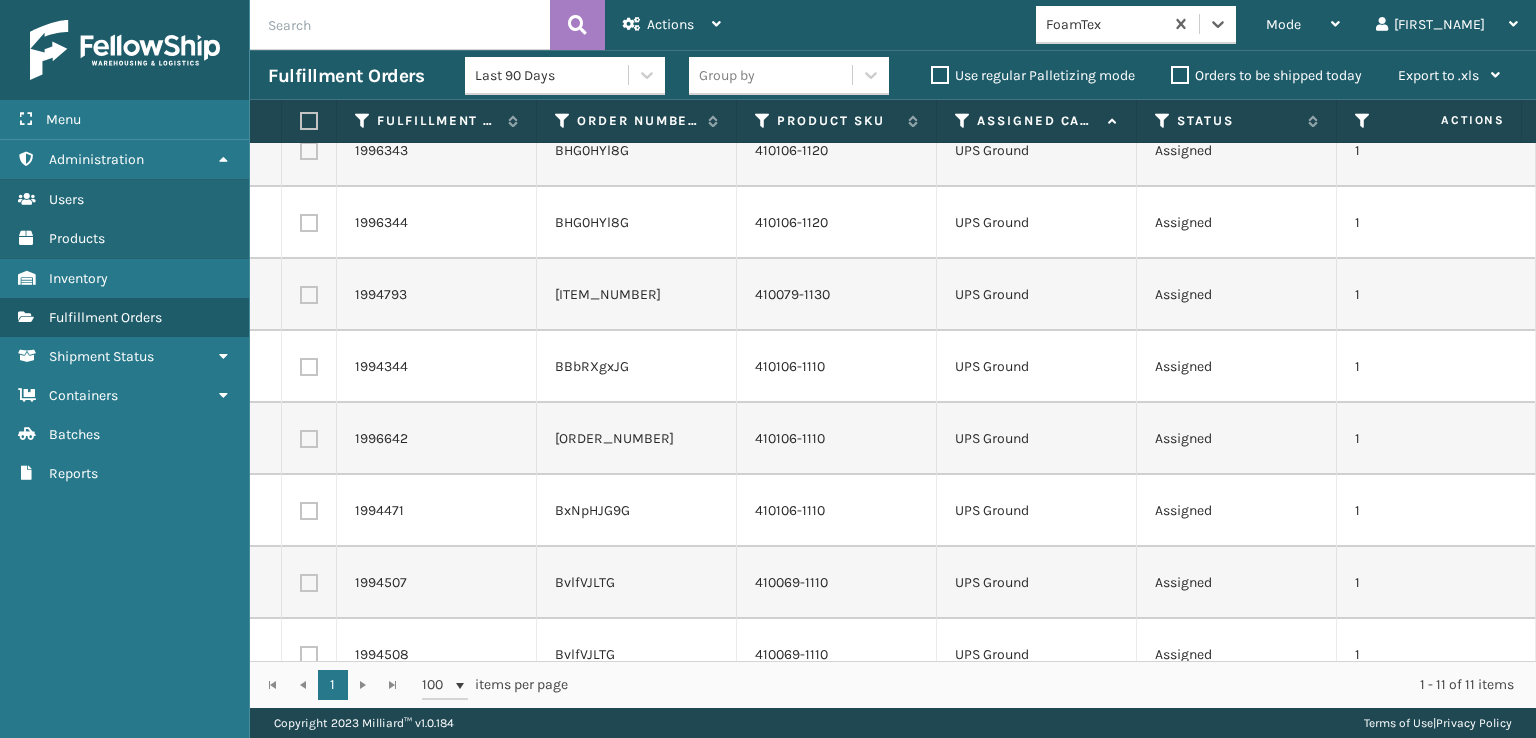 scroll, scrollTop: 288, scrollLeft: 0, axis: vertical 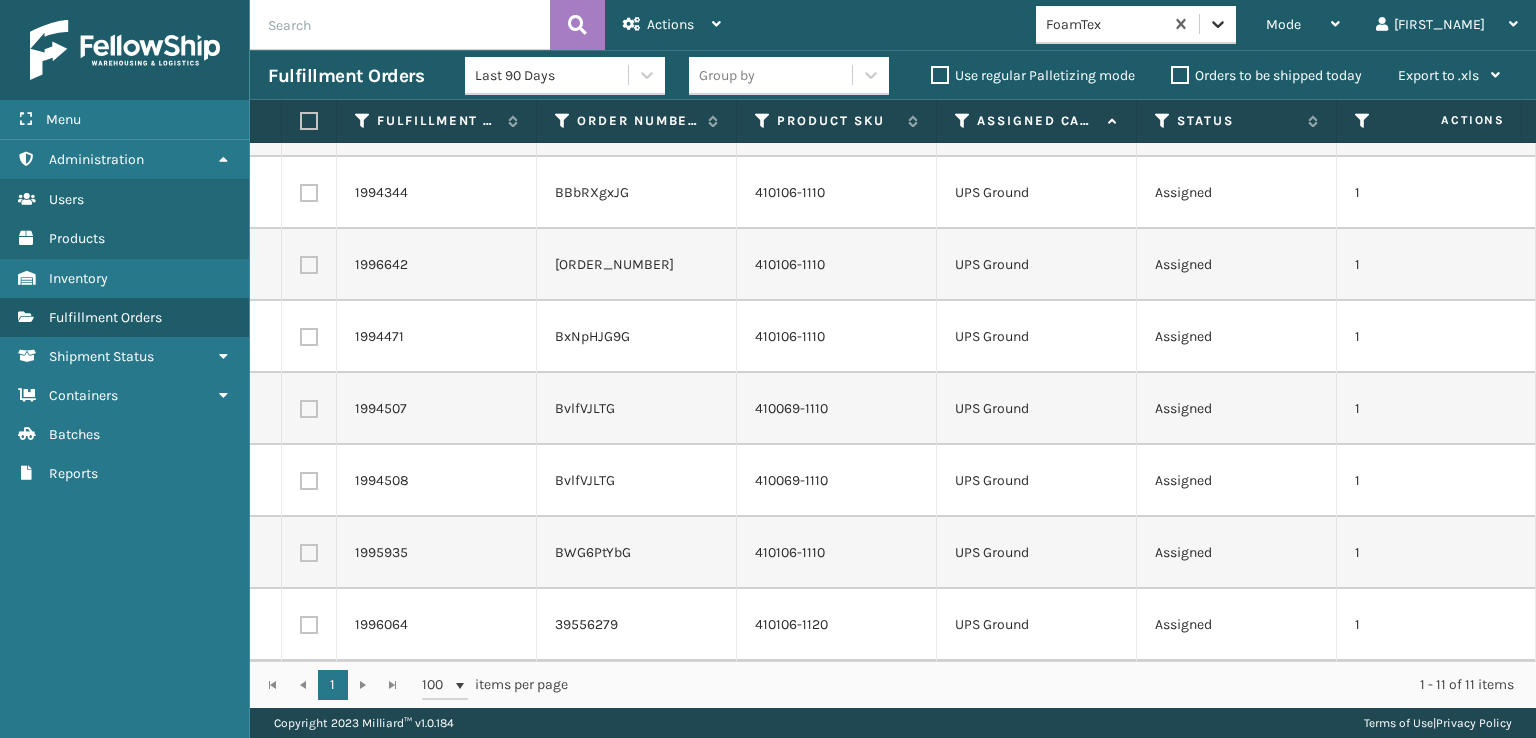 click 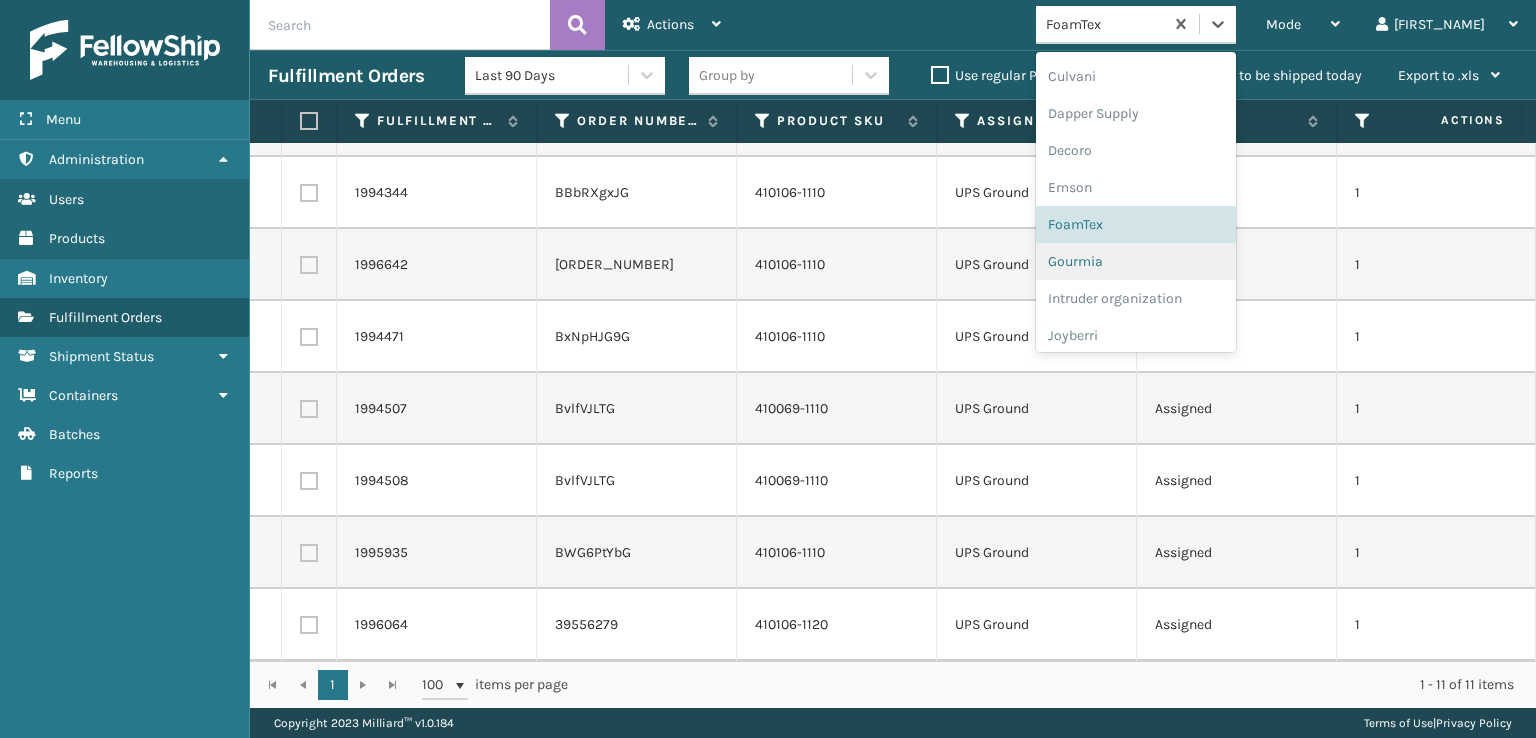 scroll, scrollTop: 632, scrollLeft: 0, axis: vertical 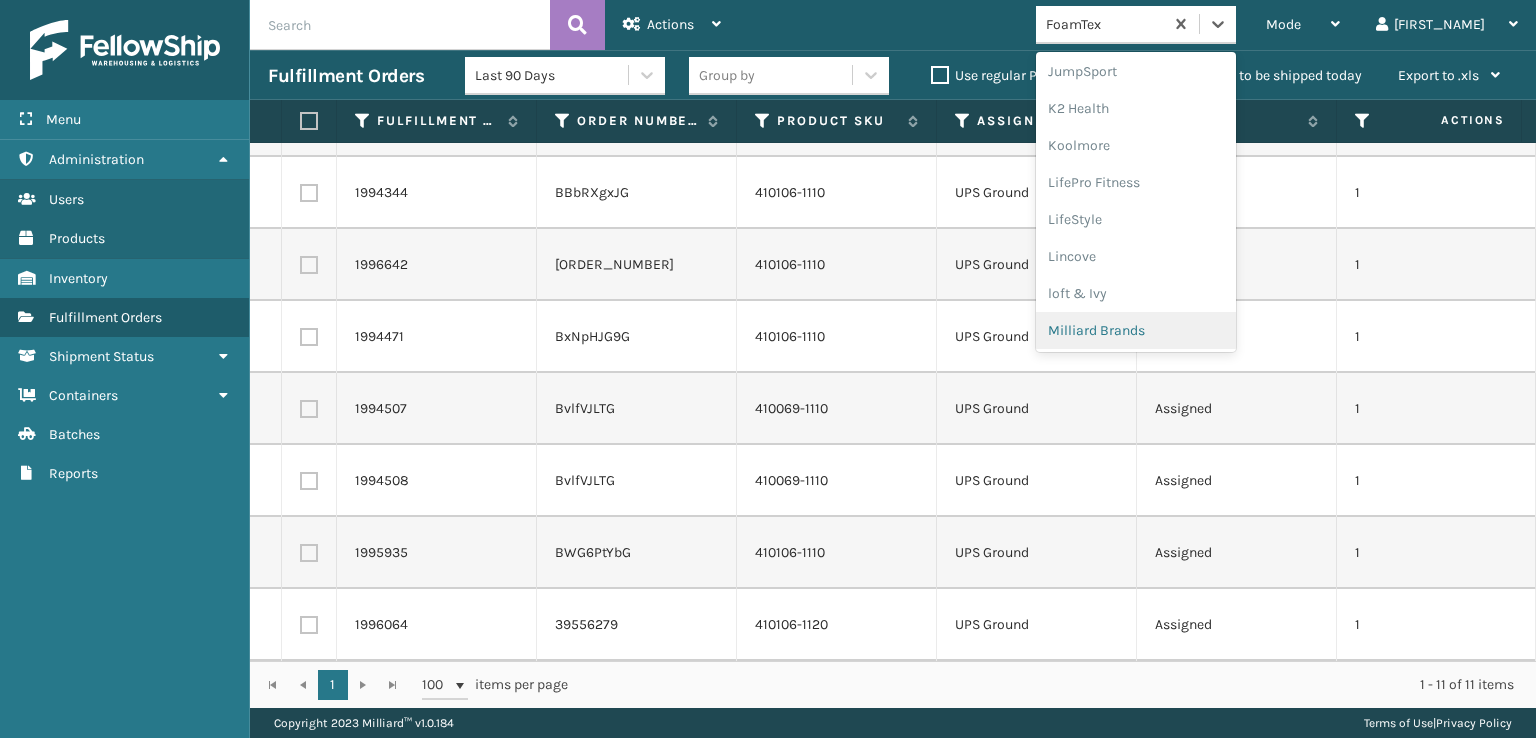 click on "Milliard Brands" at bounding box center (1136, 330) 